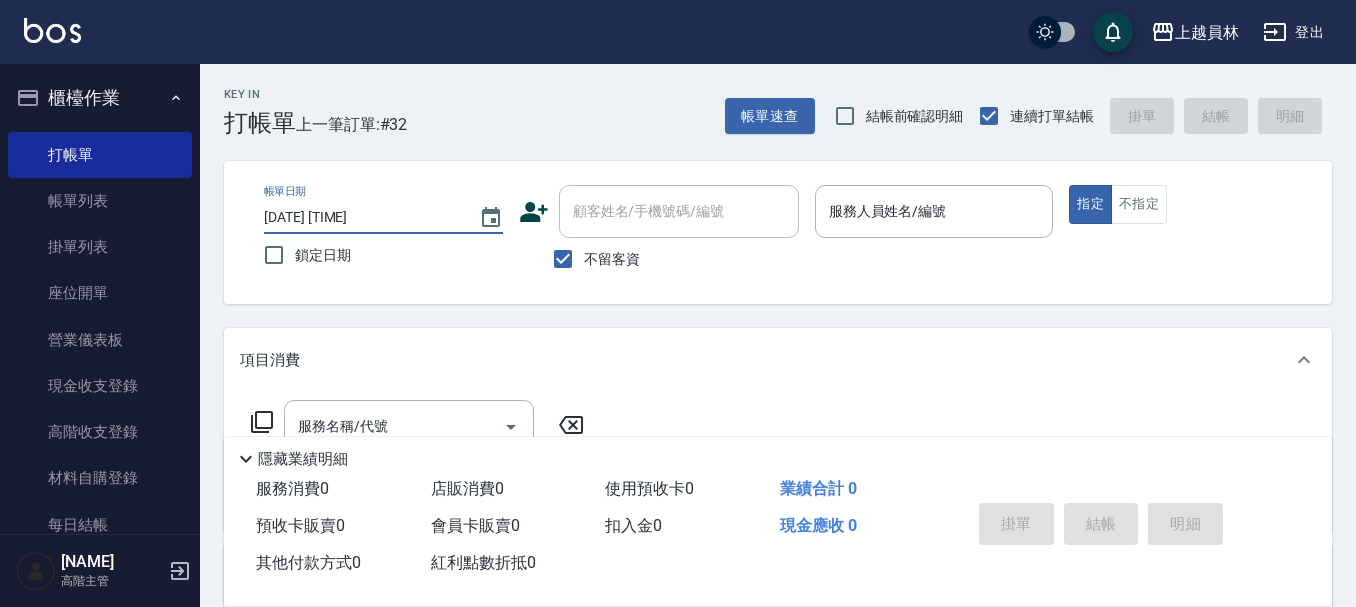 scroll, scrollTop: 0, scrollLeft: 0, axis: both 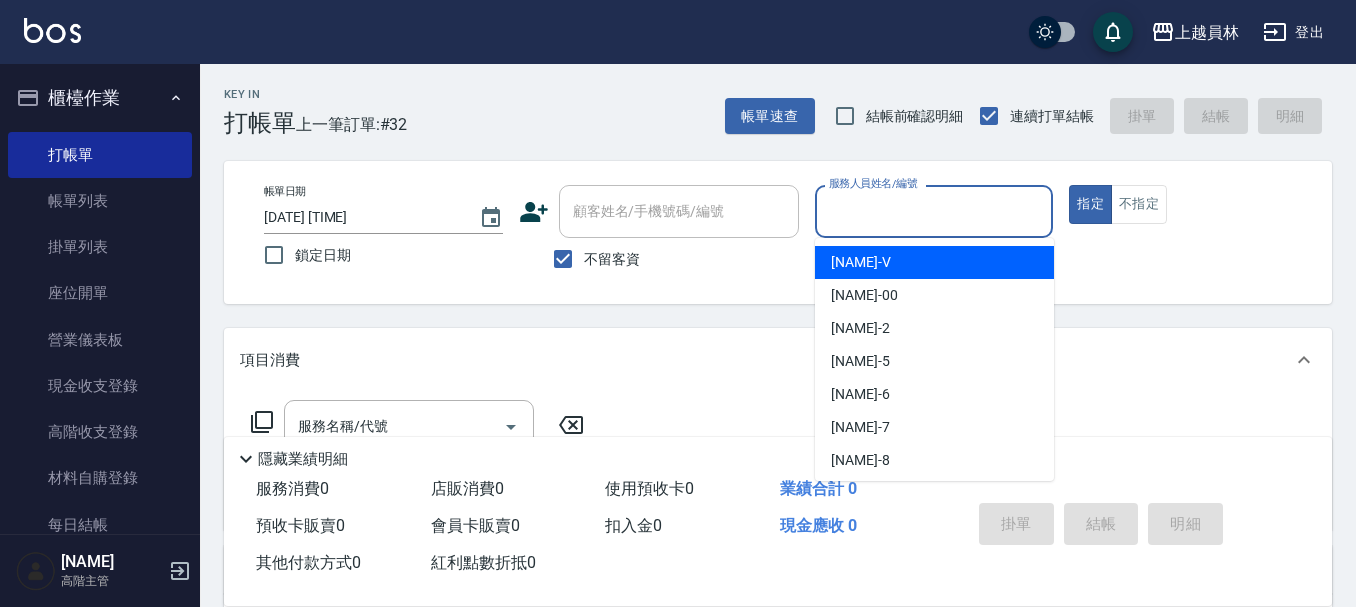click on "服務人員姓名/編號" at bounding box center (934, 211) 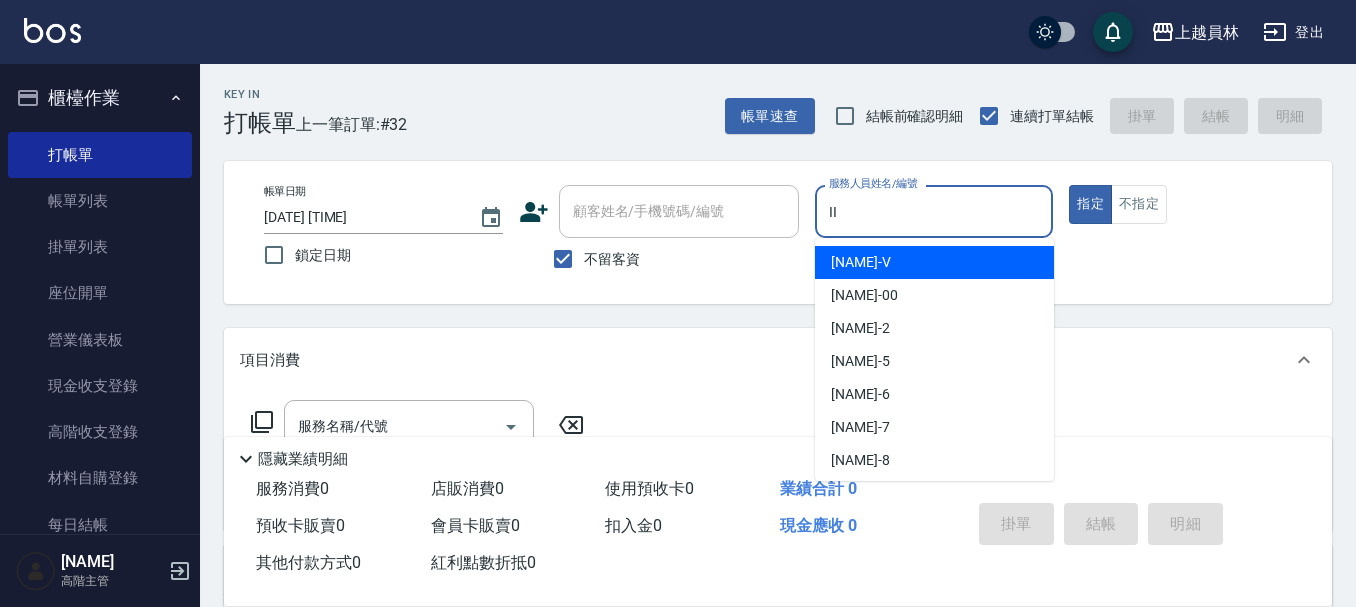 type on "II" 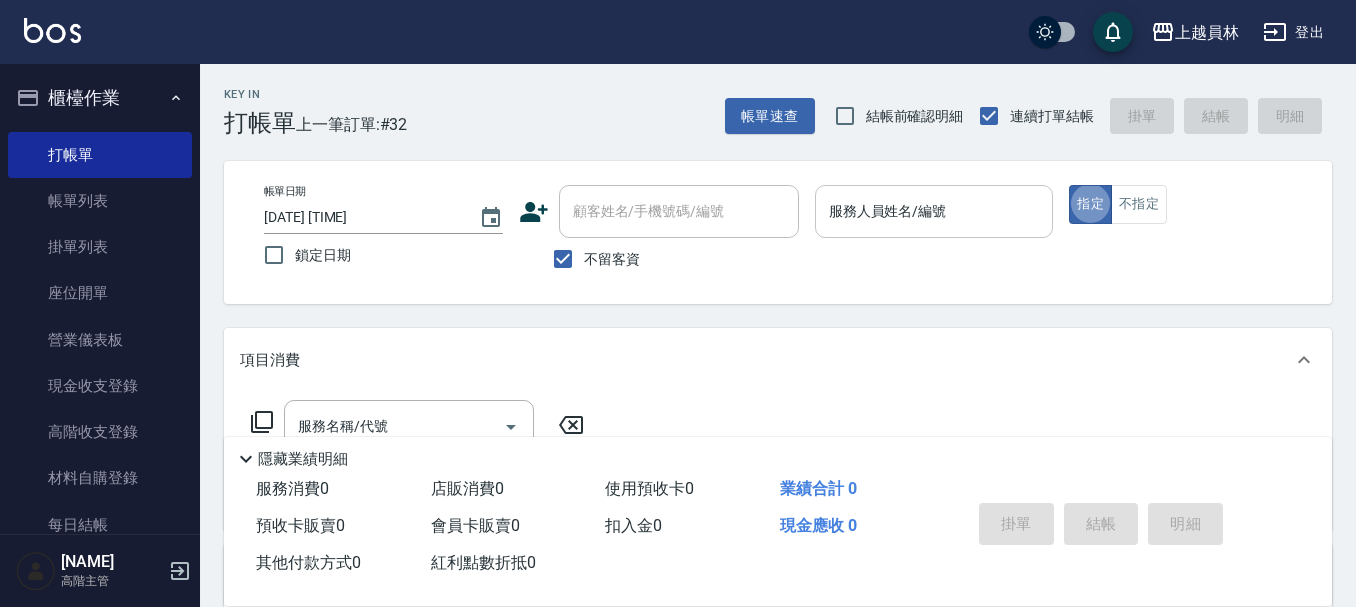 type on "true" 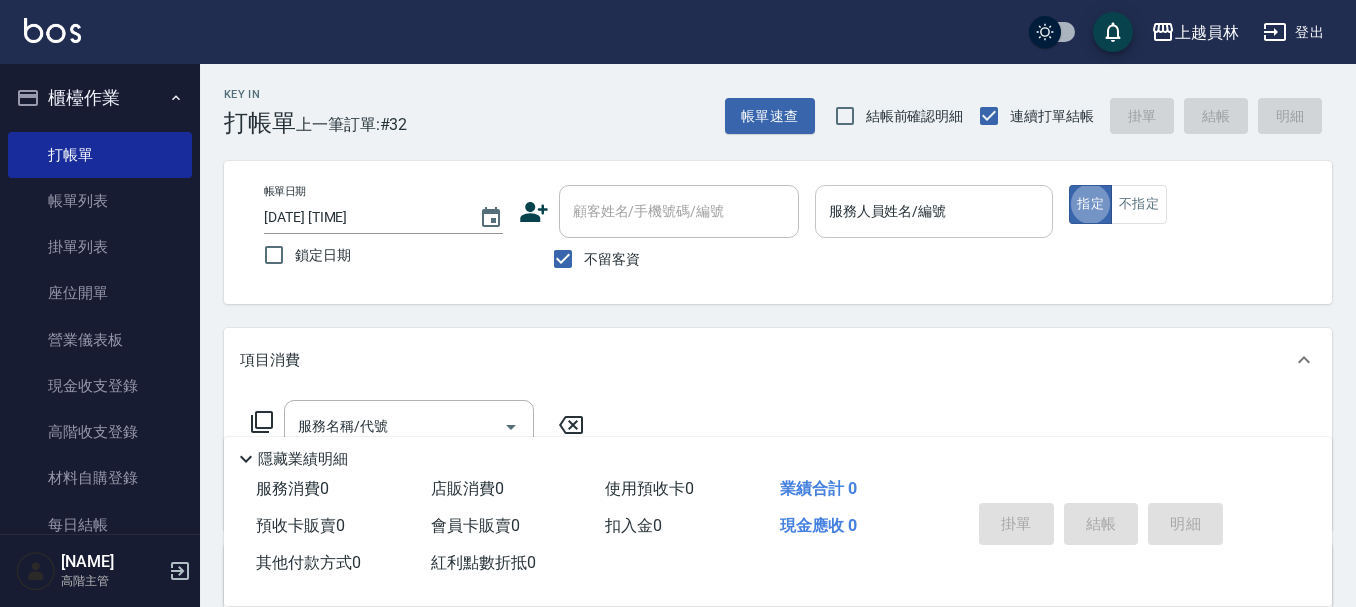 click on "服務人員姓名/編號" at bounding box center (934, 211) 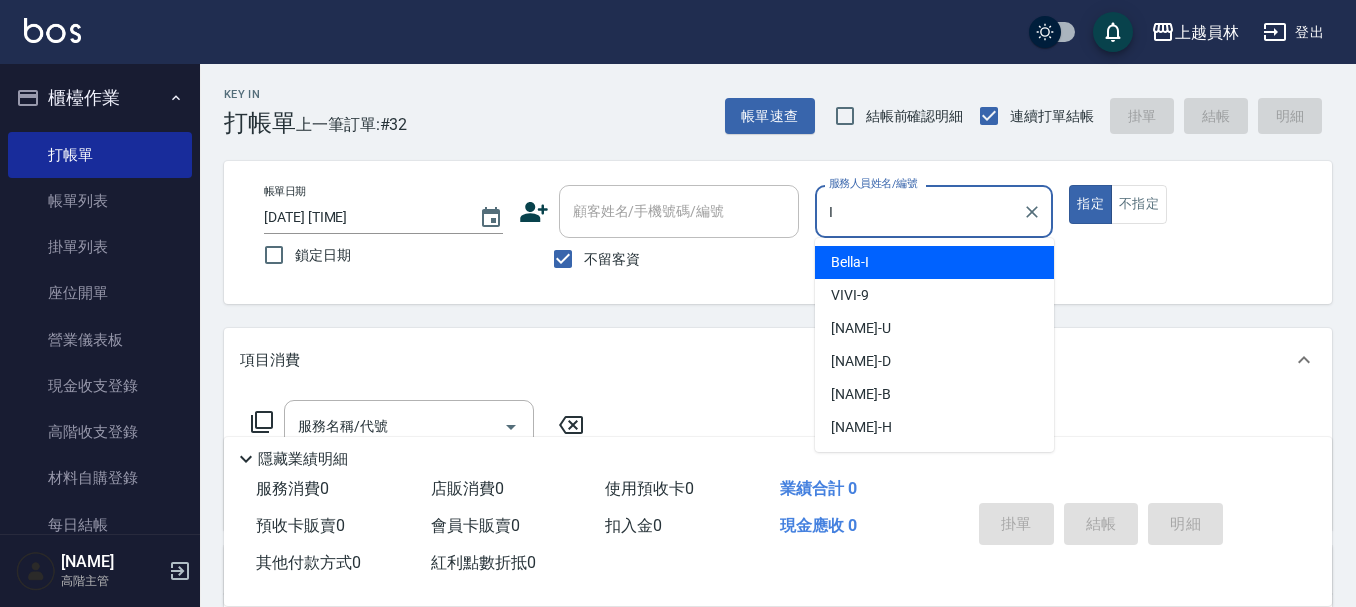 type on "Bella-I" 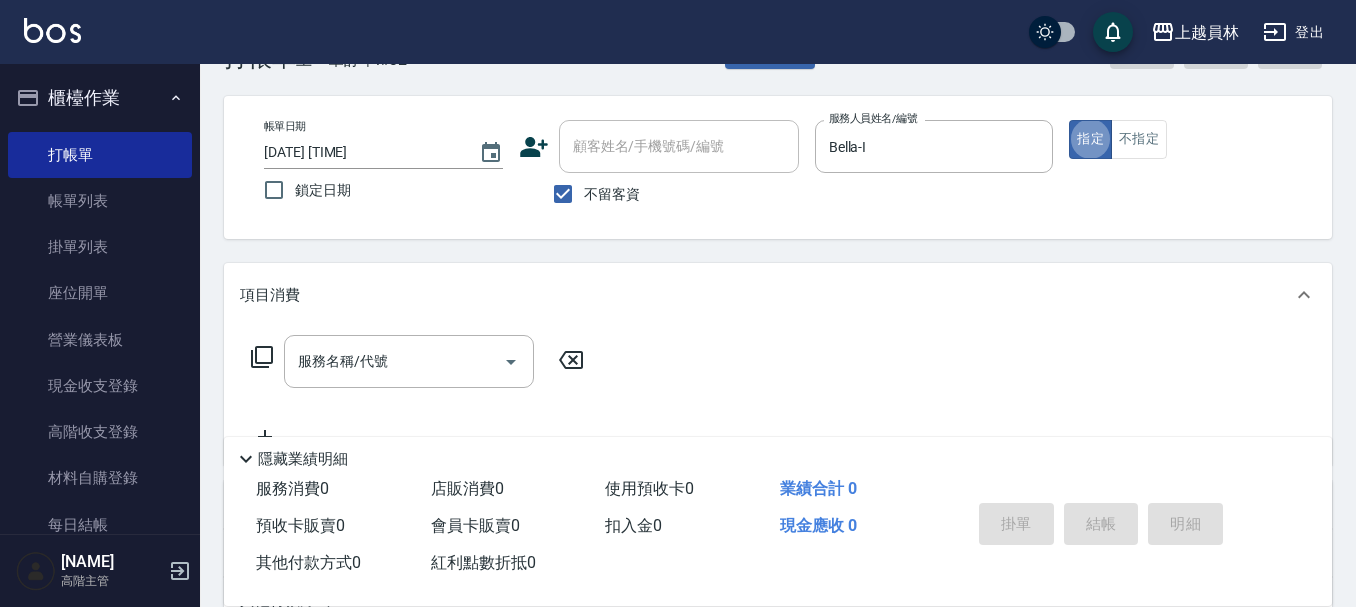 scroll, scrollTop: 100, scrollLeft: 0, axis: vertical 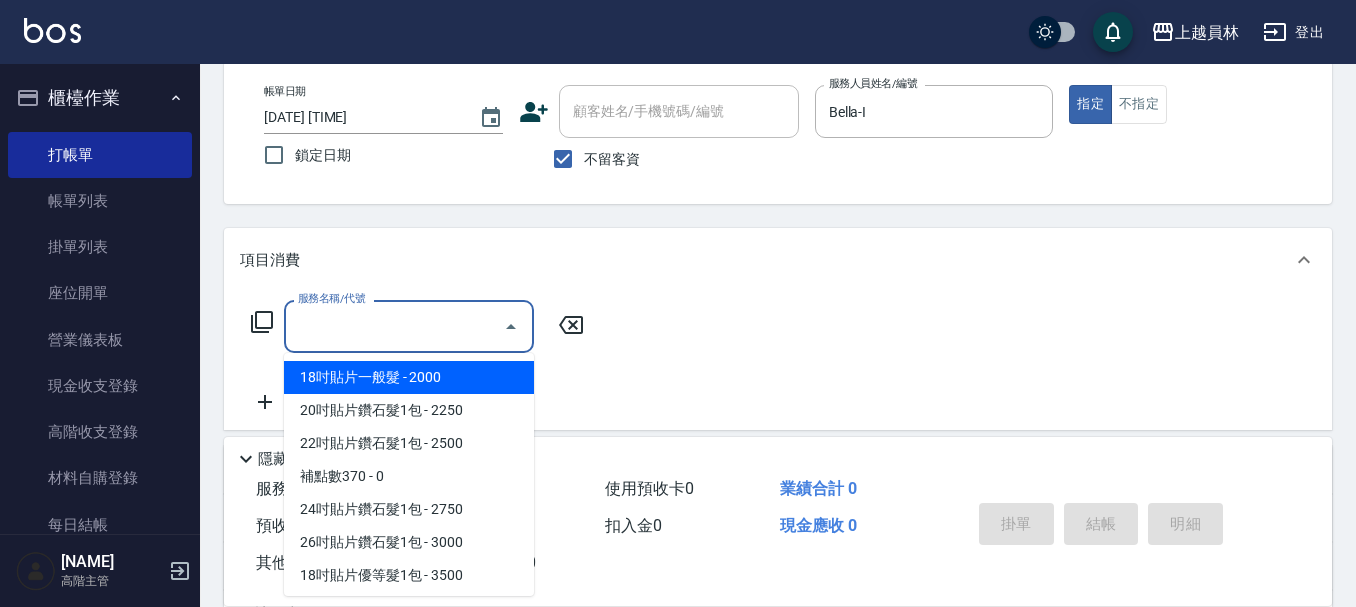 click on "服務名稱/代號" at bounding box center [394, 326] 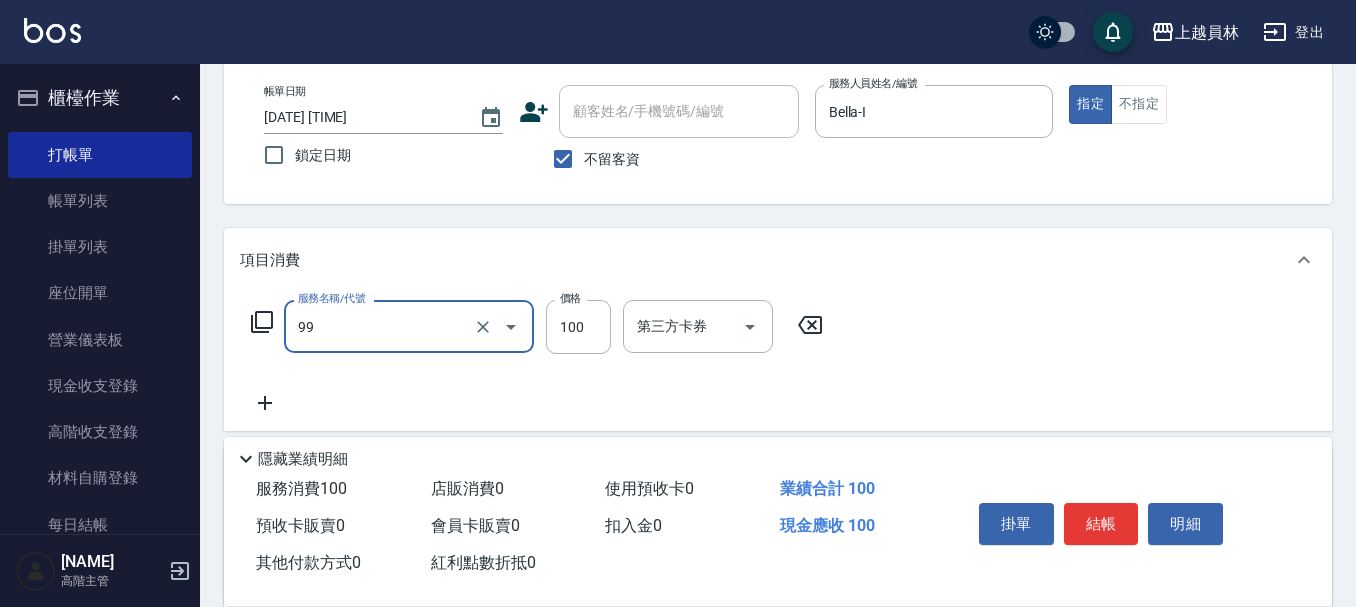 type on "VIP儲值(99)" 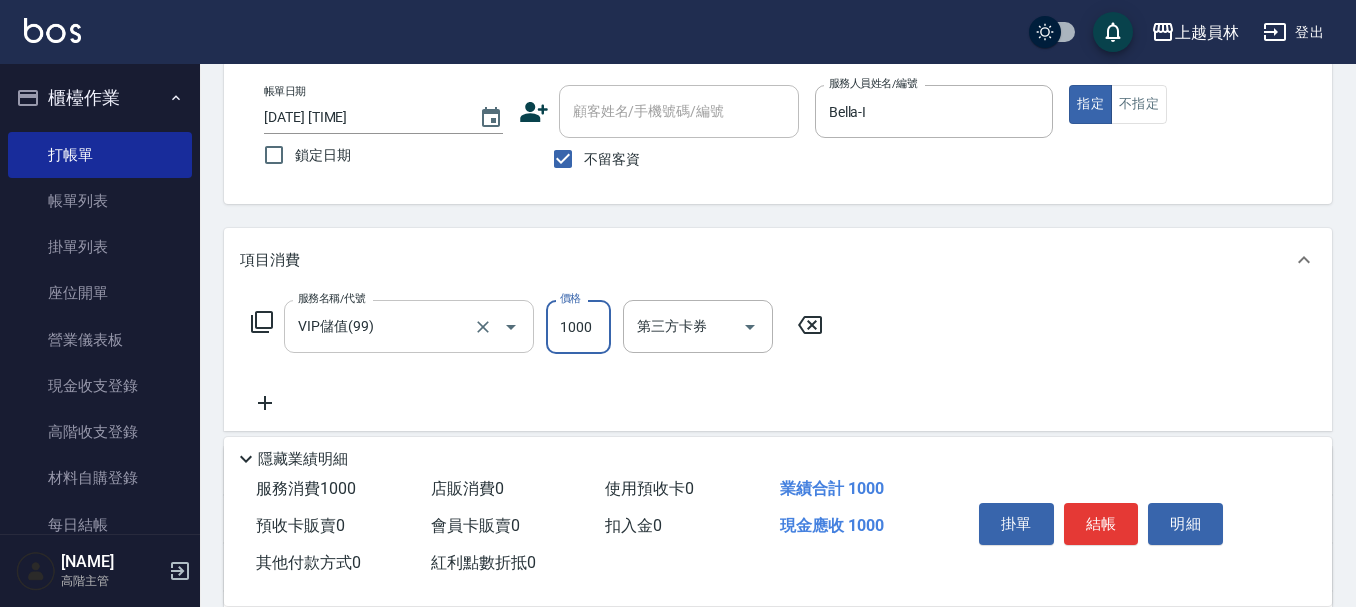 type on "1000" 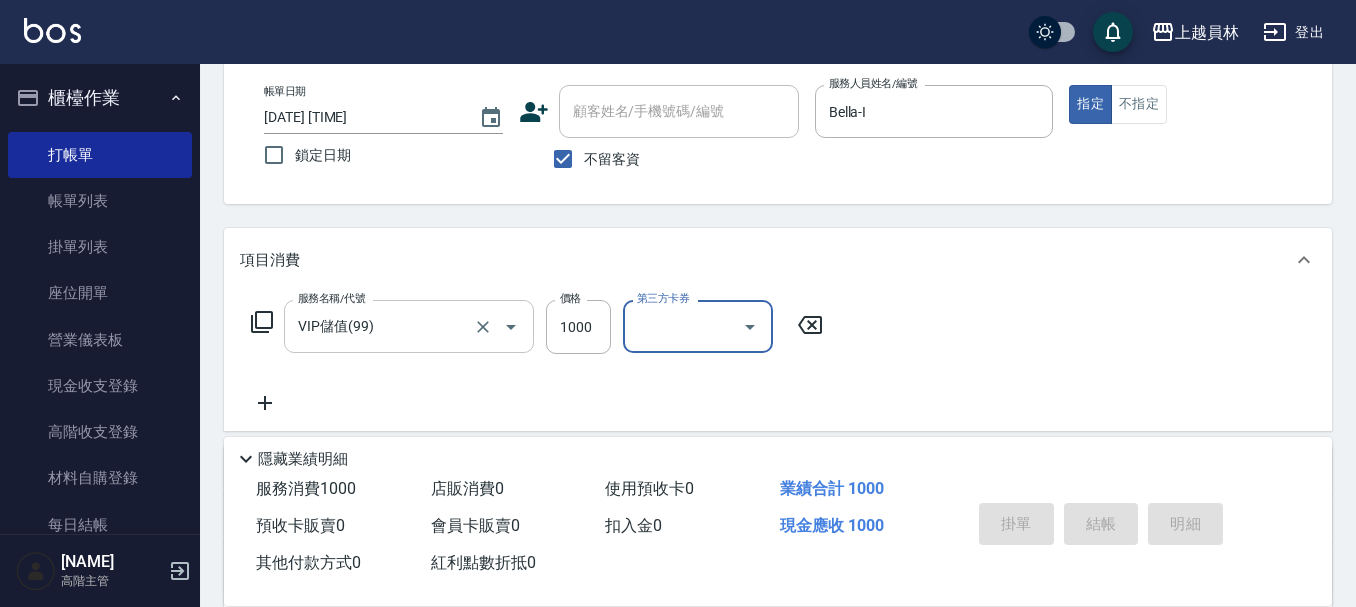 type on "2025/08/03 19:58" 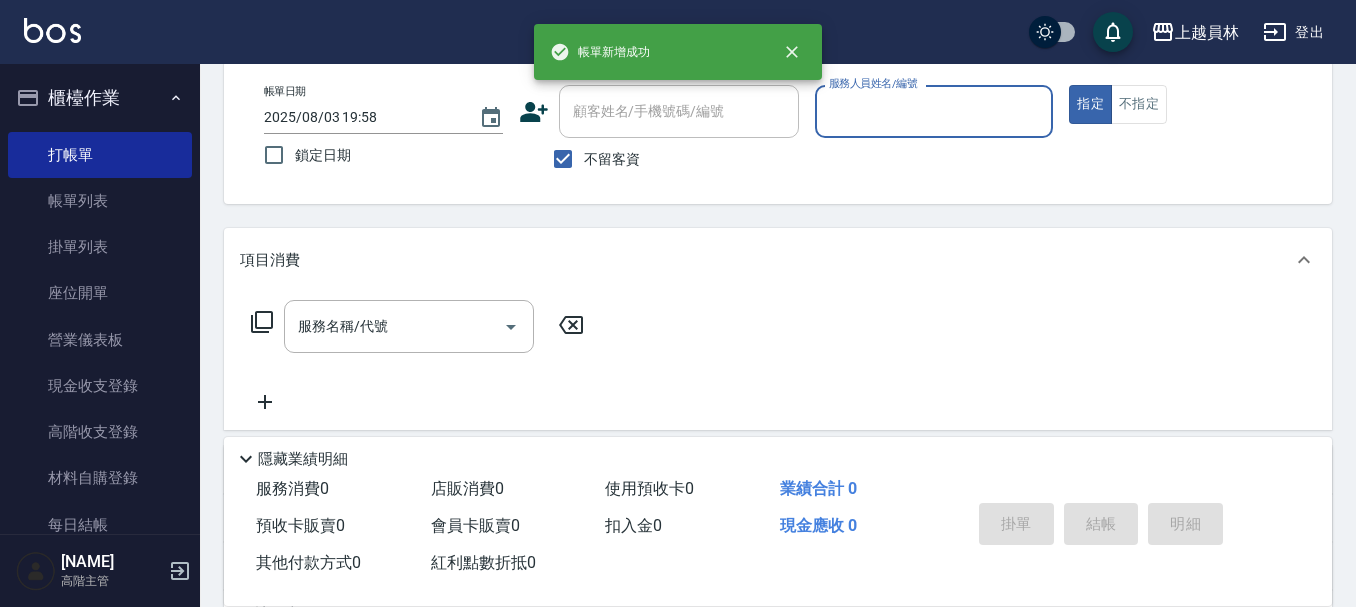 scroll, scrollTop: 0, scrollLeft: 0, axis: both 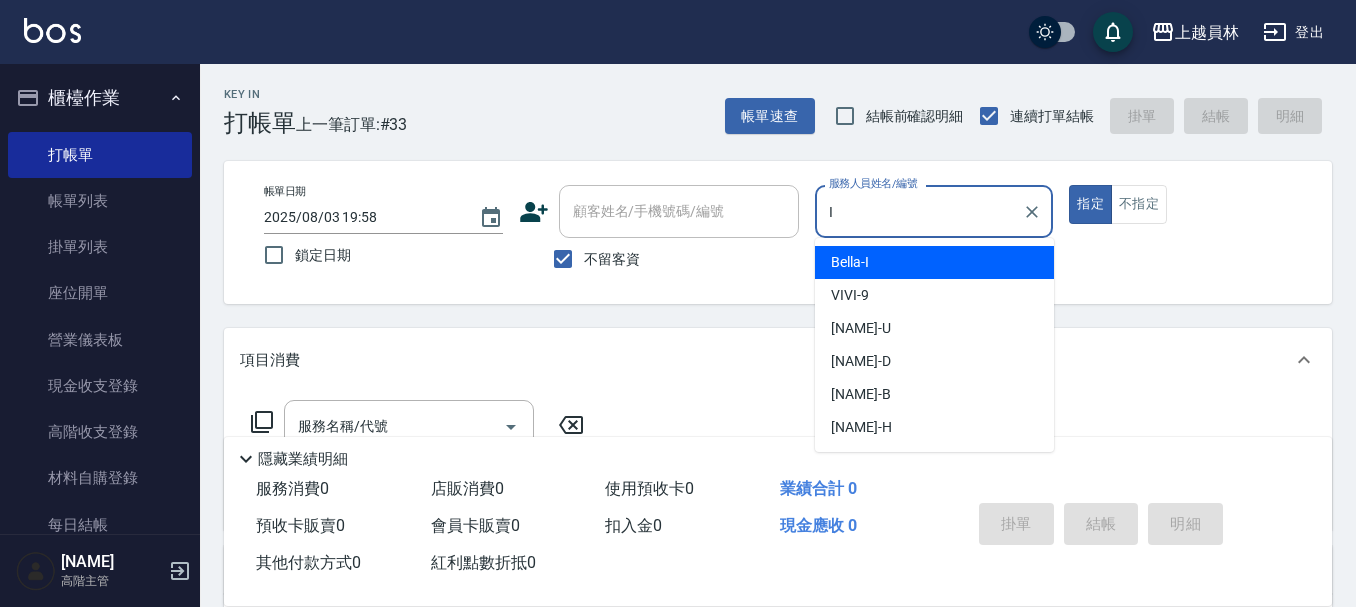 type on "Bella-I" 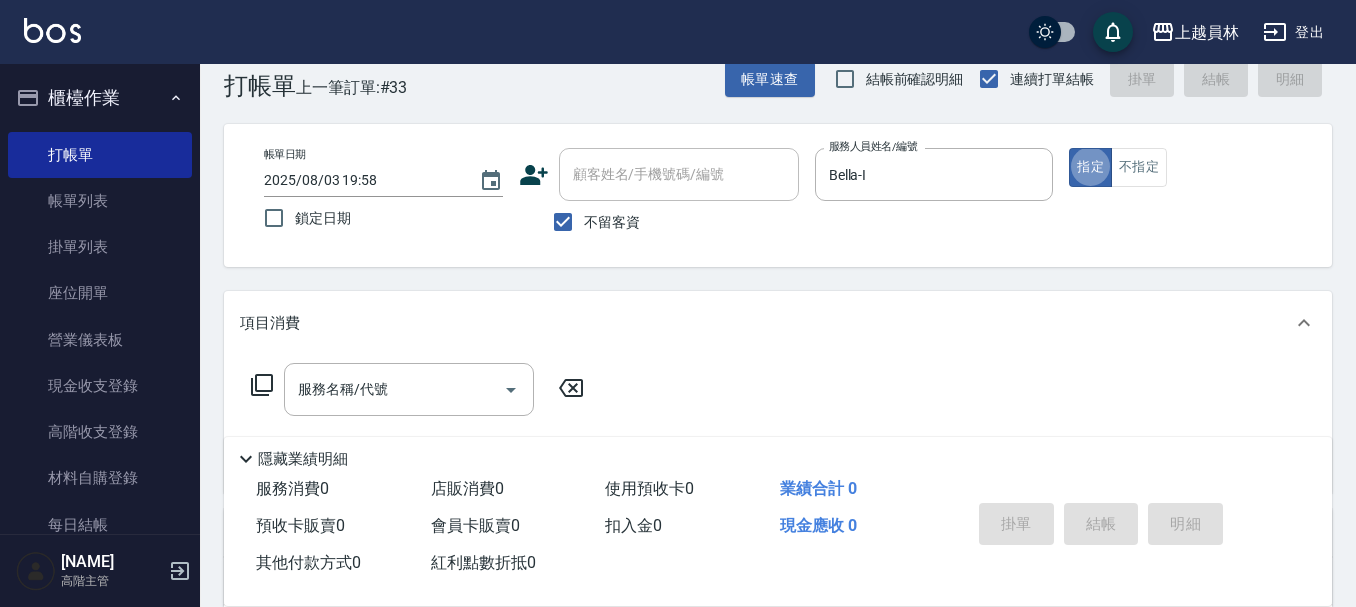 scroll, scrollTop: 100, scrollLeft: 0, axis: vertical 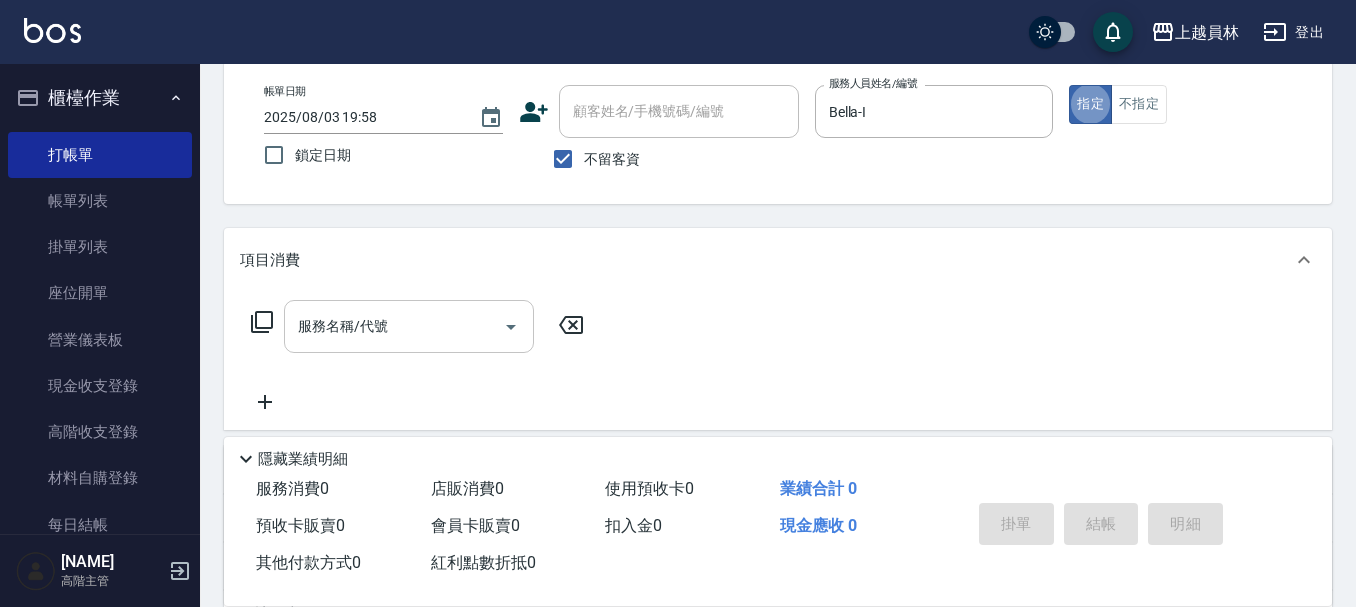 click on "服務名稱/代號" at bounding box center [394, 326] 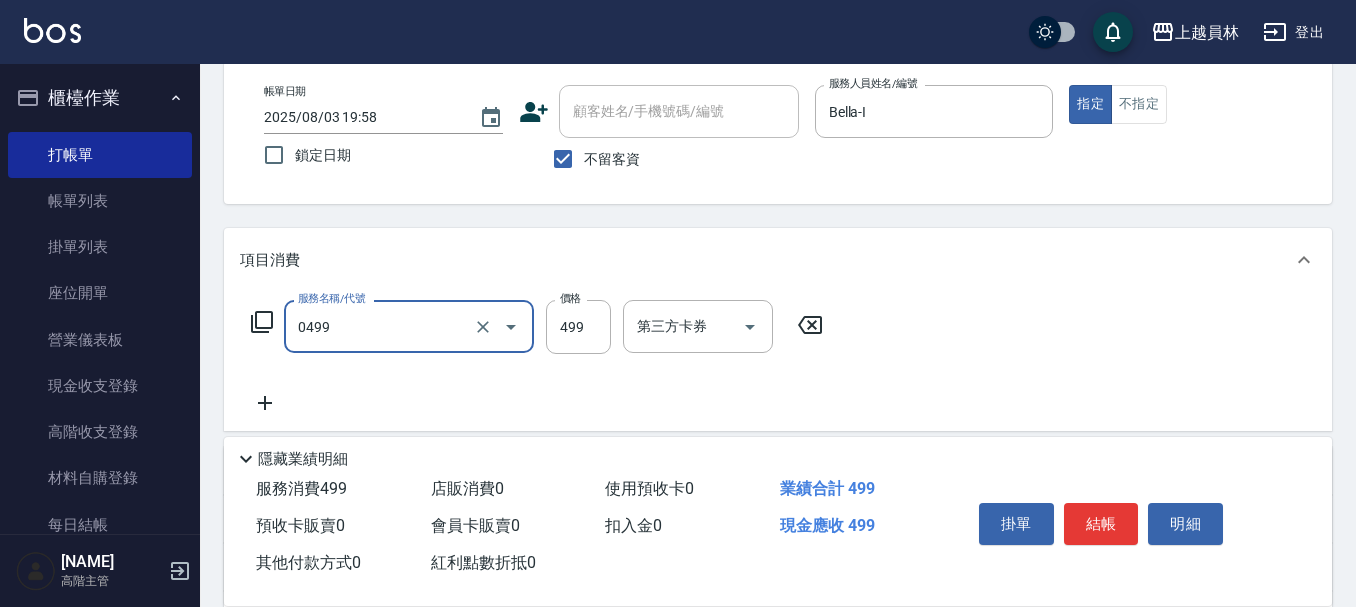 type on "去角質洗髮(0499)" 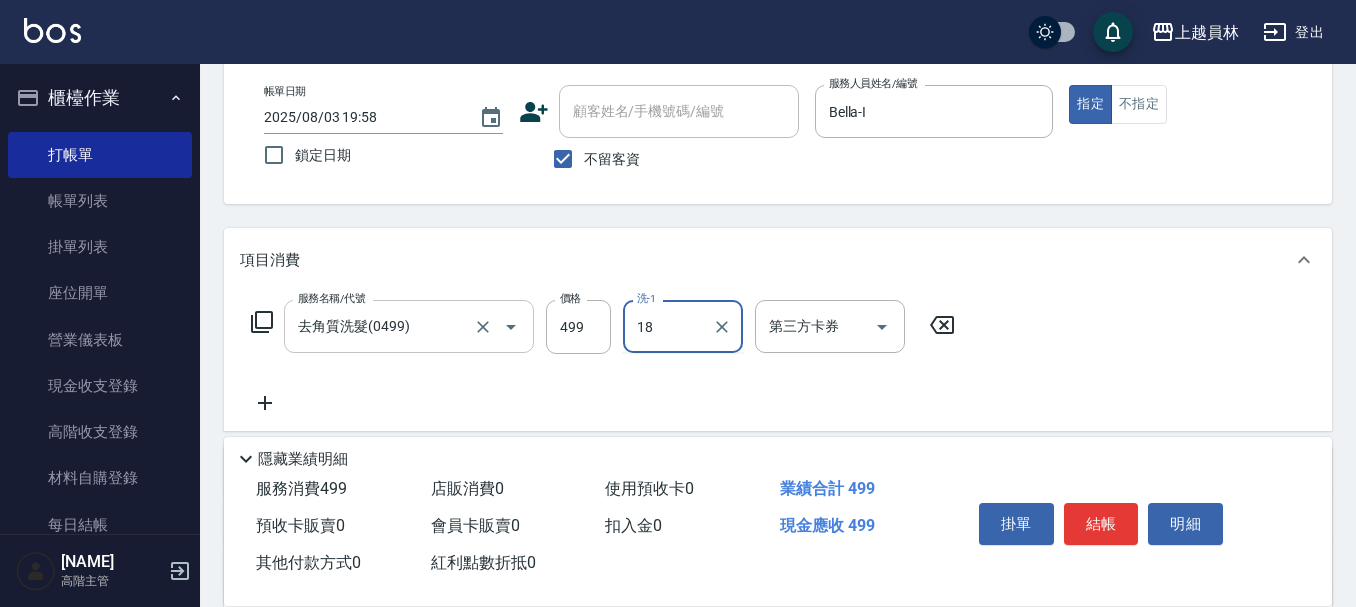 type on "[NAME]-[NUMBER]" 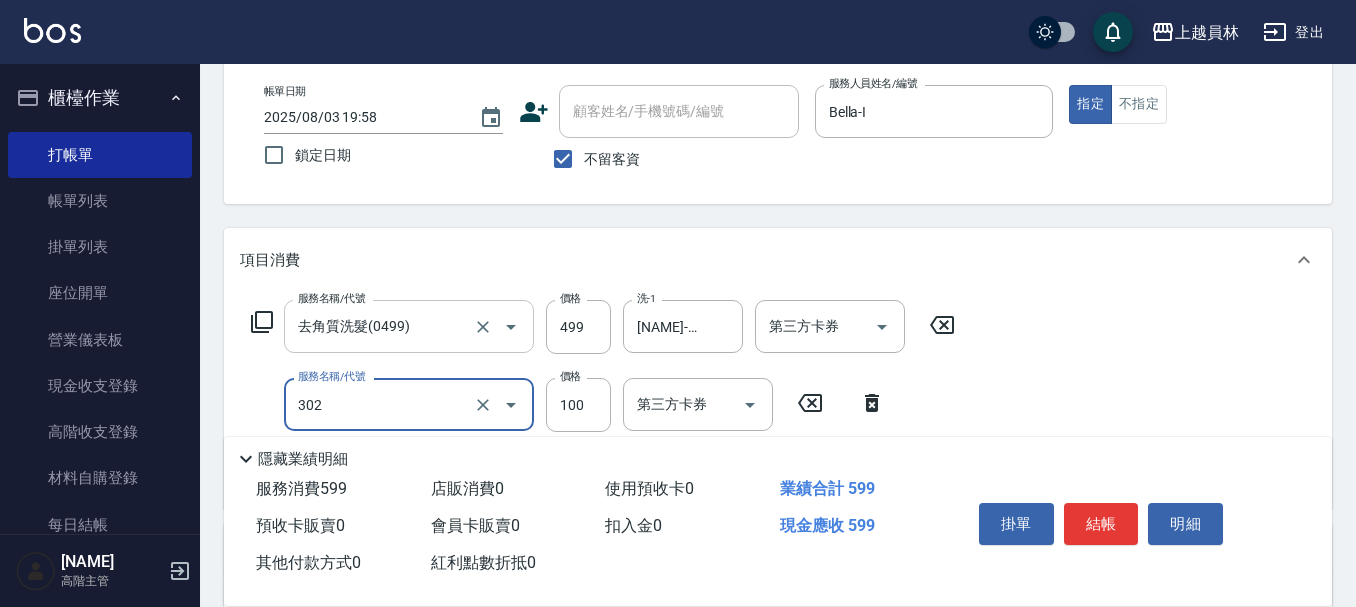 type on "剪髮(302)" 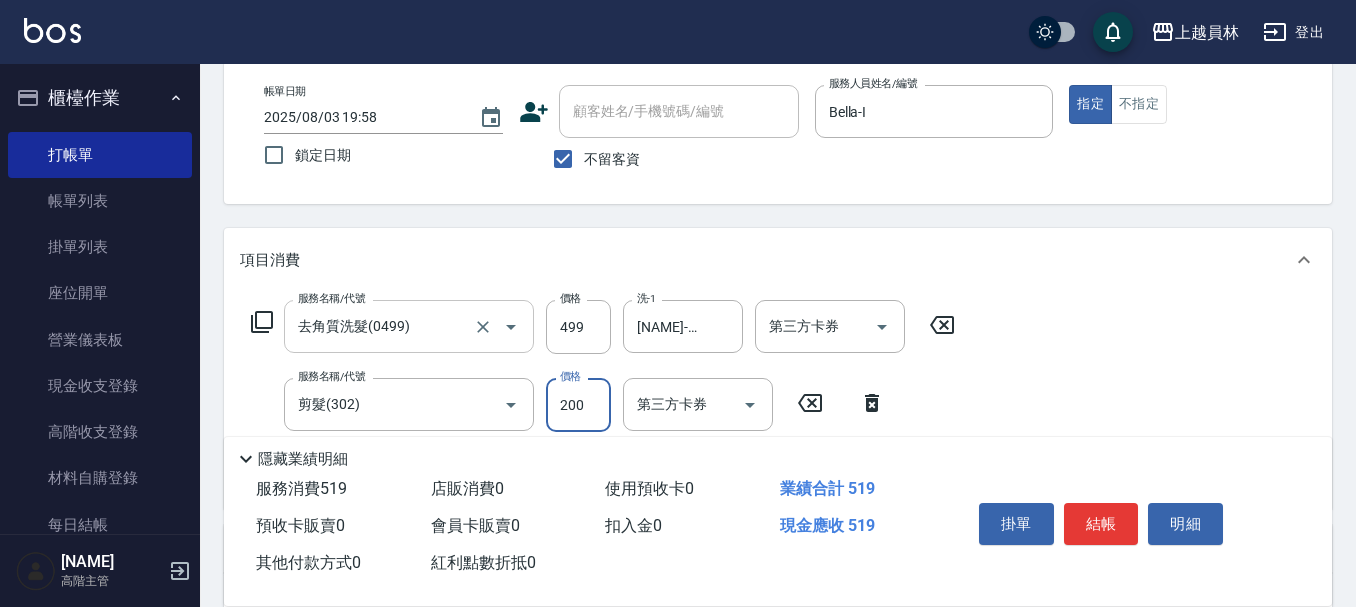 type on "200" 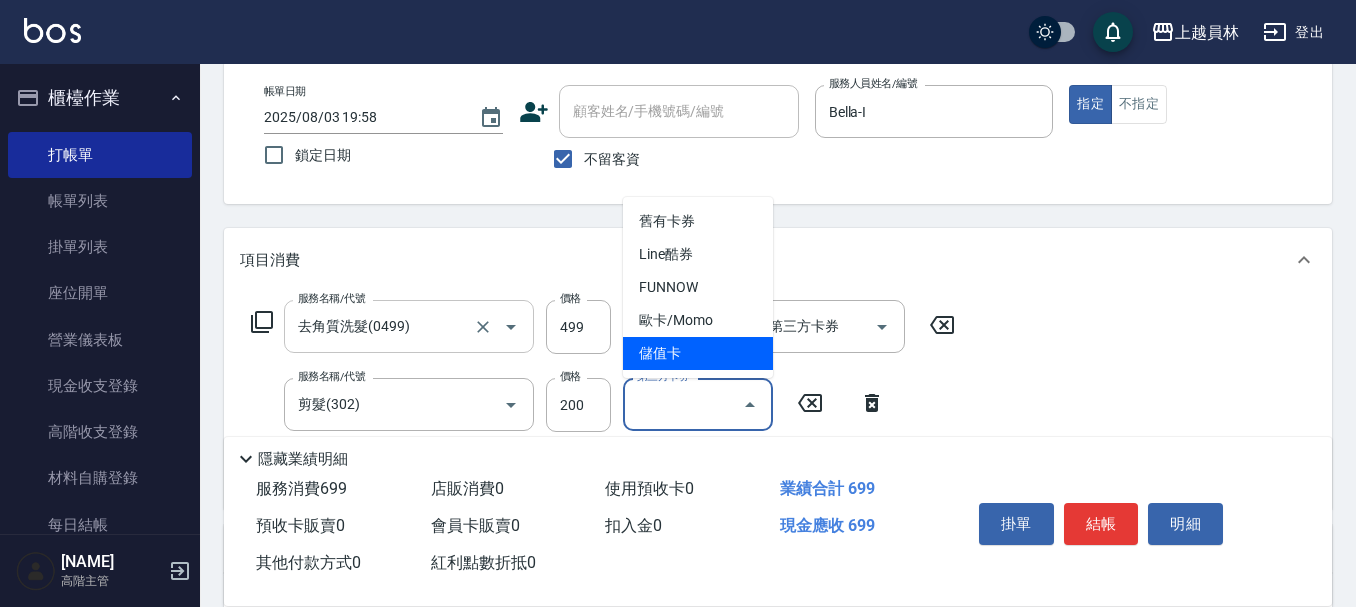 type on "儲值卡" 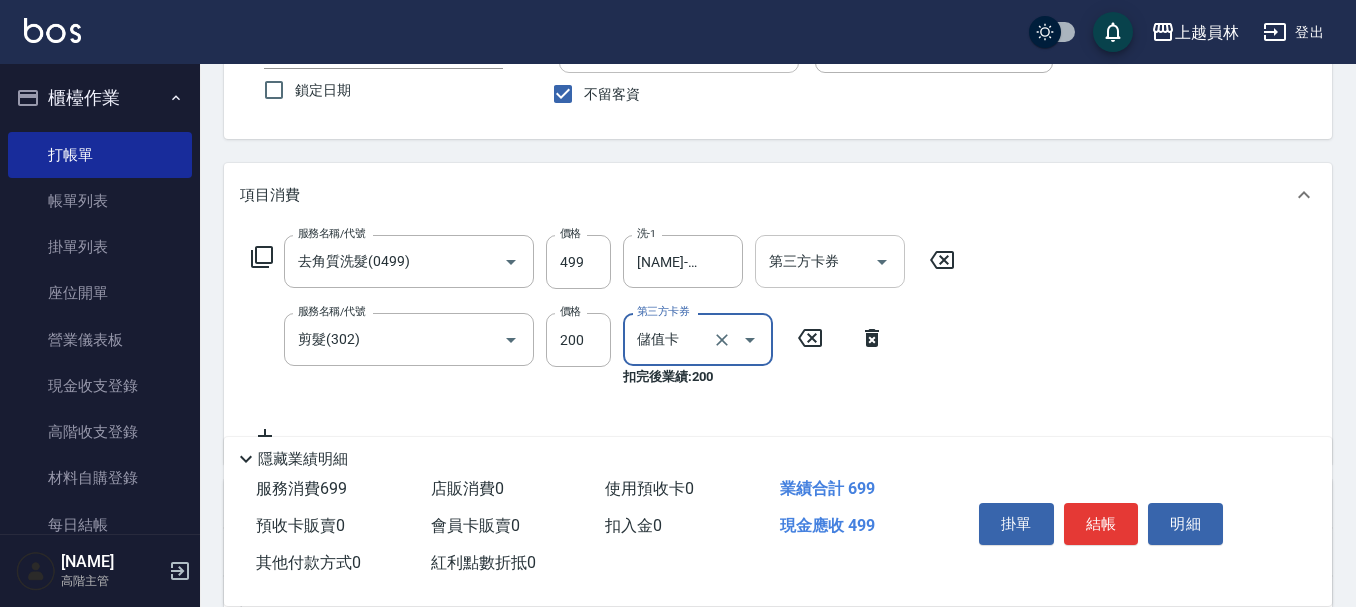 scroll, scrollTop: 200, scrollLeft: 0, axis: vertical 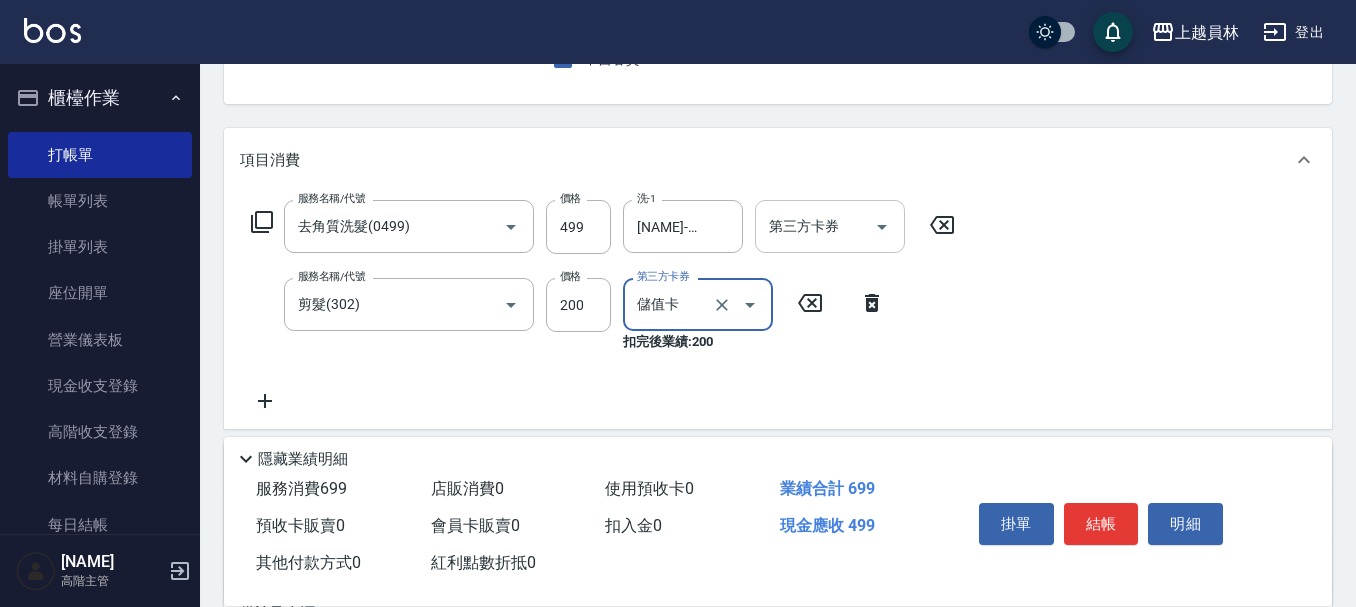 click on "第三方卡券 第三方卡券" at bounding box center [830, 226] 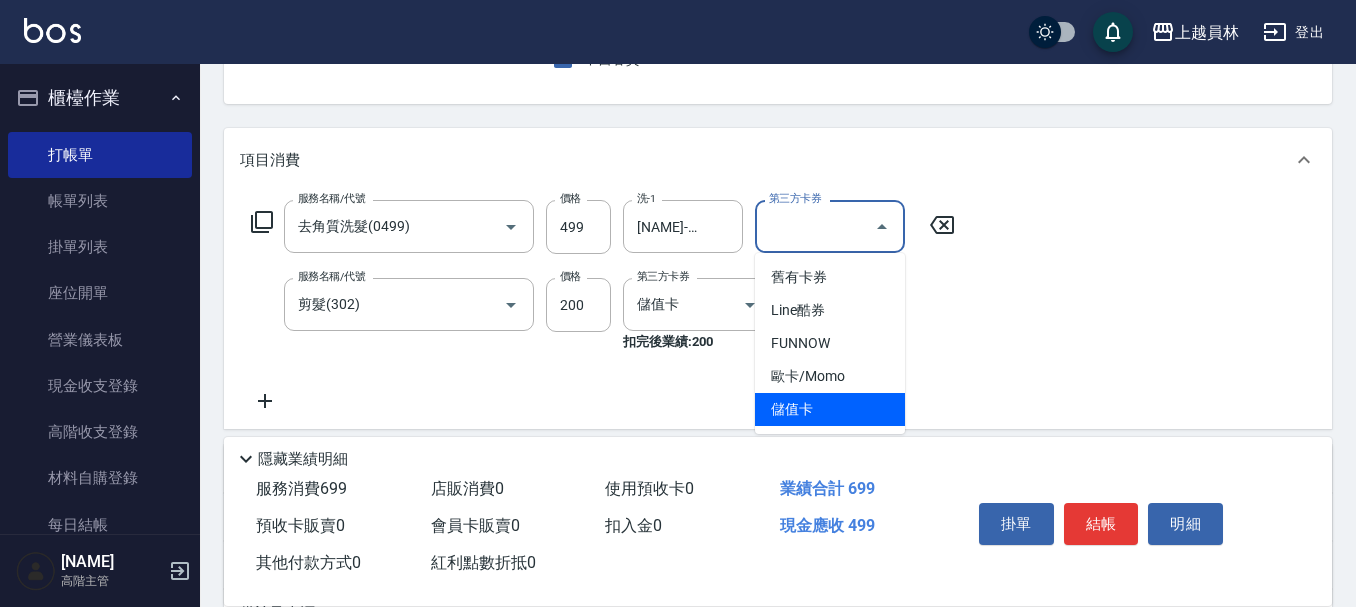 click on "儲值卡" at bounding box center [830, 409] 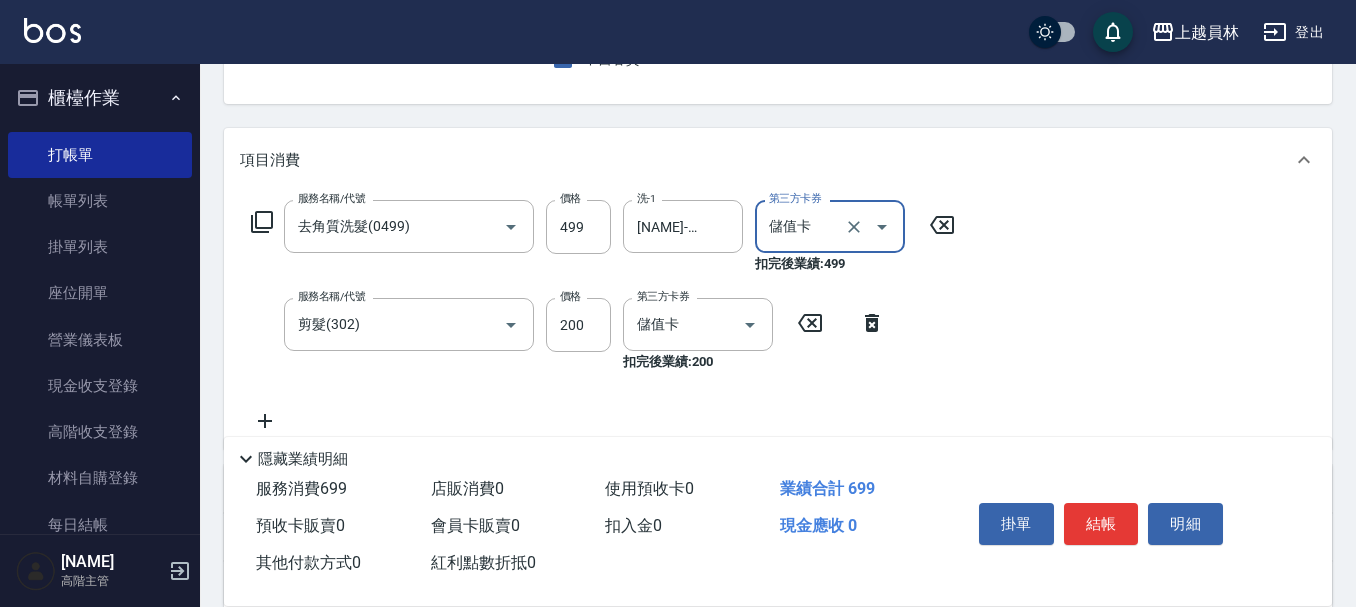 type on "儲值卡" 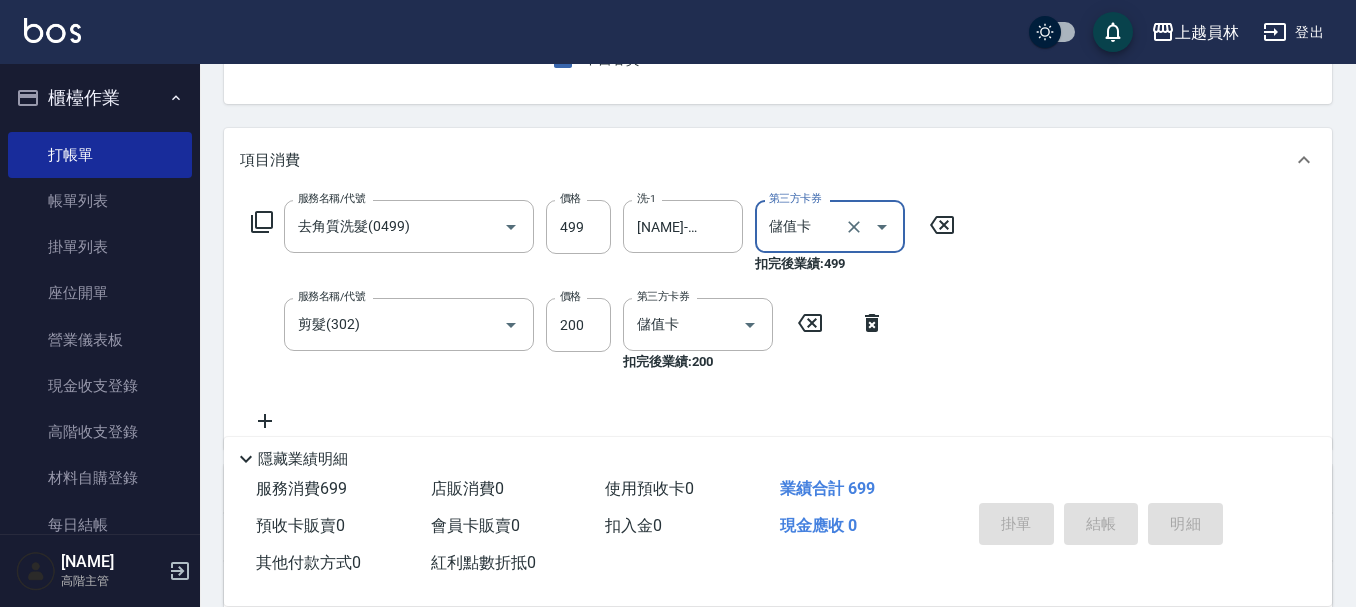type 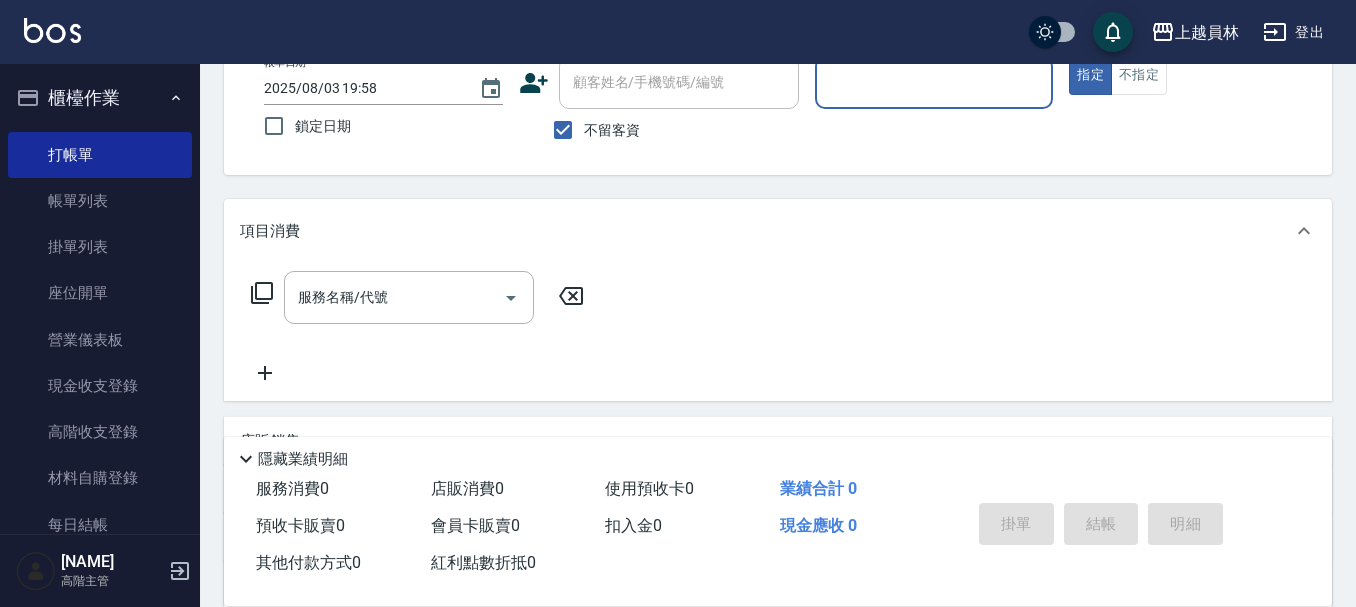 scroll, scrollTop: 94, scrollLeft: 0, axis: vertical 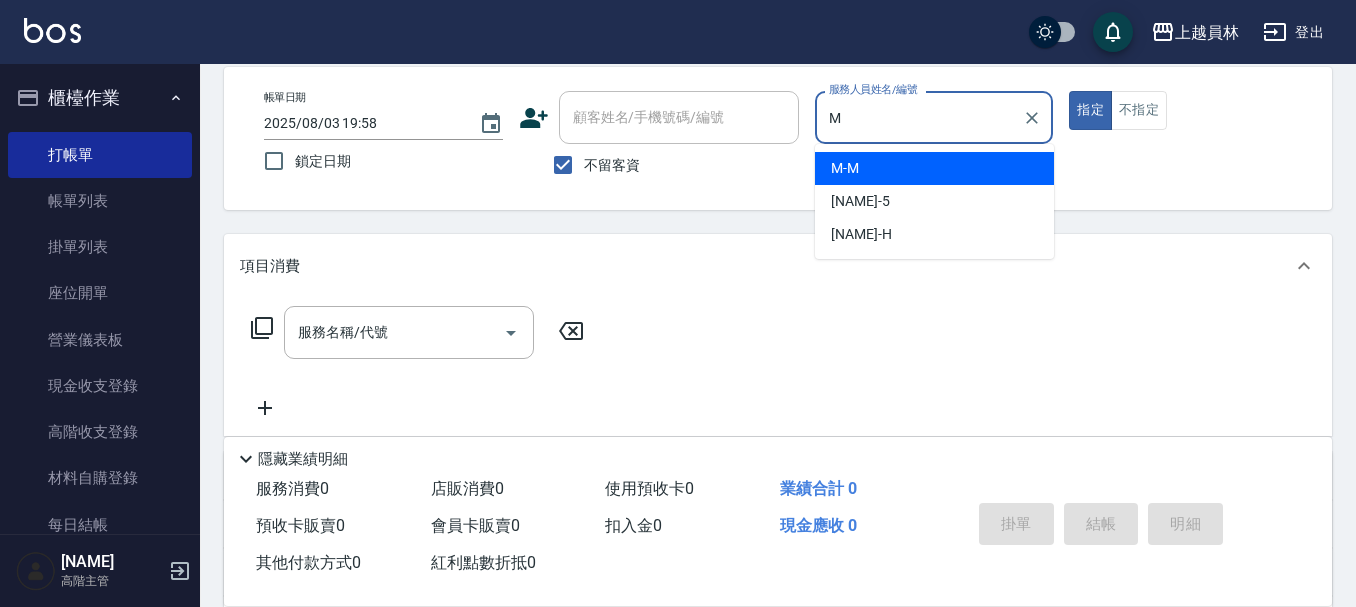 type on "M-M" 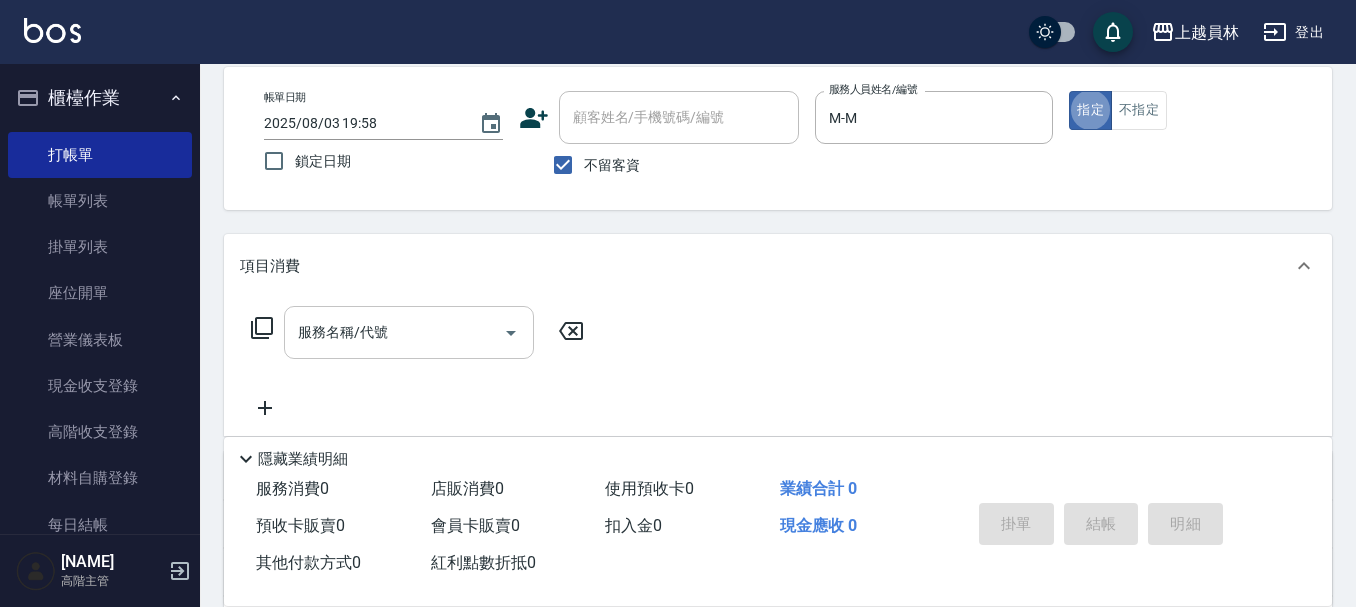 click on "服務名稱/代號 服務名稱/代號" at bounding box center (409, 332) 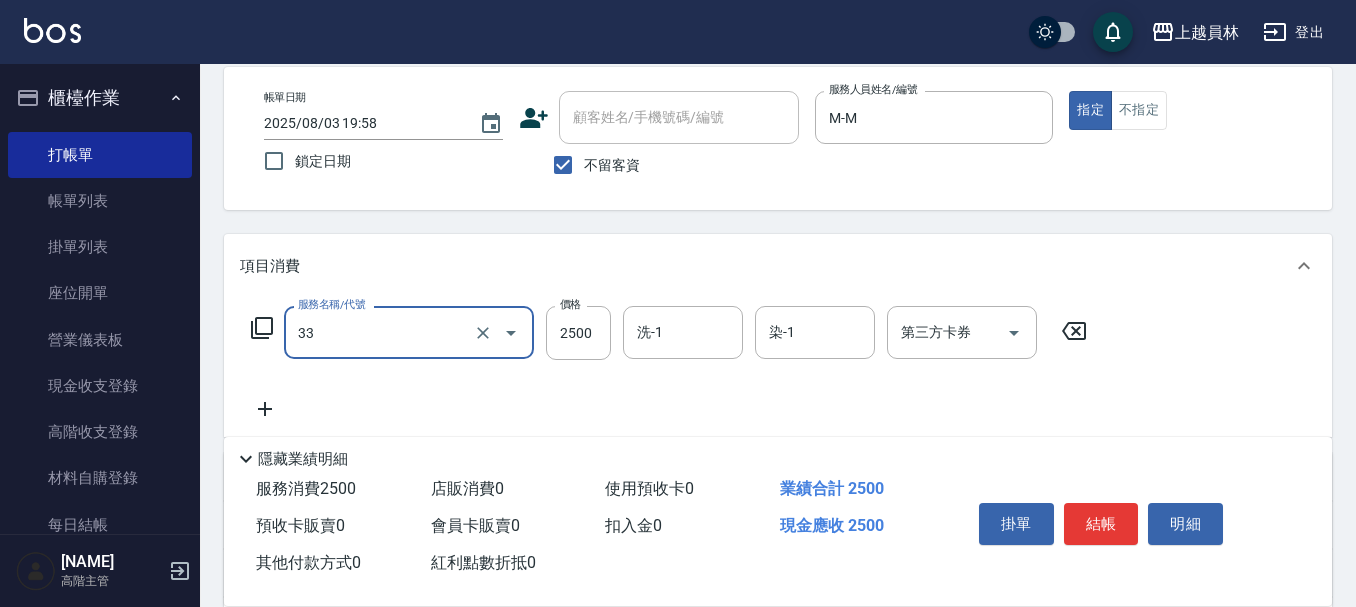 type on "染髮B餐(33)" 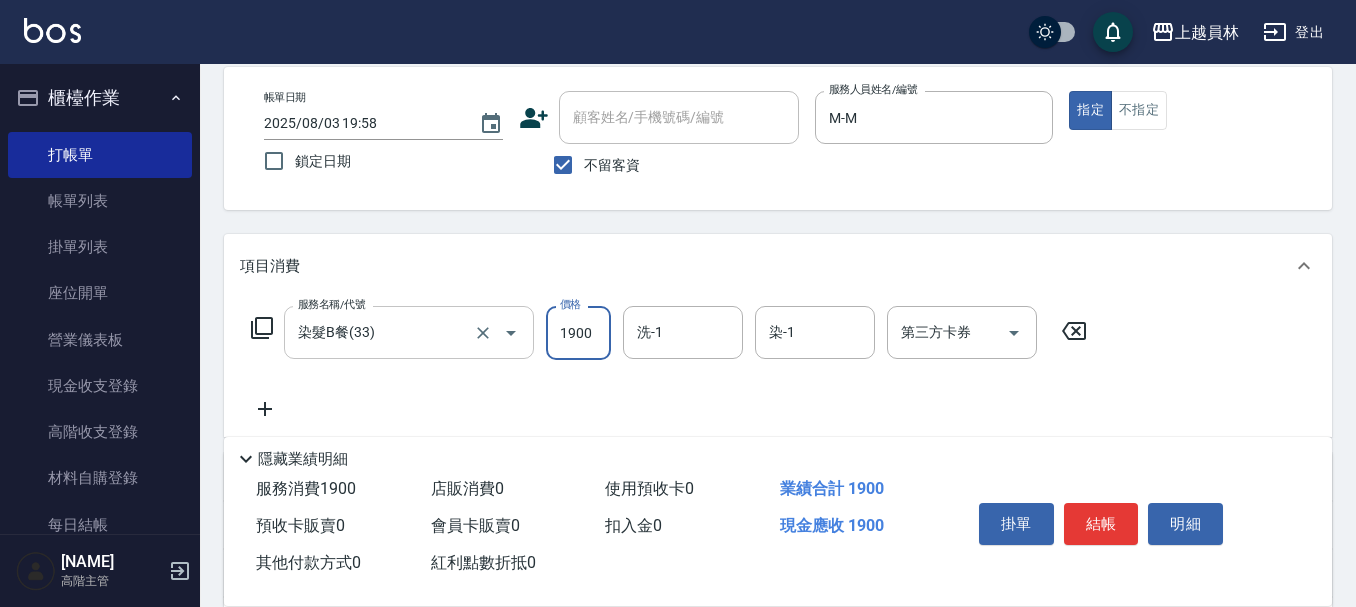 type on "1900" 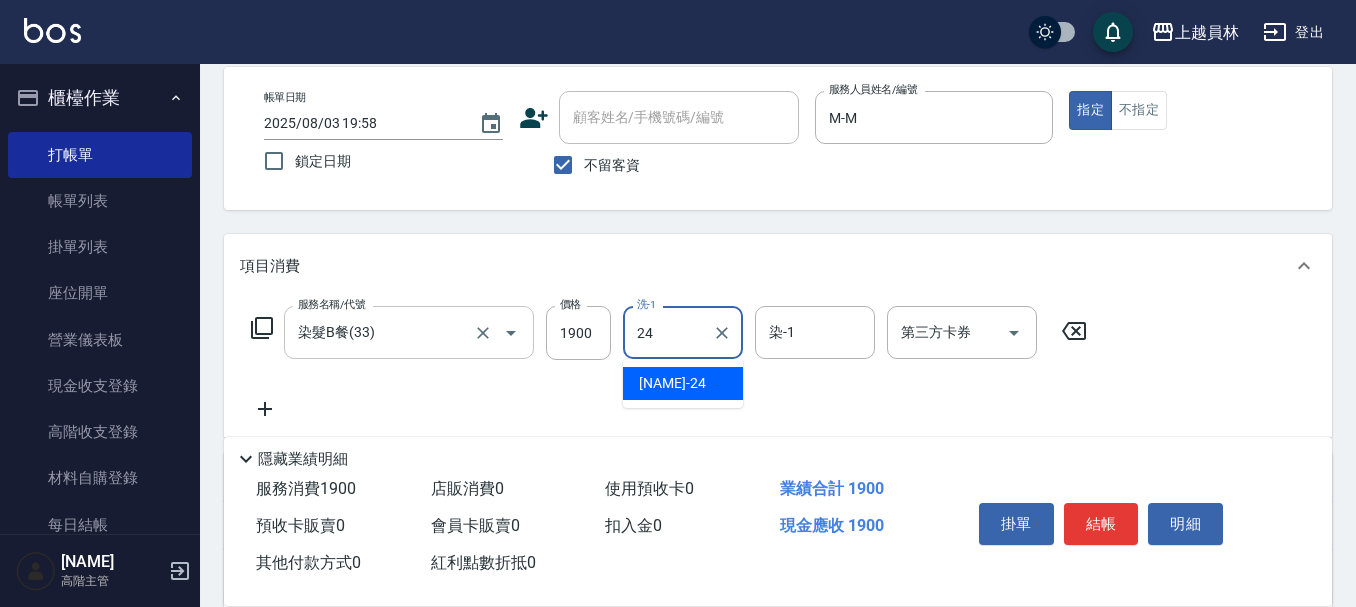 type on "[NAME]-[NUMBER]" 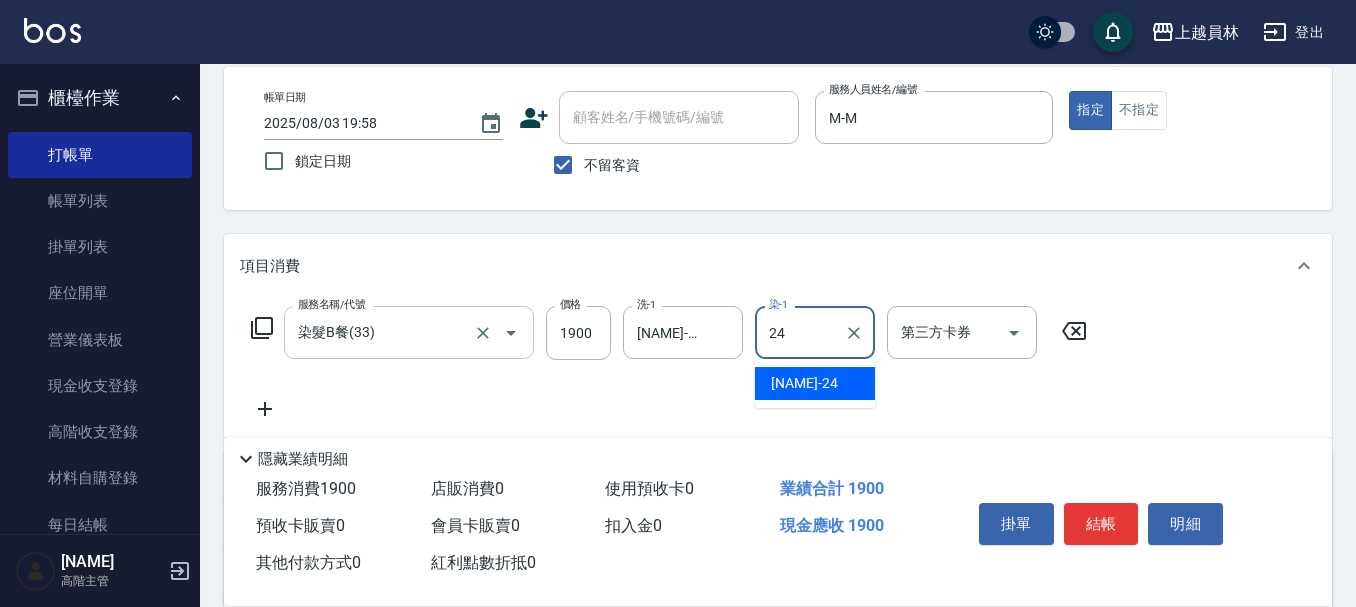 type on "[NAME]-[NUMBER]" 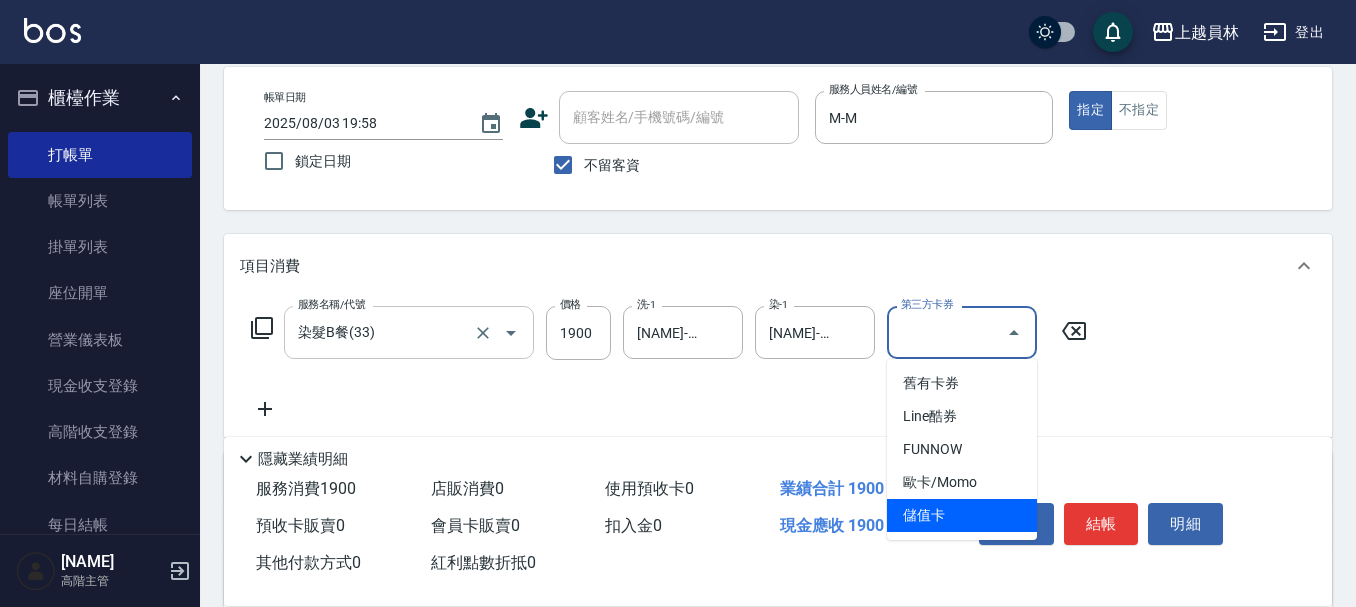 type on "儲值卡" 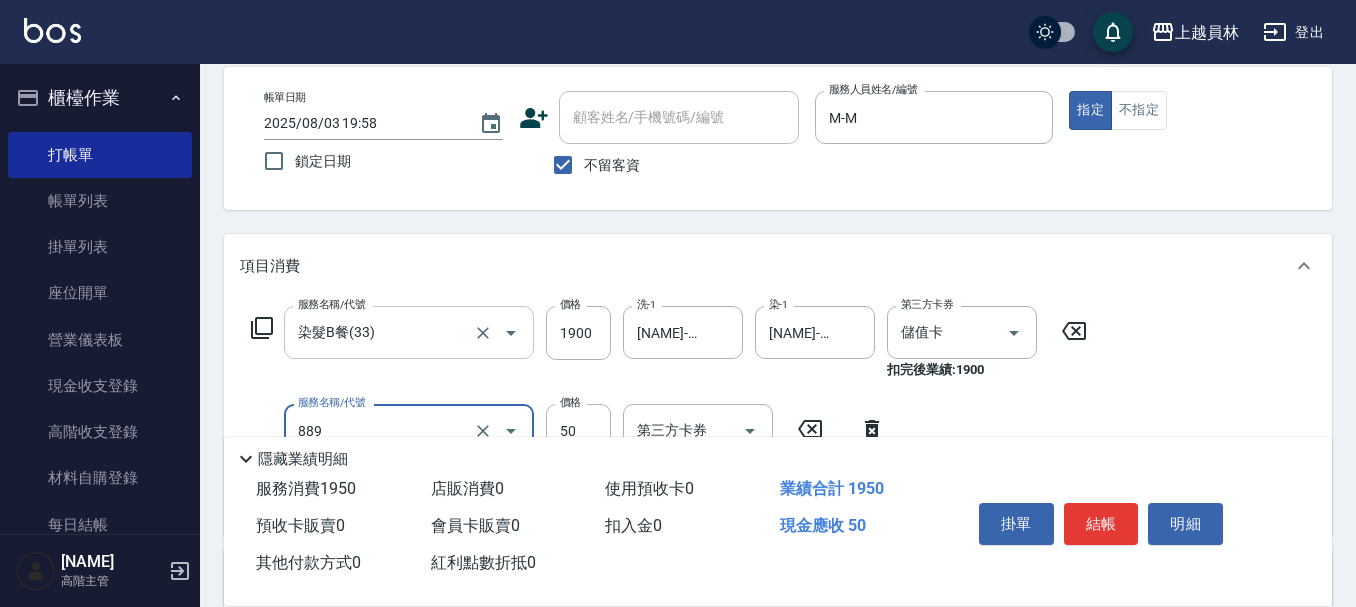 type on "精油(889)" 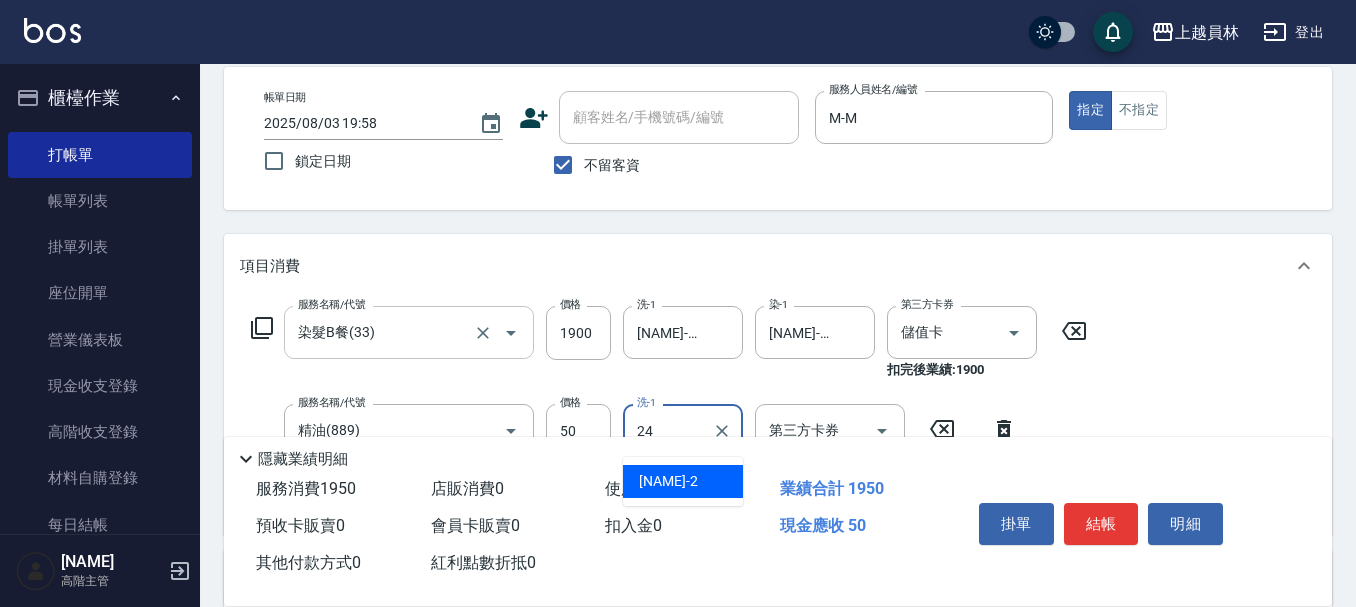 type on "[NAME]-[NUMBER]" 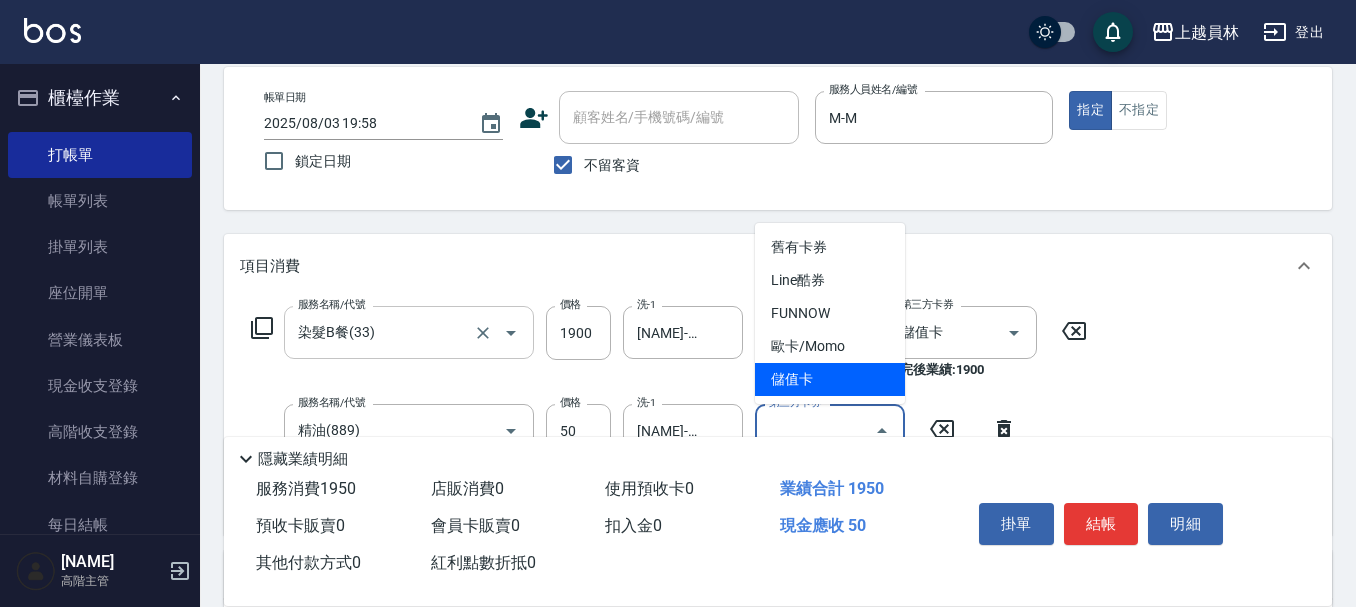 type on "儲值卡" 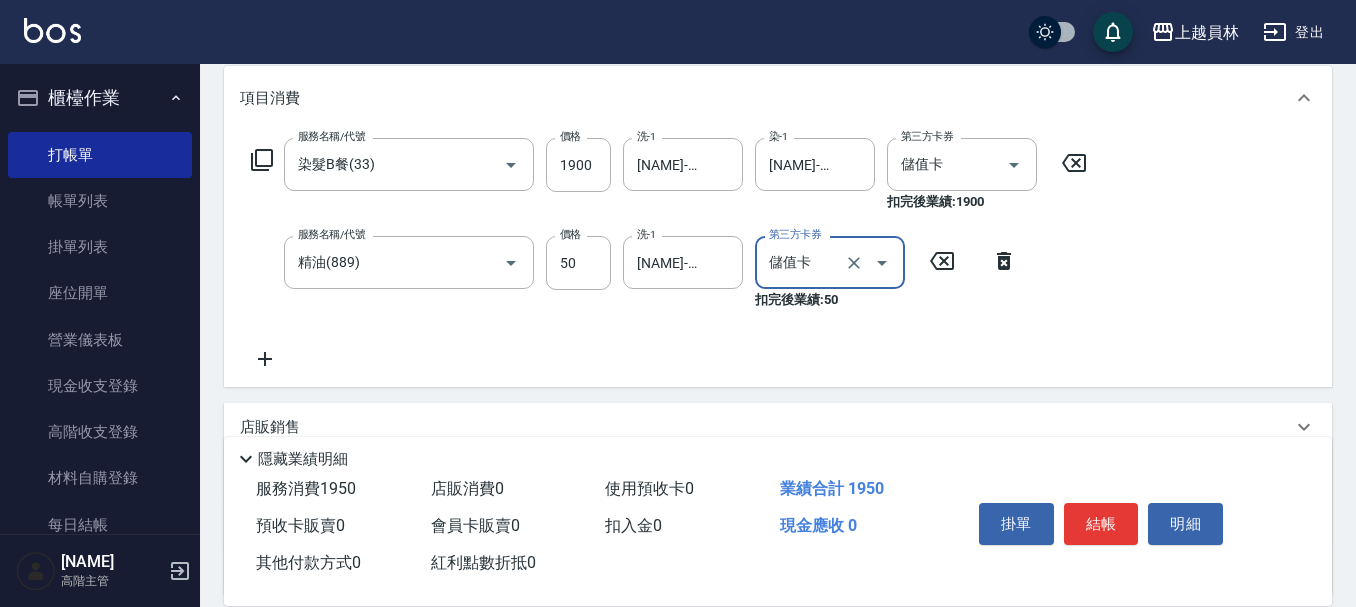scroll, scrollTop: 294, scrollLeft: 0, axis: vertical 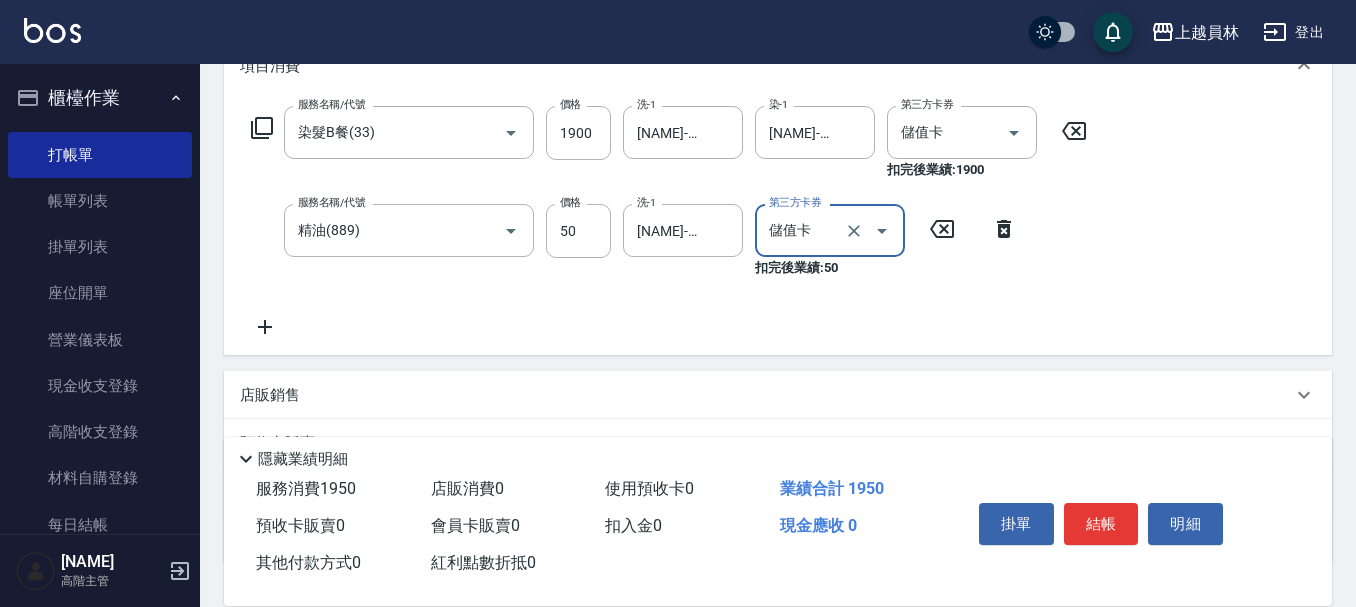 click on "店販銷售" at bounding box center [778, 395] 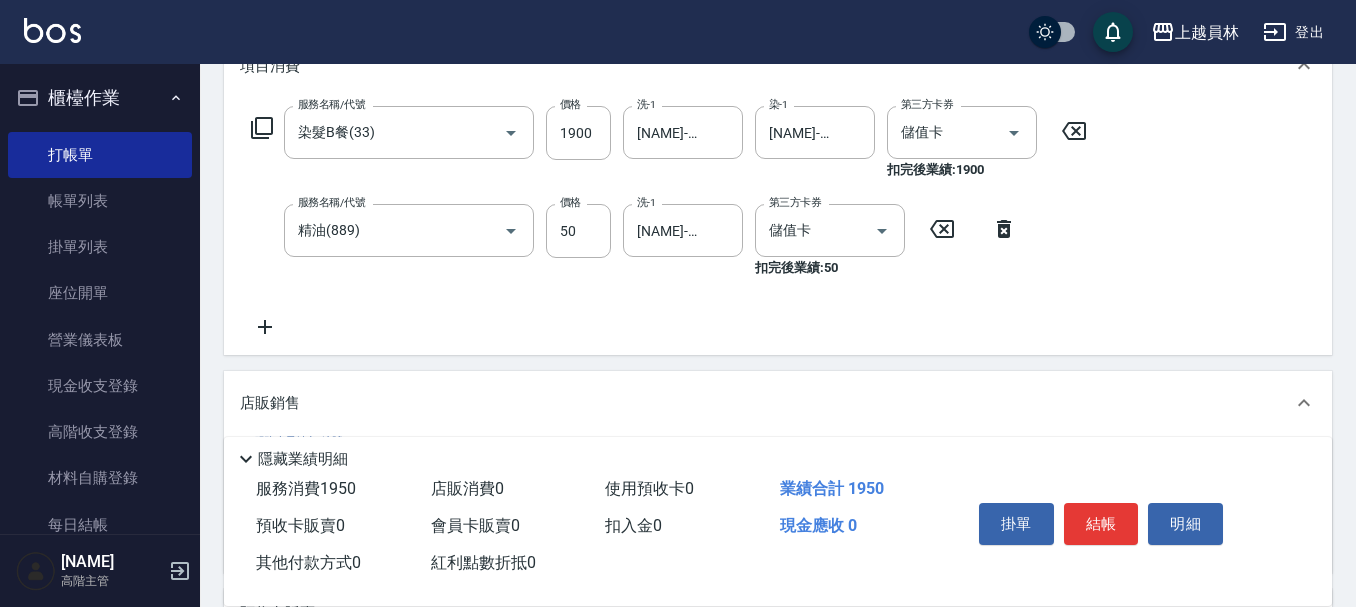 scroll, scrollTop: 0, scrollLeft: 0, axis: both 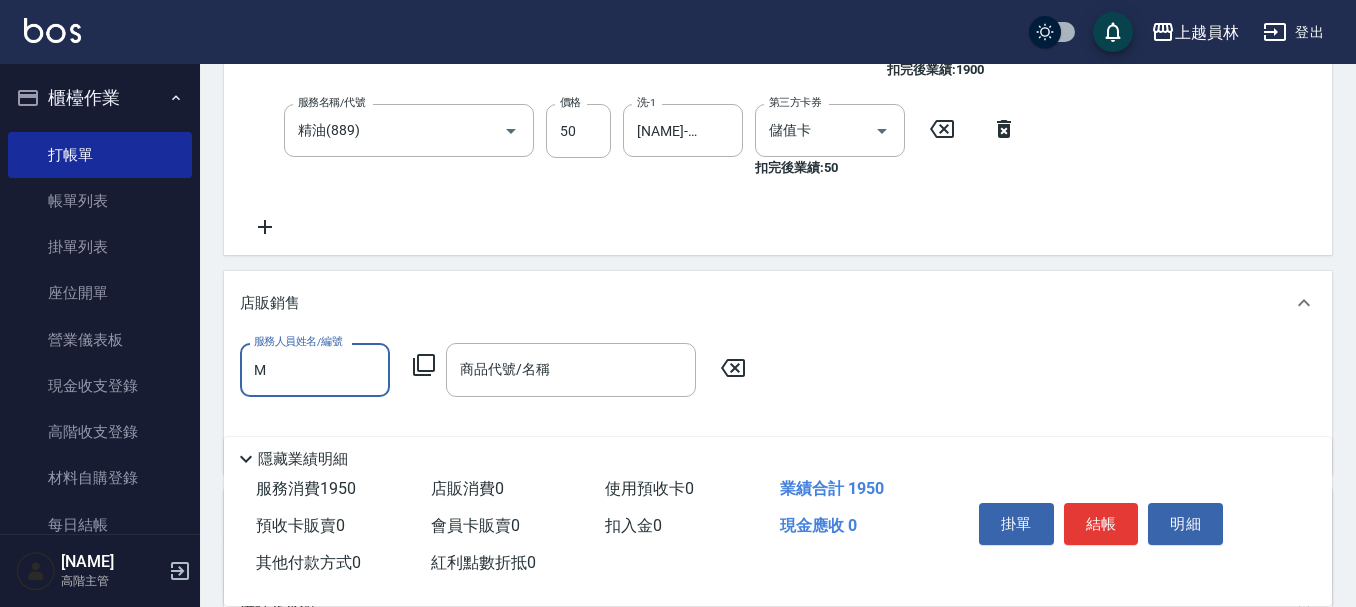 type on "M-M" 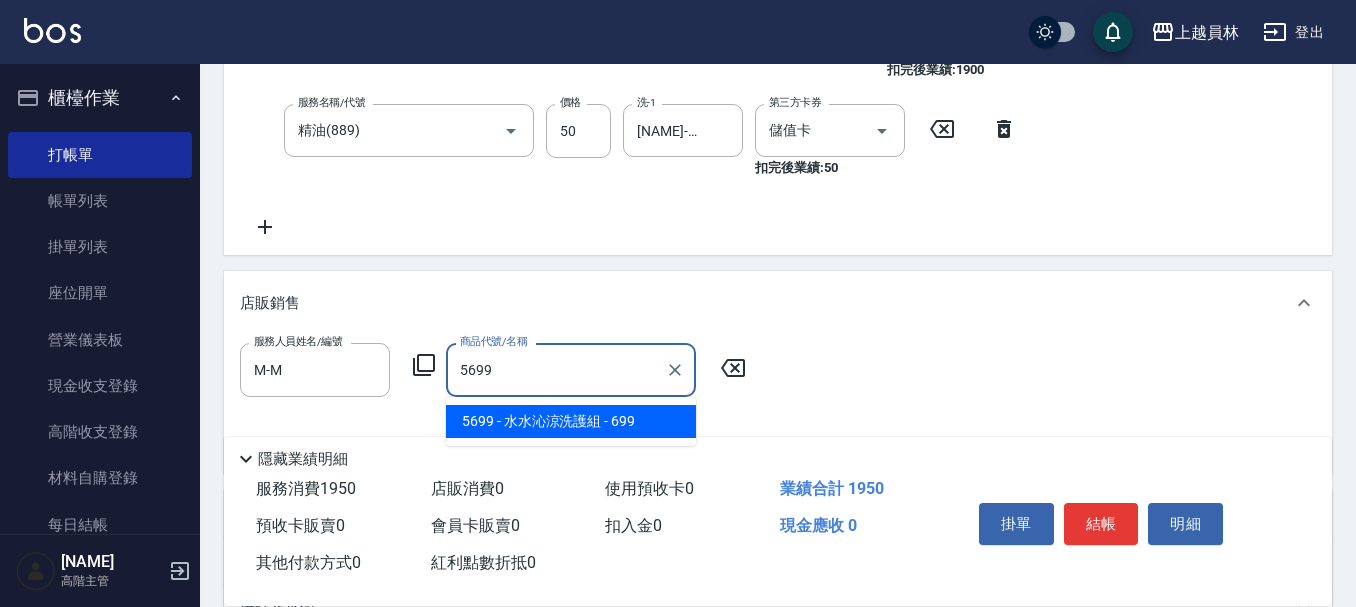 type on "水水沁涼洗護組" 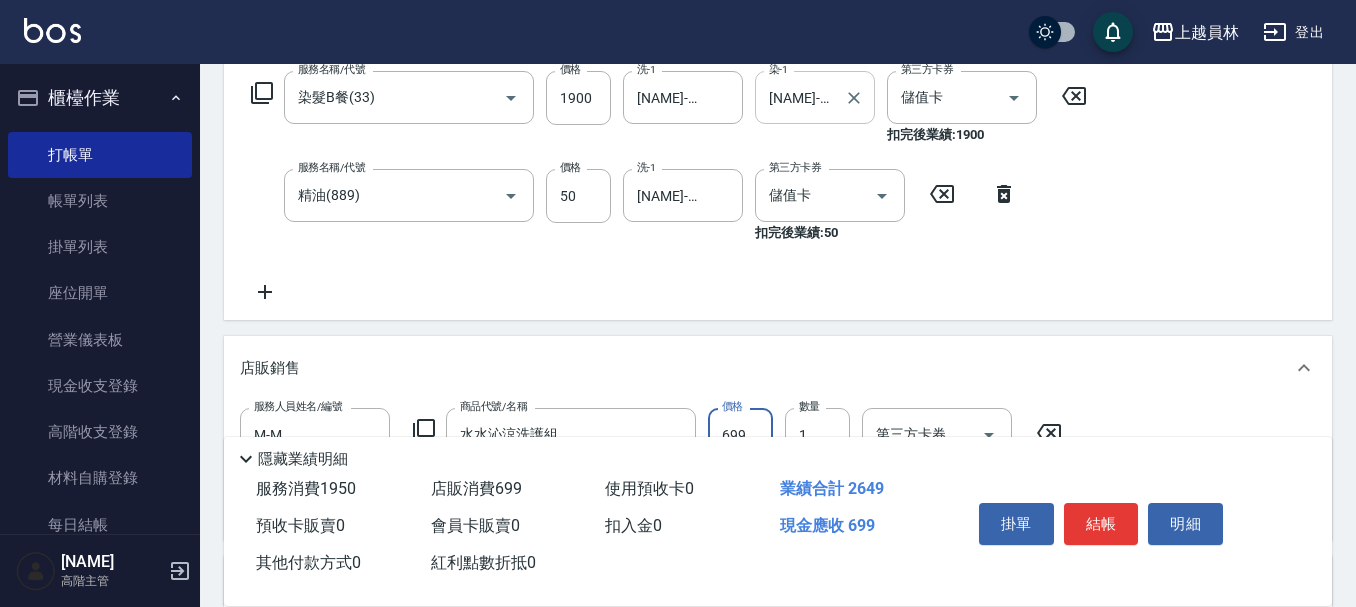scroll, scrollTop: 294, scrollLeft: 0, axis: vertical 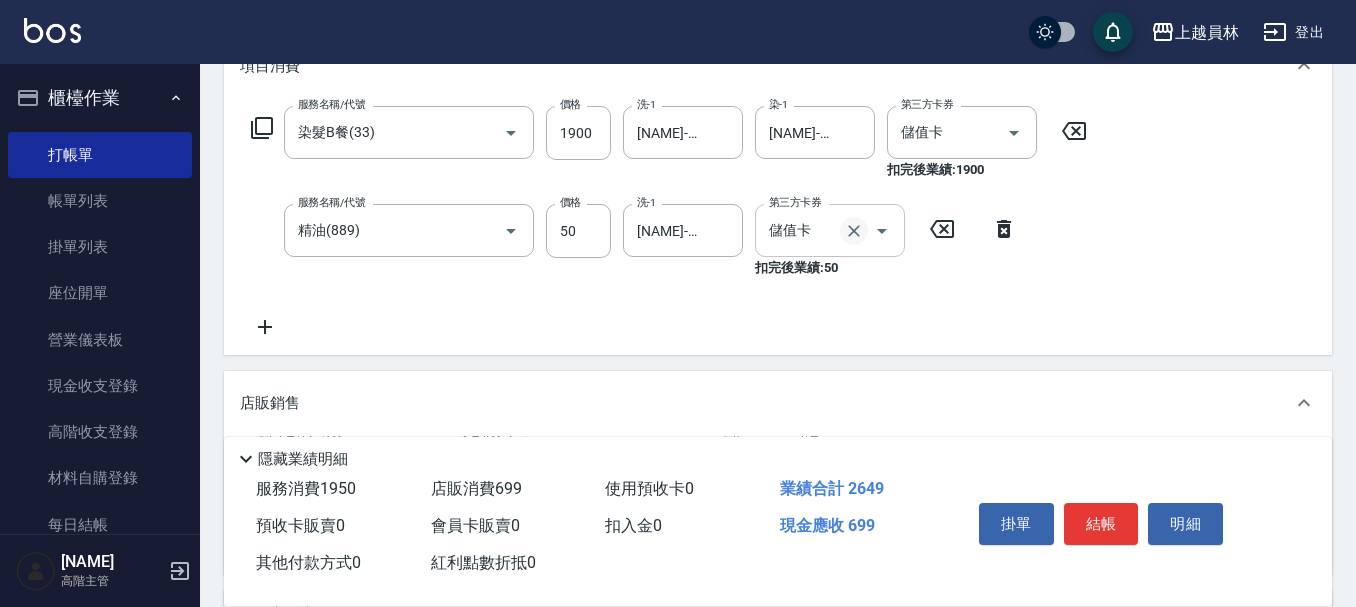 click at bounding box center [854, 231] 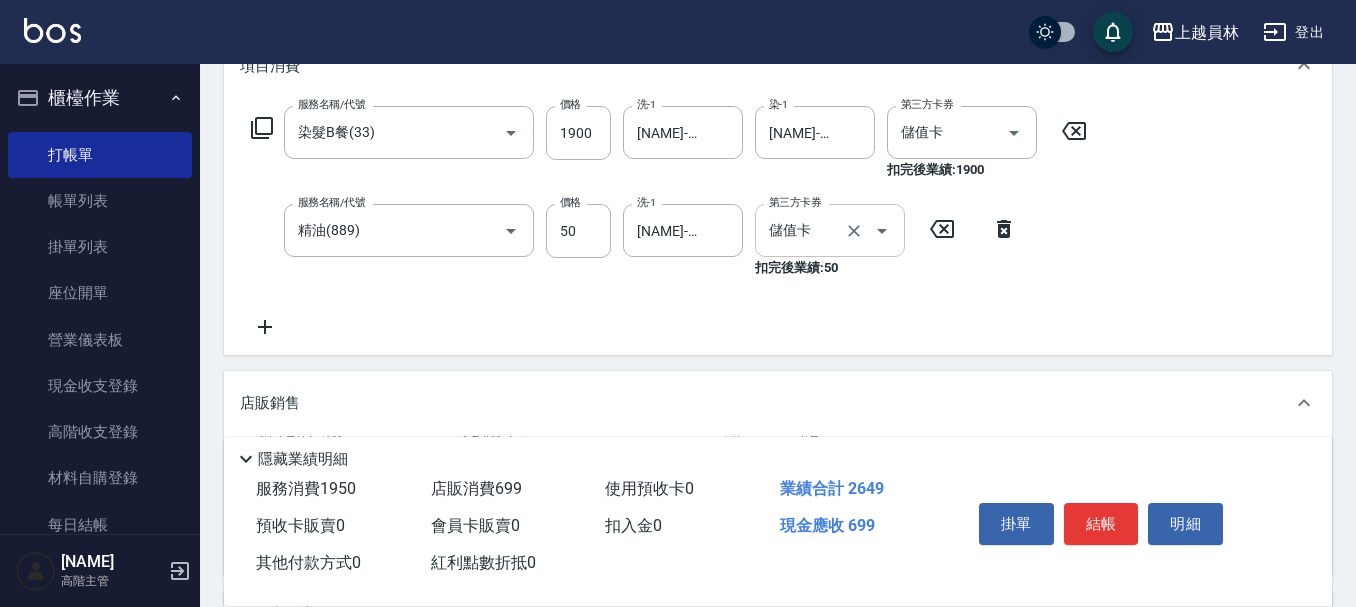 type 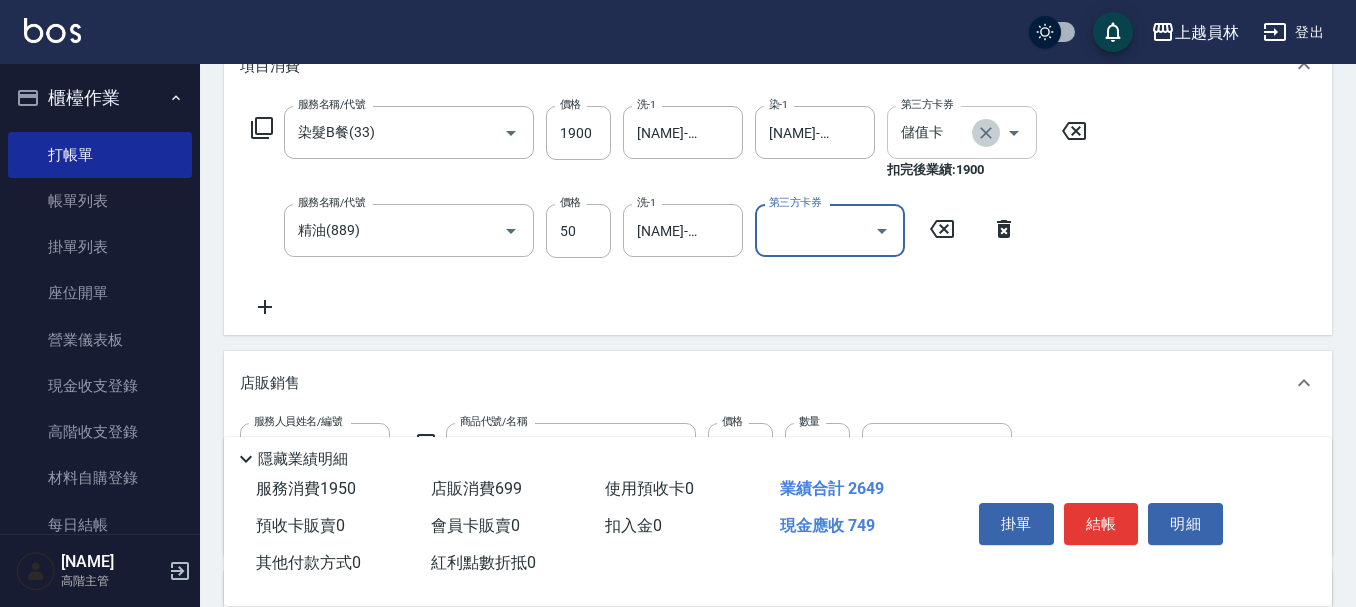 click at bounding box center [986, 133] 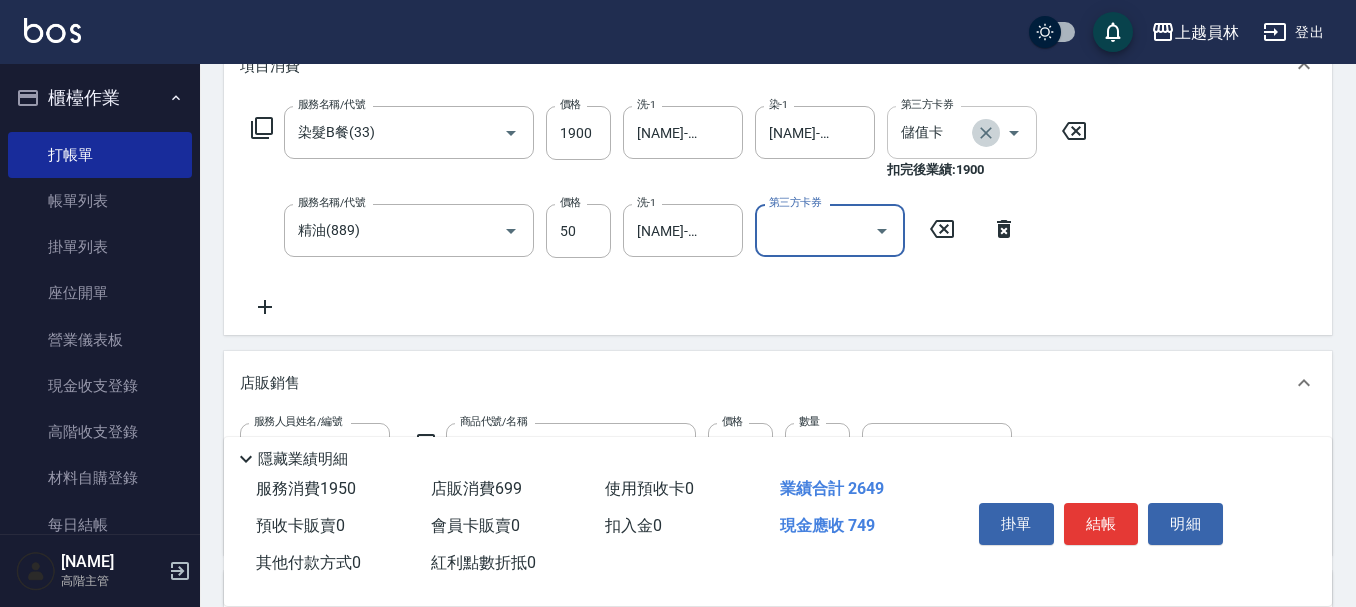 type 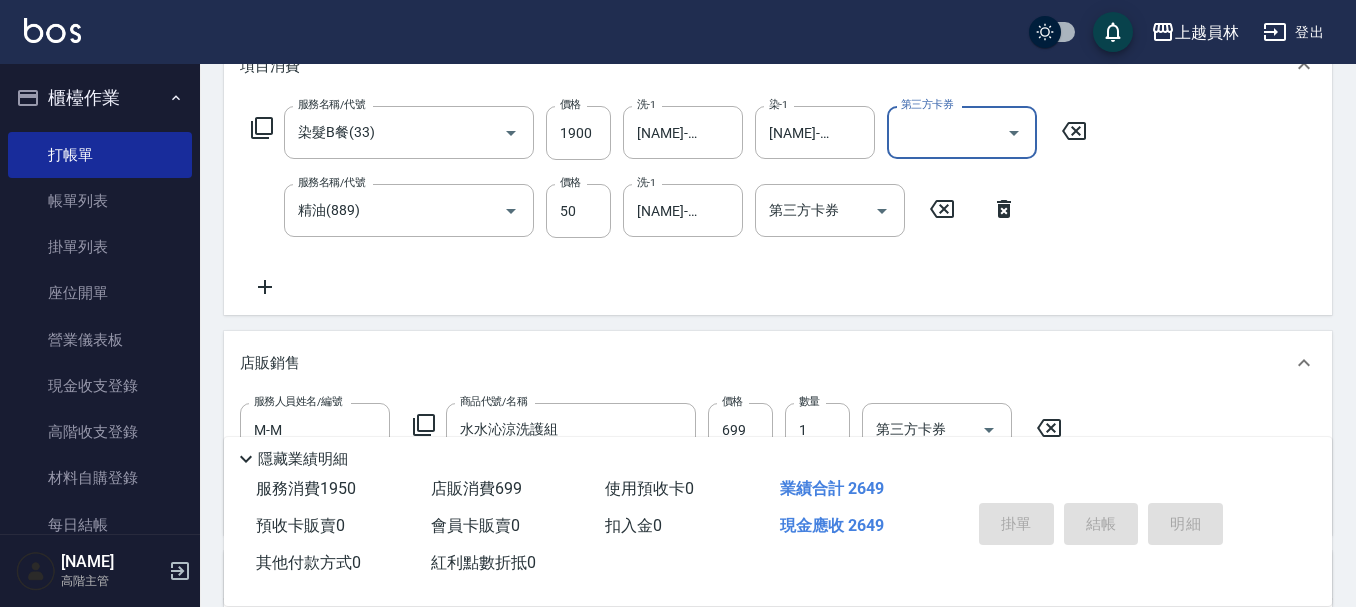 type on "2025/08/03 20:04" 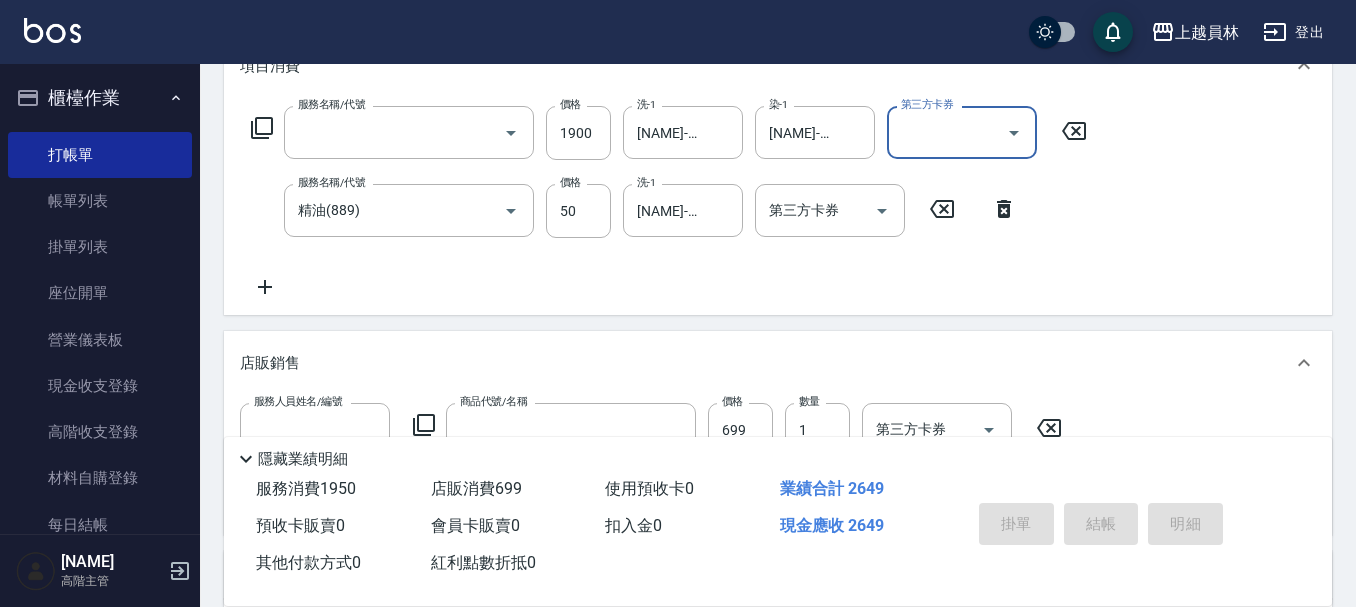 scroll, scrollTop: 0, scrollLeft: 0, axis: both 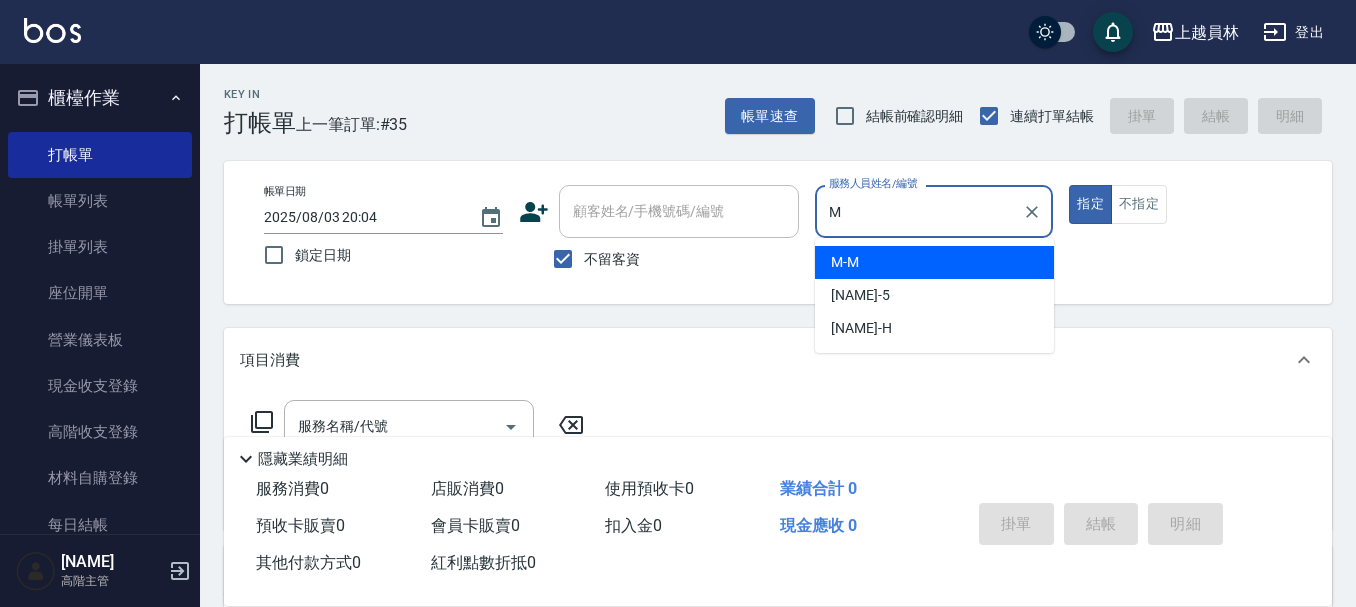 type on "M-M" 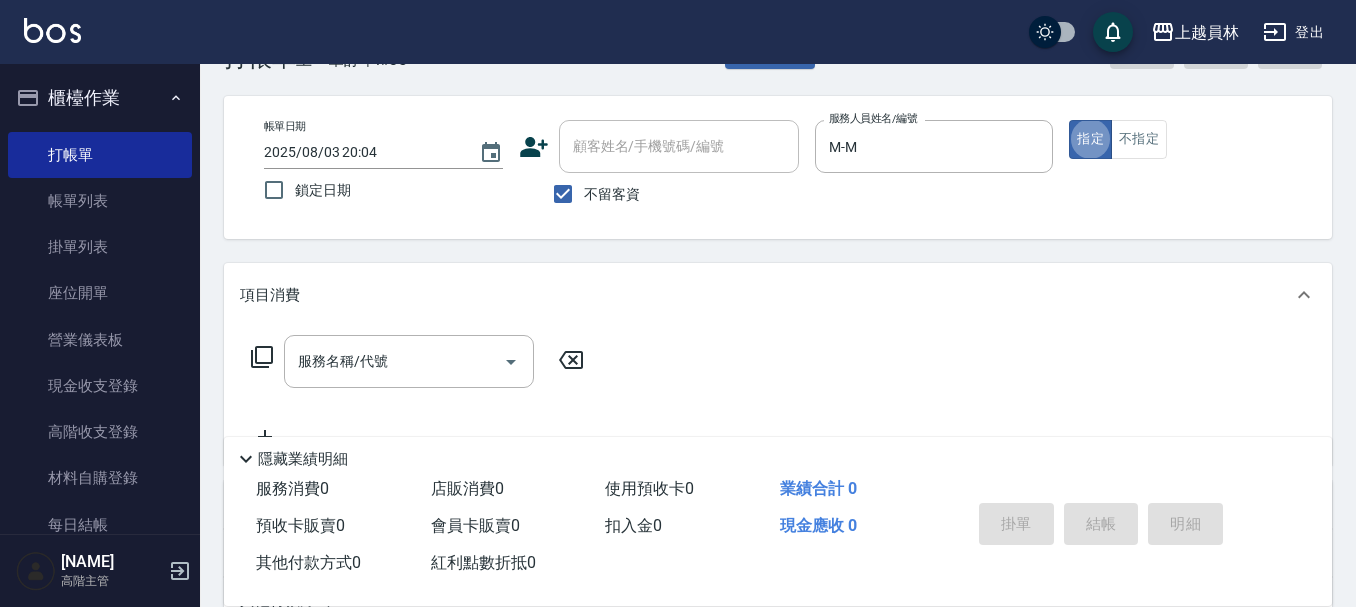 scroll, scrollTop: 100, scrollLeft: 0, axis: vertical 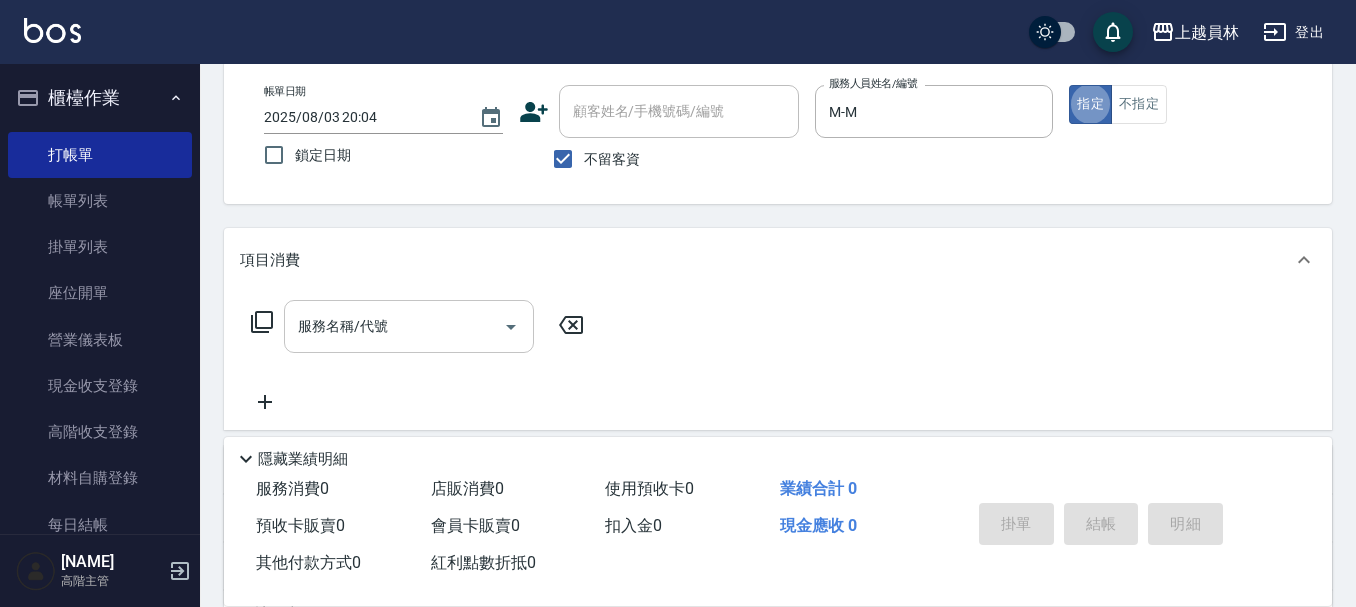 click on "服務名稱/代號 服務名稱/代號" at bounding box center [409, 326] 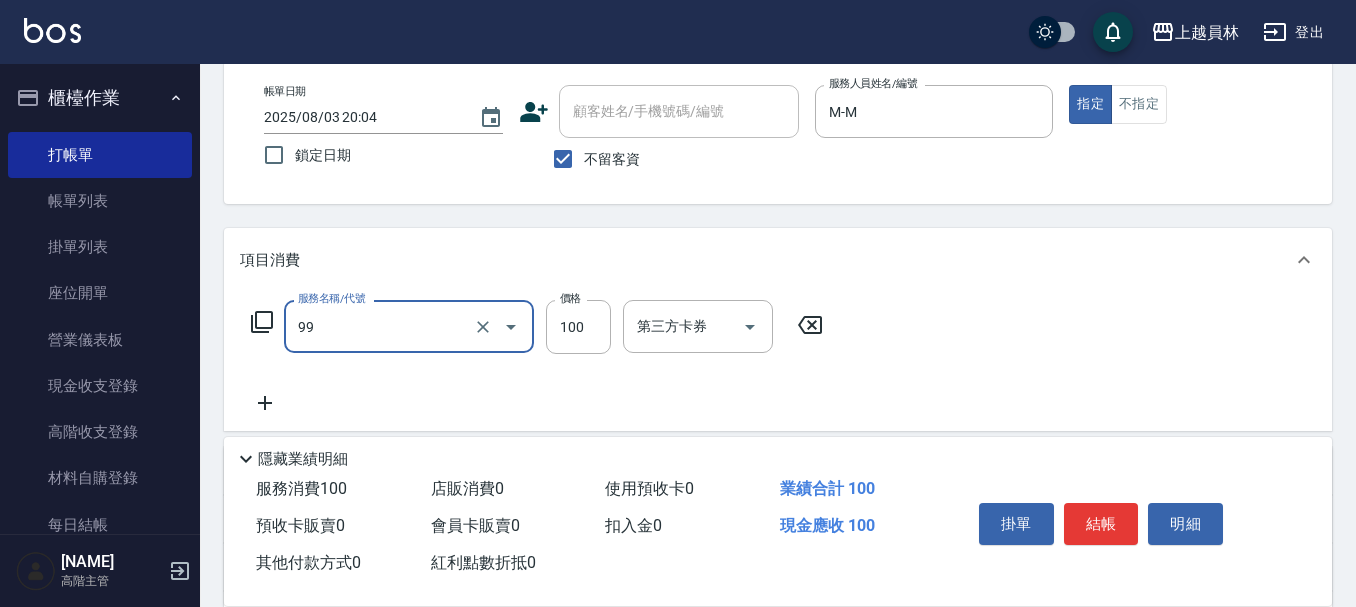 type on "VIP儲值(99)" 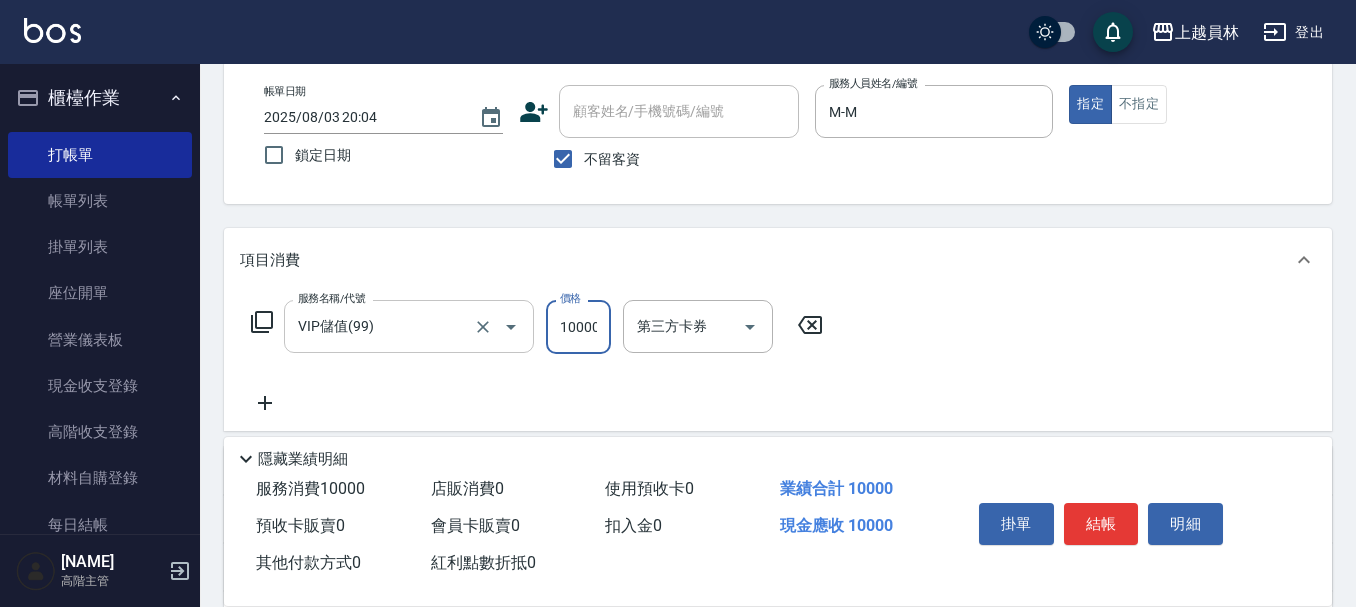 scroll, scrollTop: 0, scrollLeft: 2, axis: horizontal 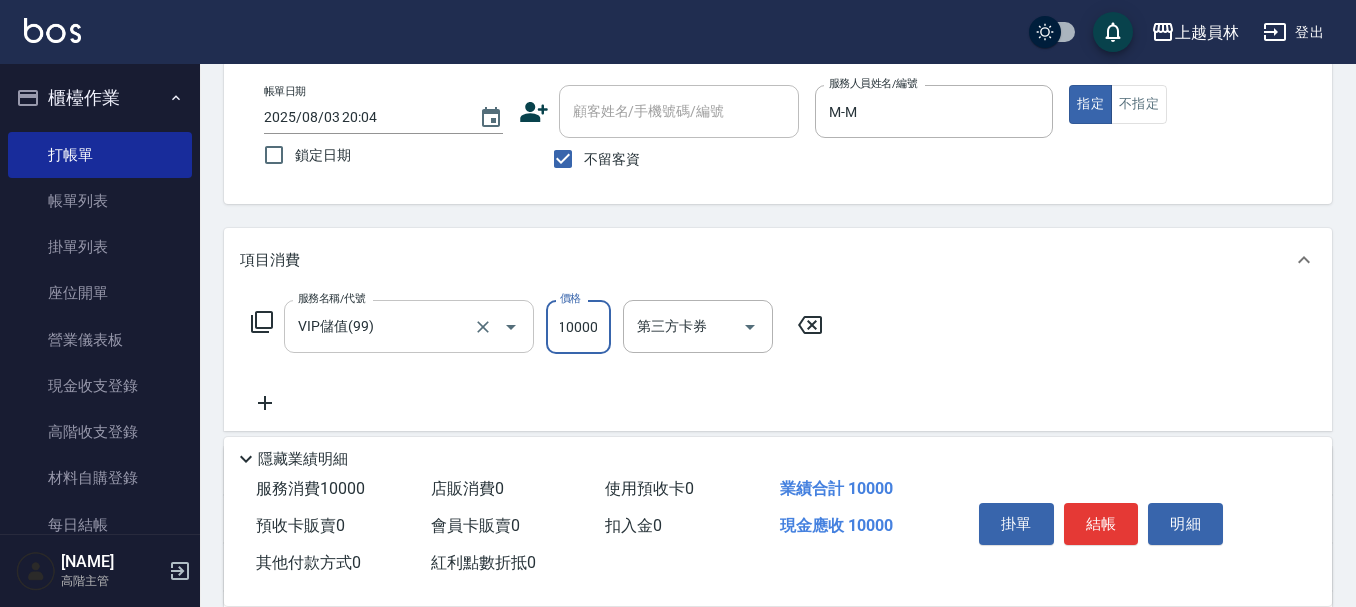 type on "10000" 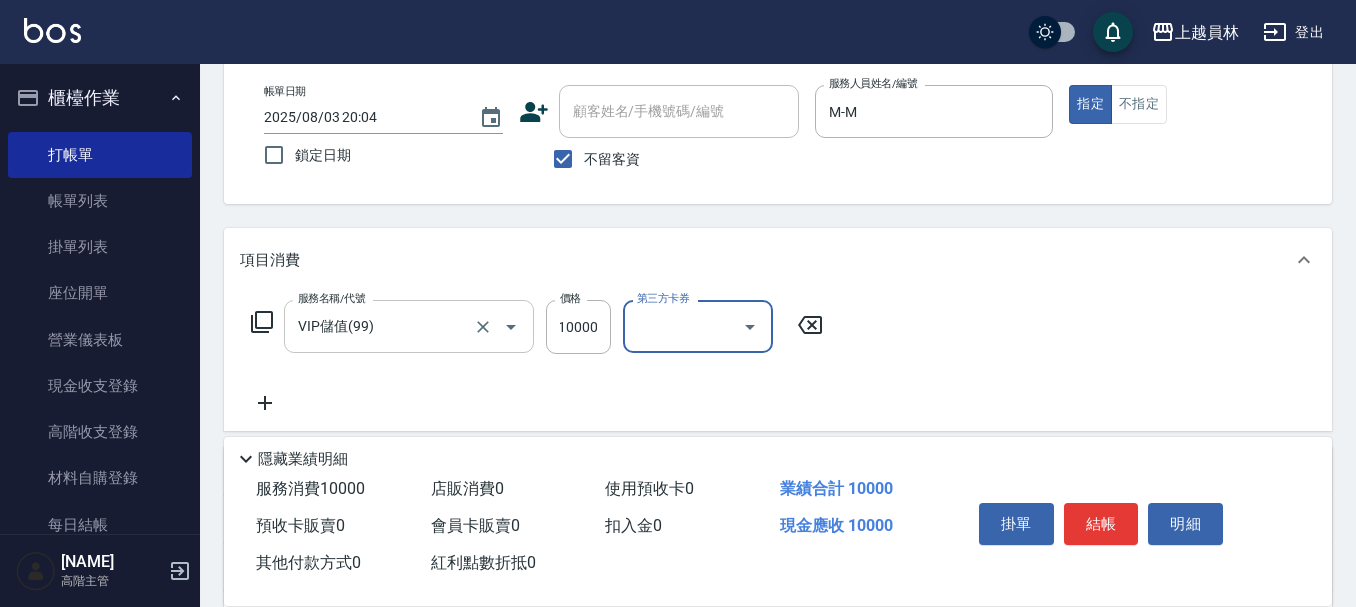 scroll, scrollTop: 0, scrollLeft: 0, axis: both 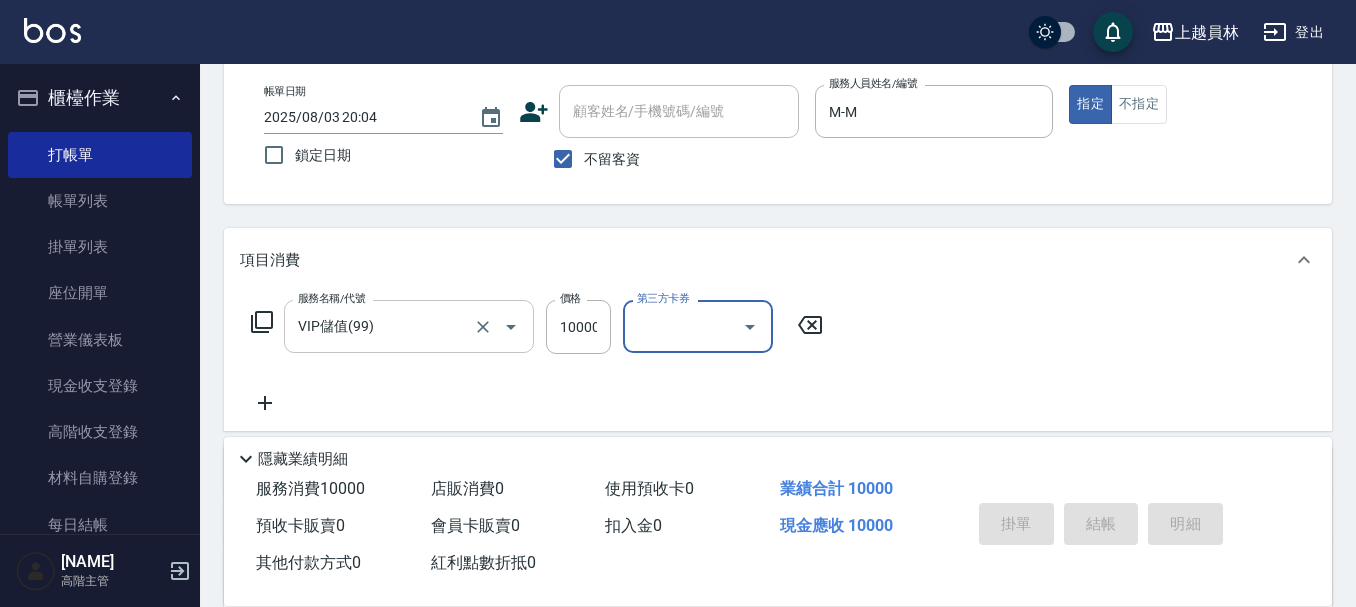 type 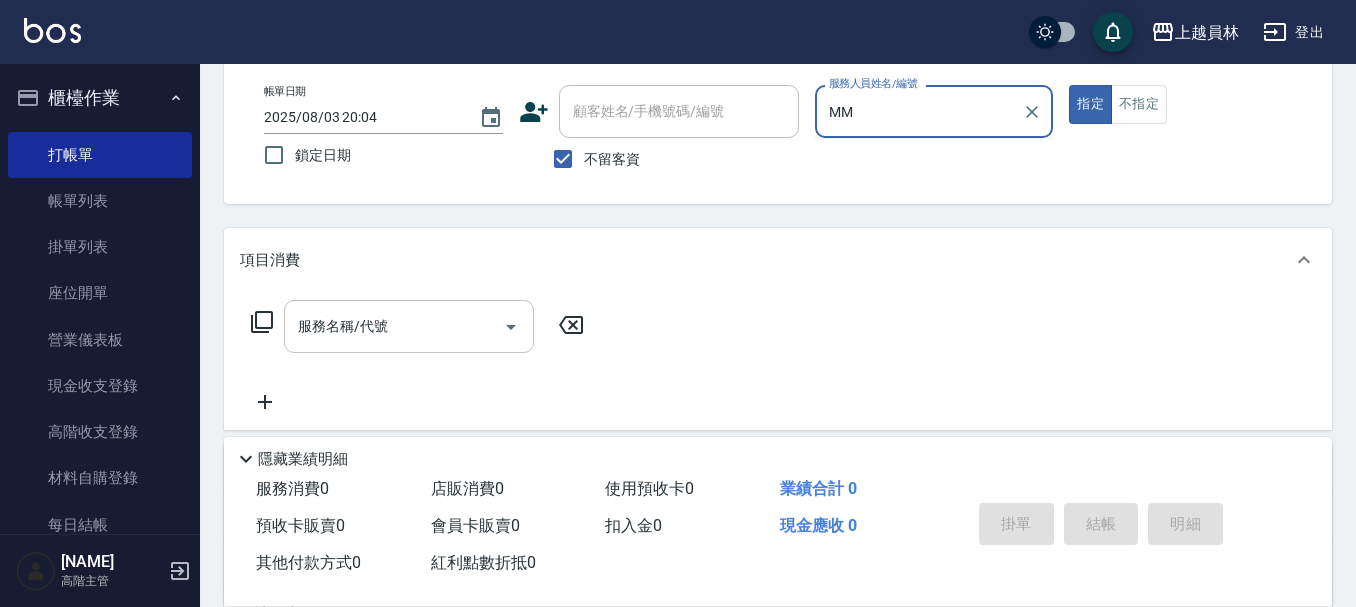 type on "MM" 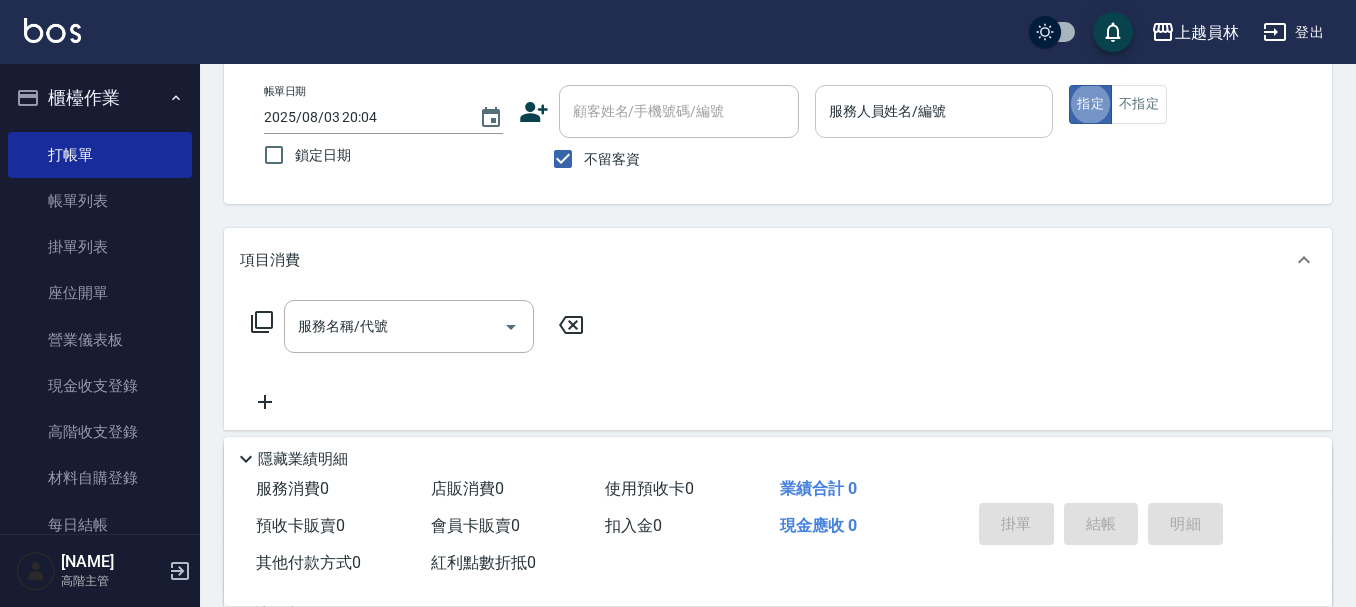 click on "服務人員姓名/編號" at bounding box center [934, 111] 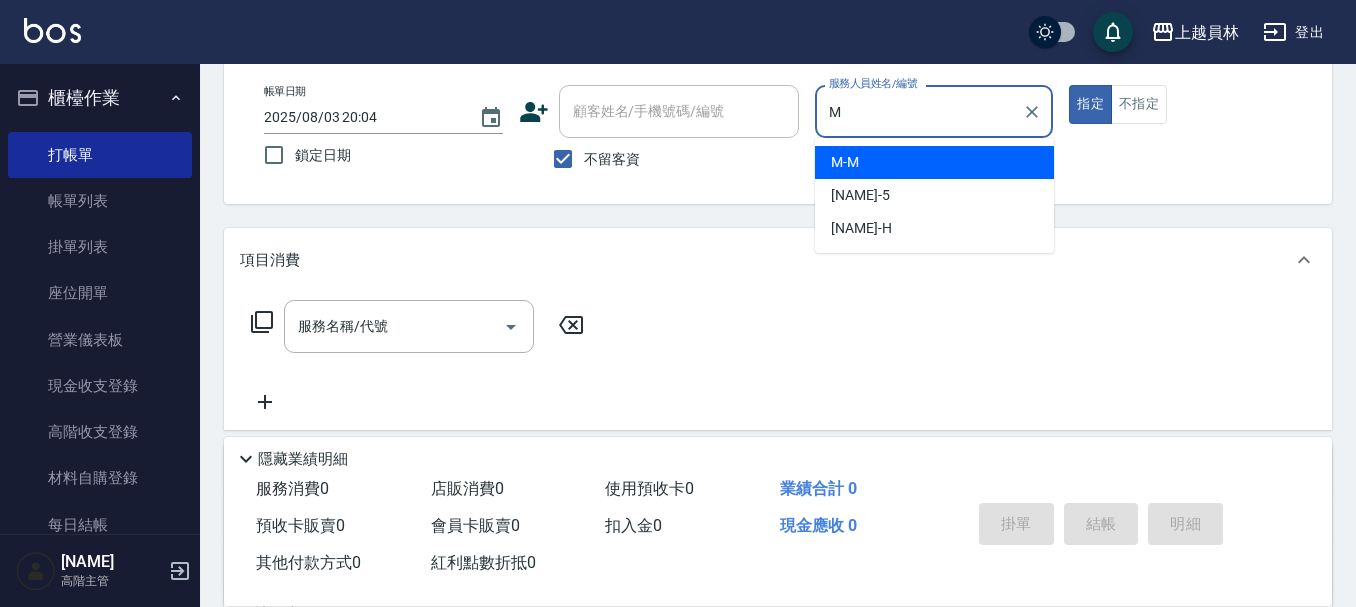 type on "M-M" 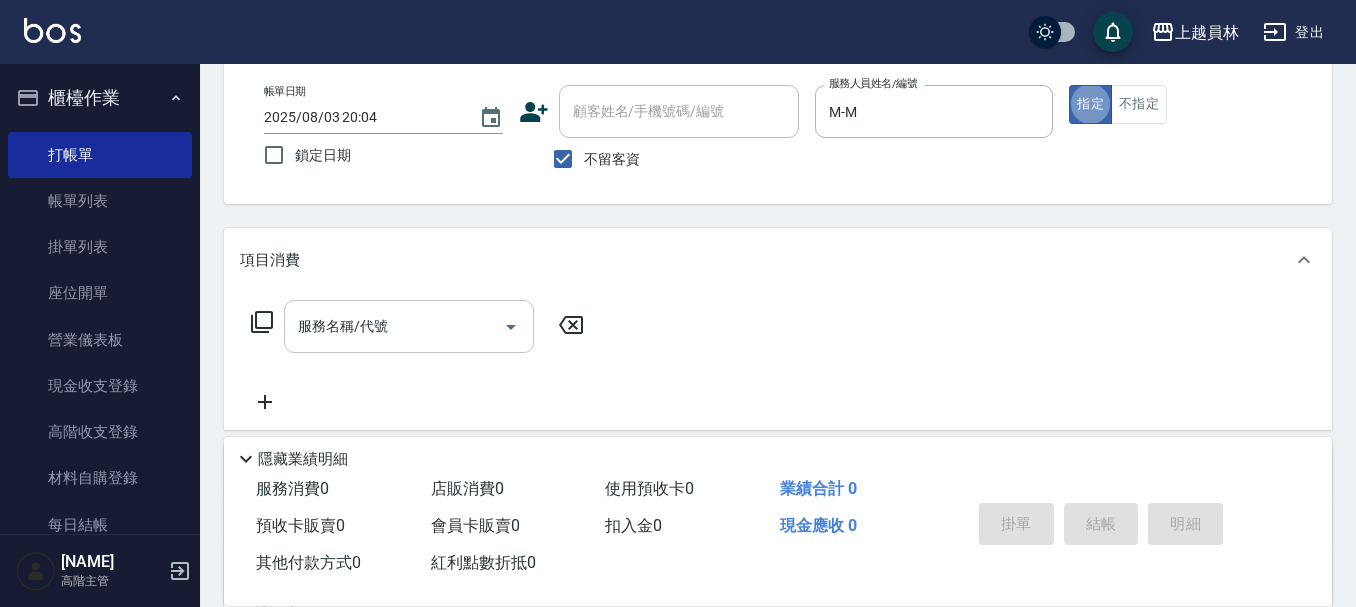 click on "服務名稱/代號" at bounding box center (394, 326) 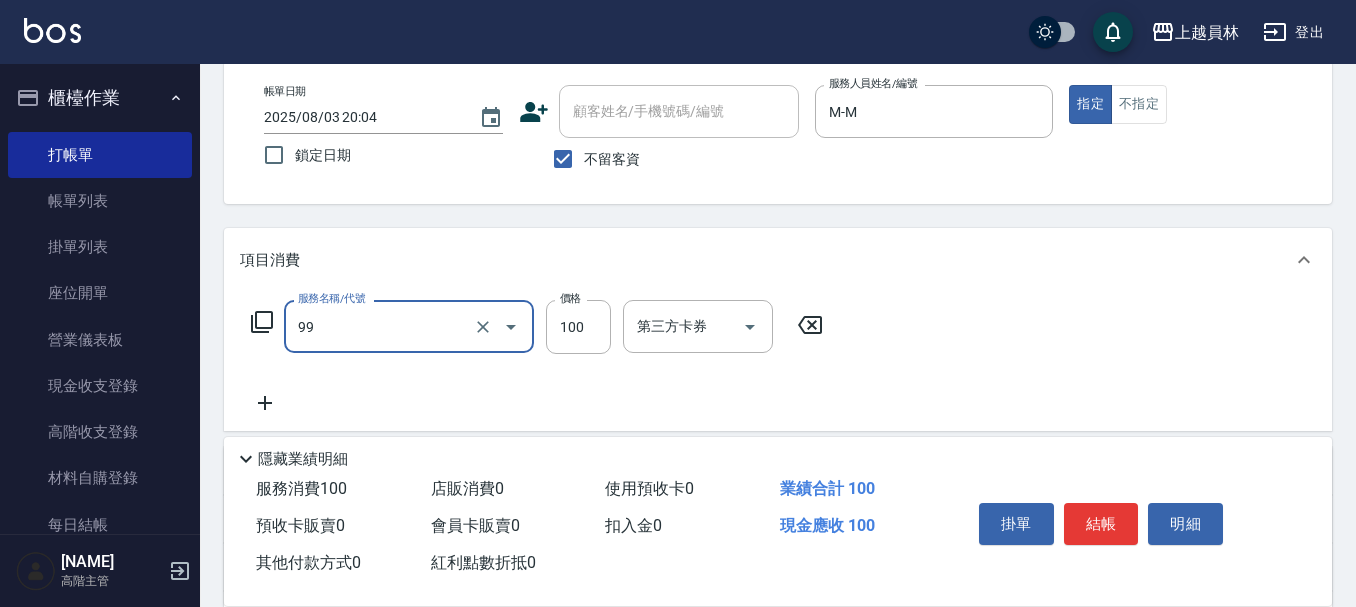 type on "VIP儲值(99)" 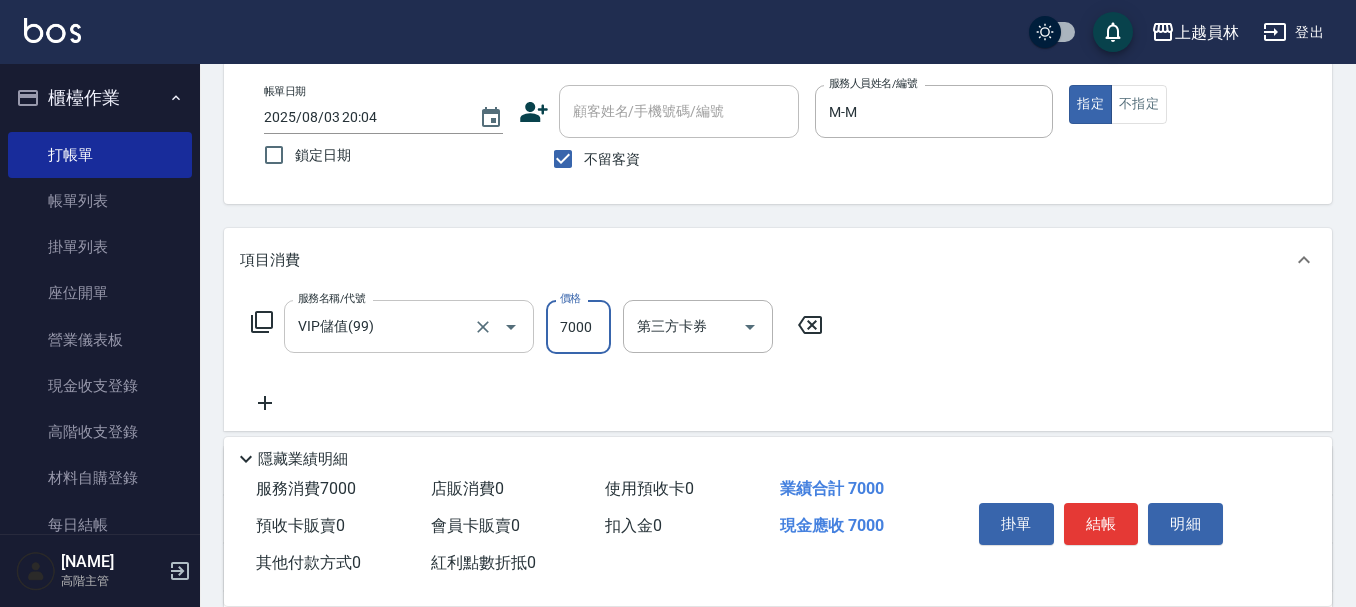 type on "7000" 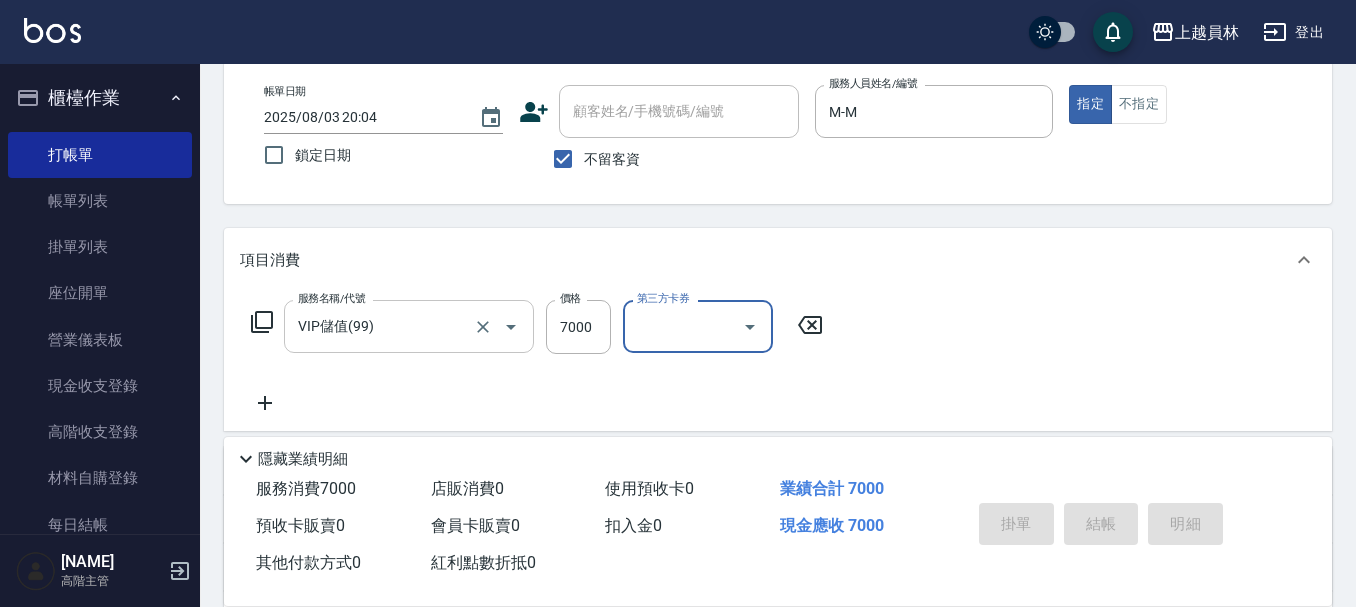 type on "2025/08/03 20:05" 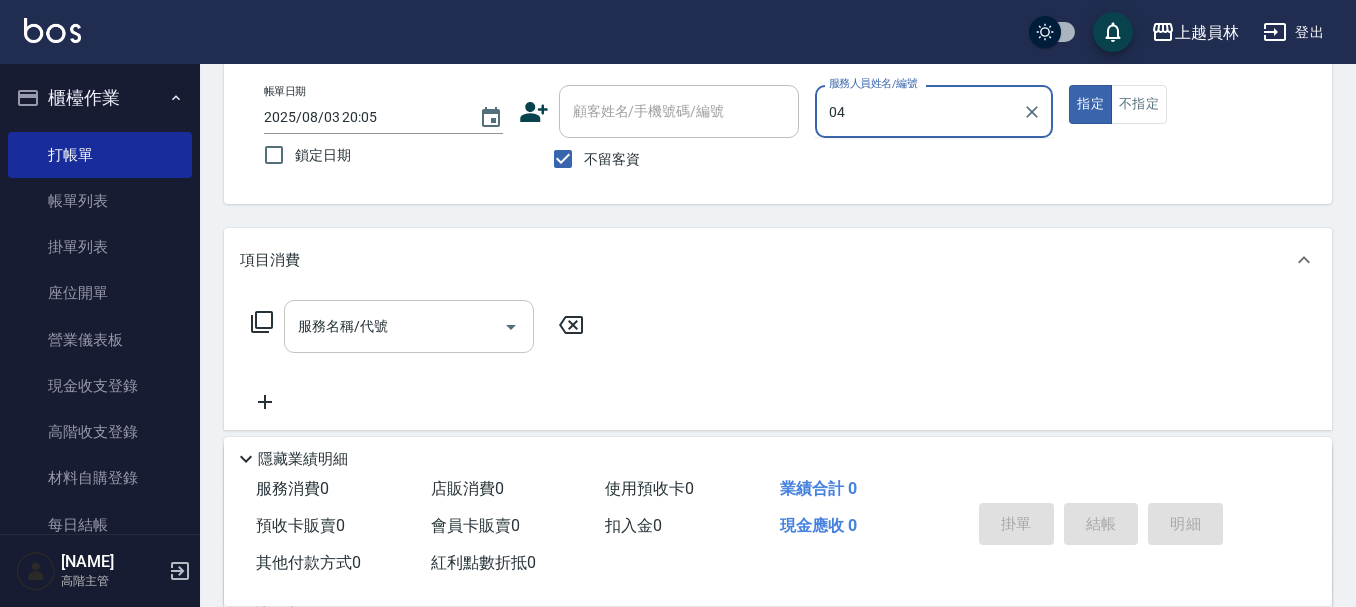 type on "0" 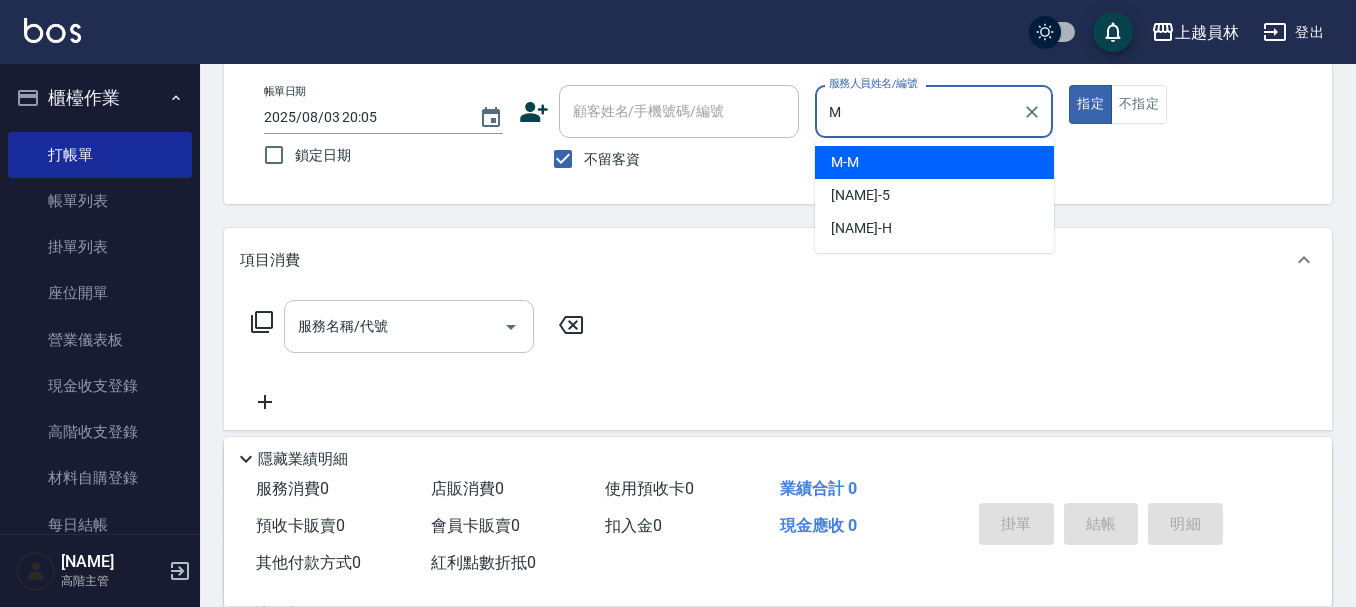 type on "M-M" 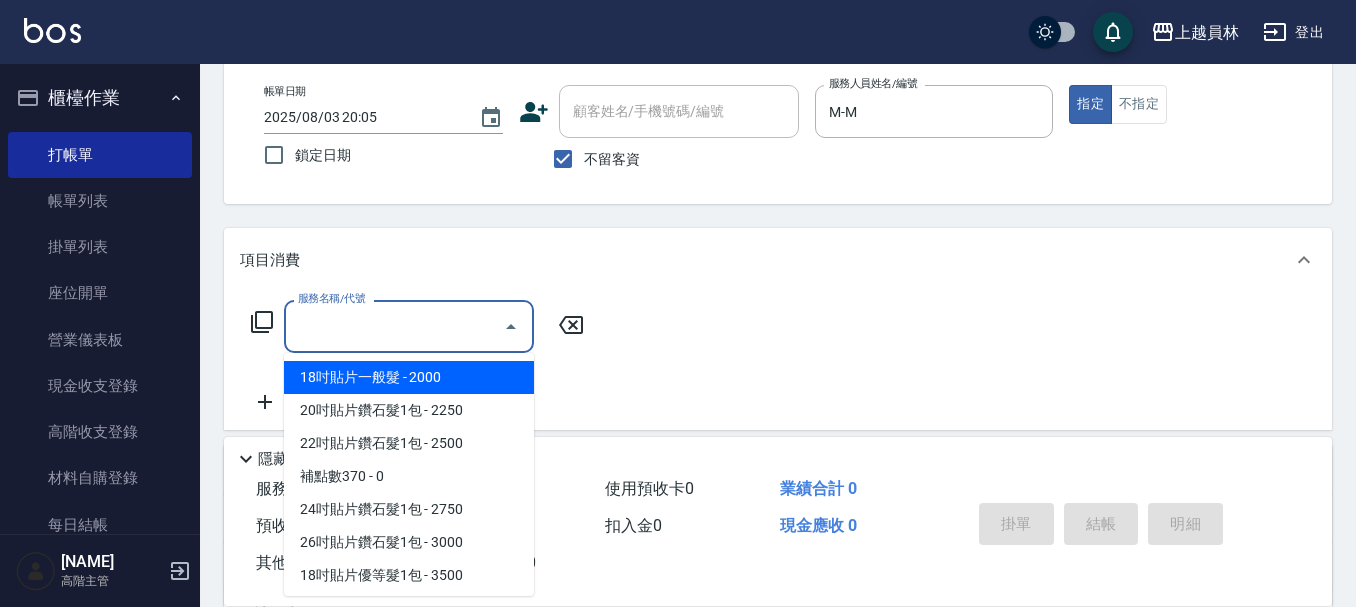 click on "服務名稱/代號" at bounding box center (394, 326) 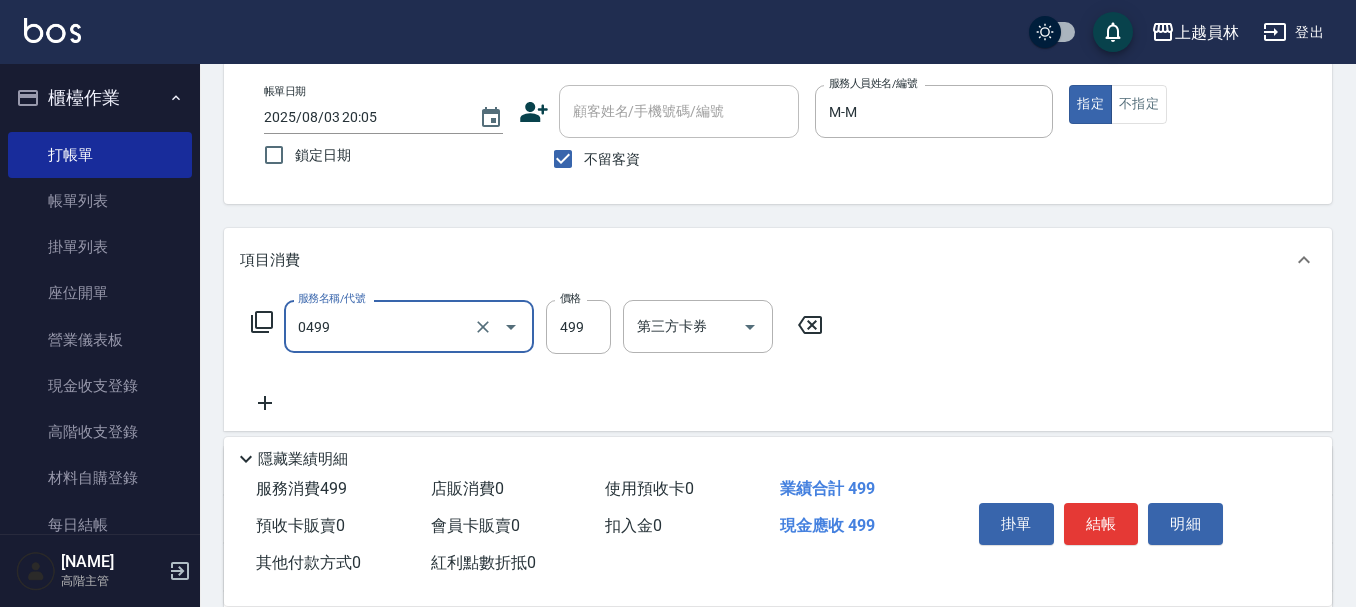 type on "去角質洗髮(0499)" 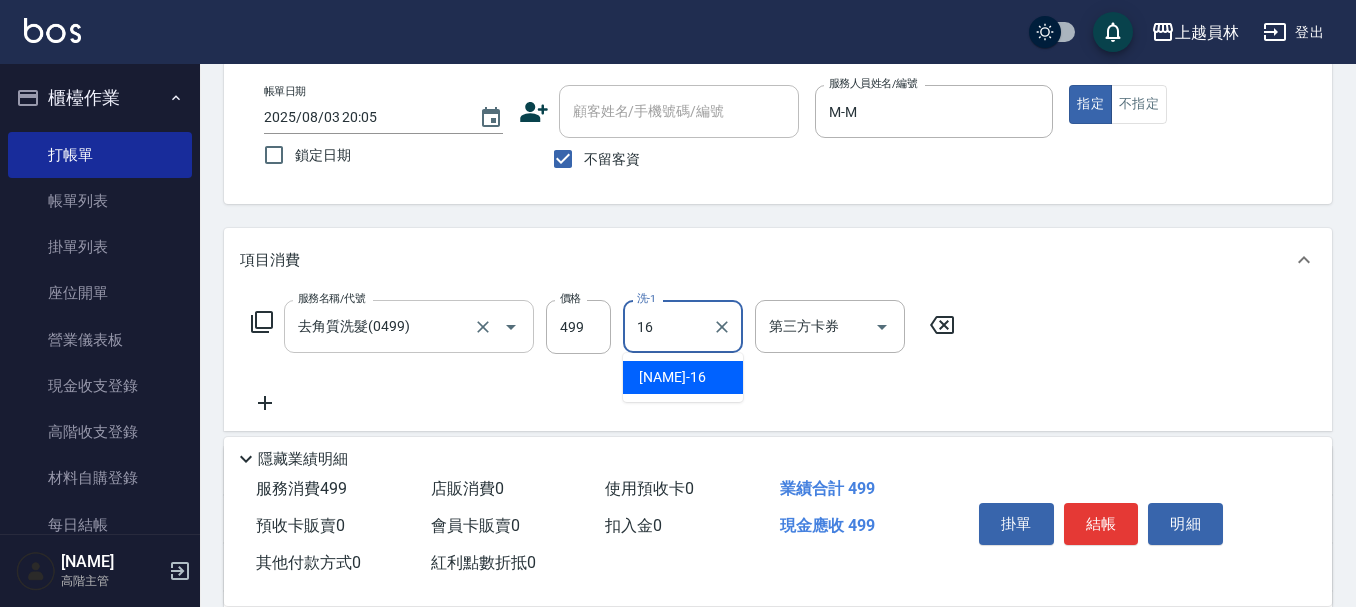 type on "[LAST] [FIRST]-[NUMBER]" 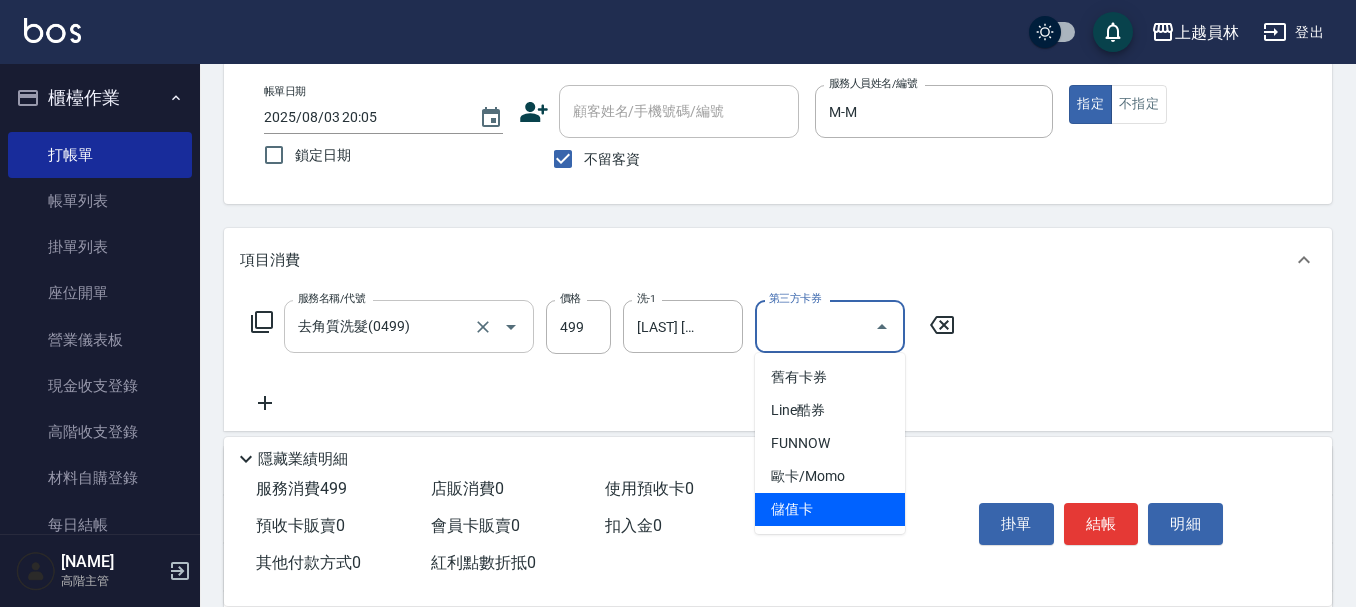 type on "儲值卡" 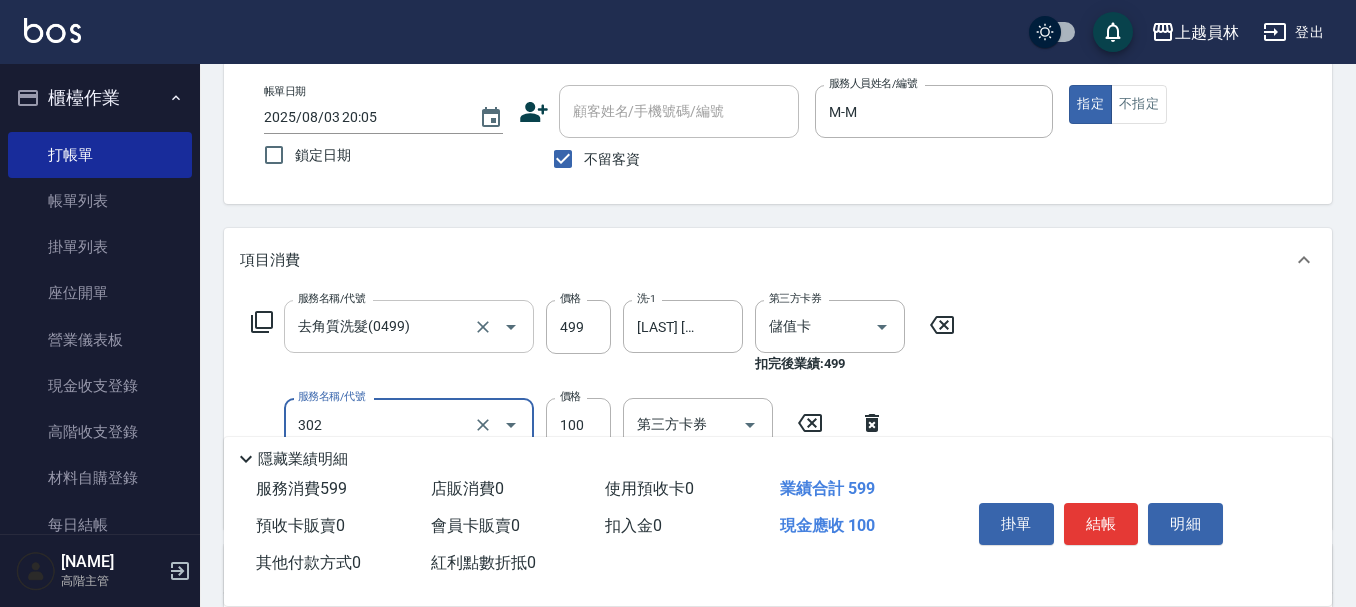 type on "剪髮(302)" 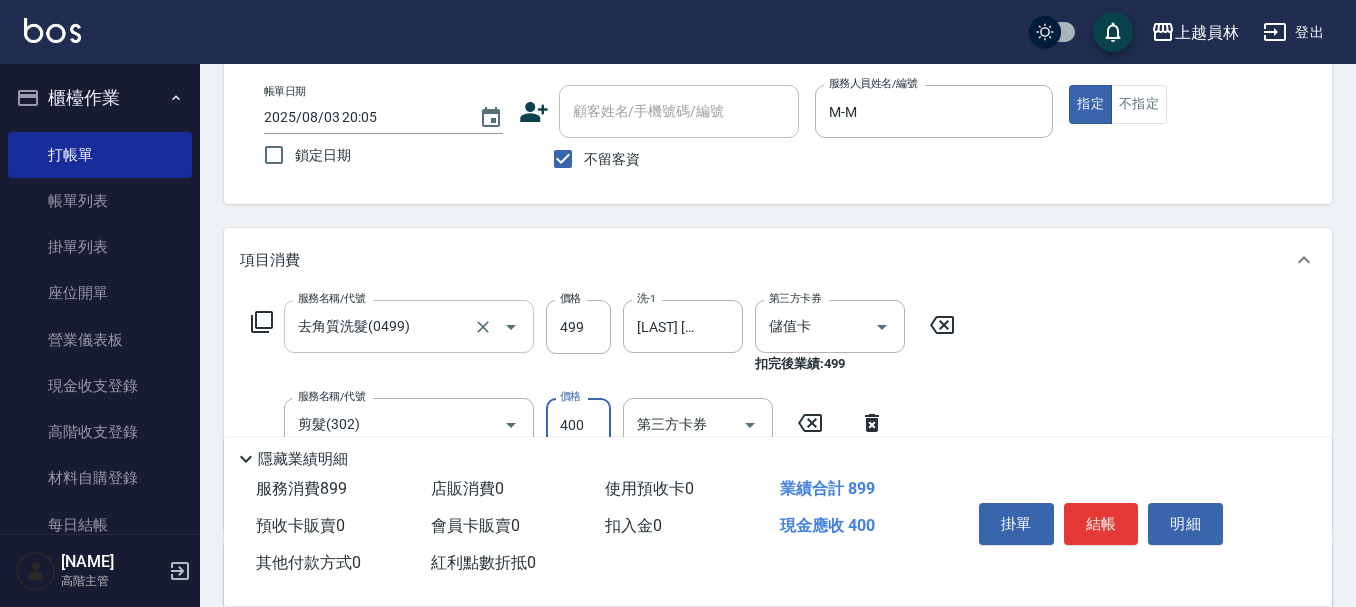 type on "400" 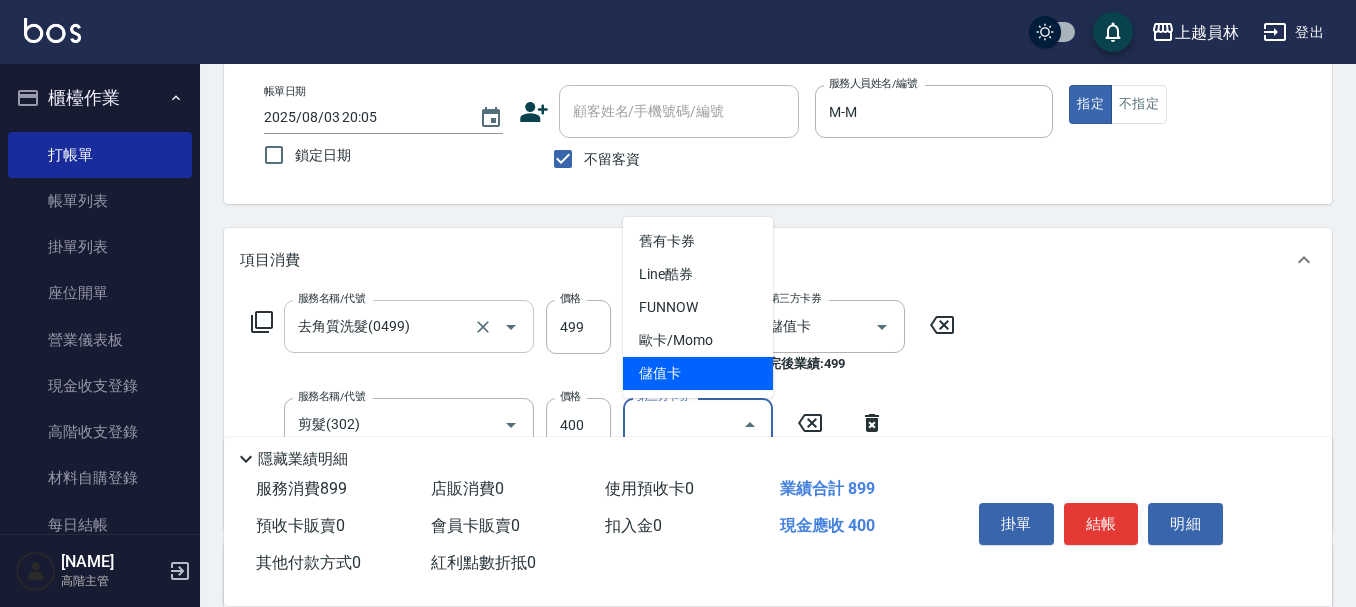 type on "儲值卡" 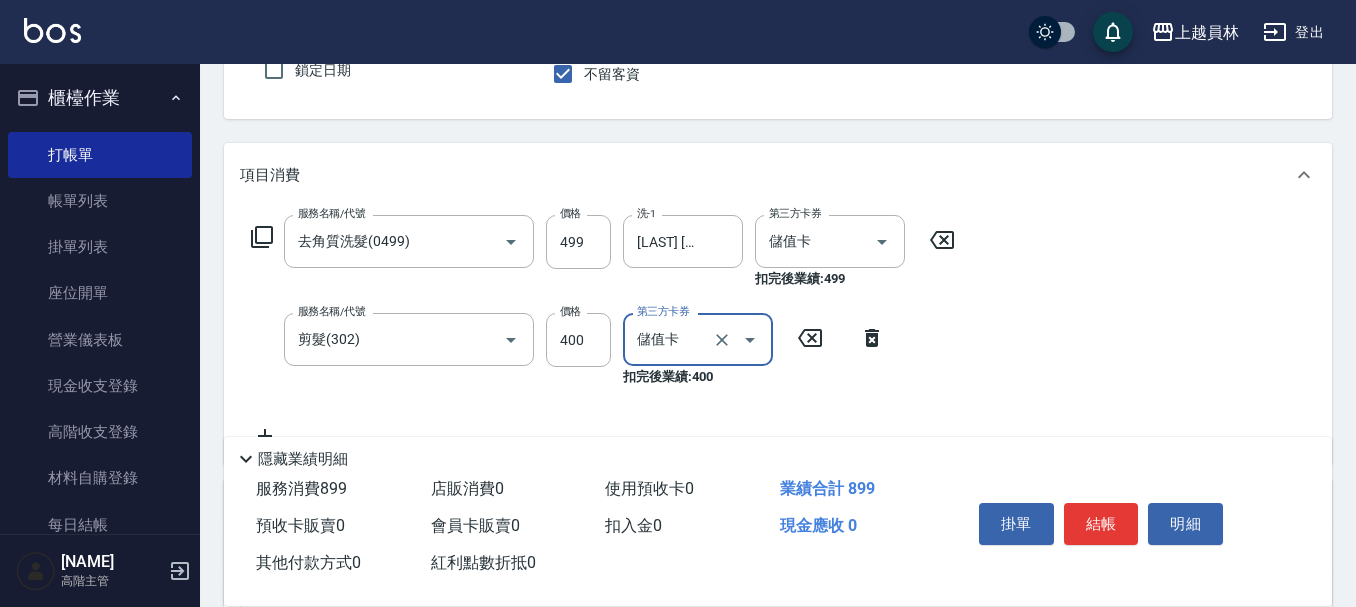 scroll, scrollTop: 300, scrollLeft: 0, axis: vertical 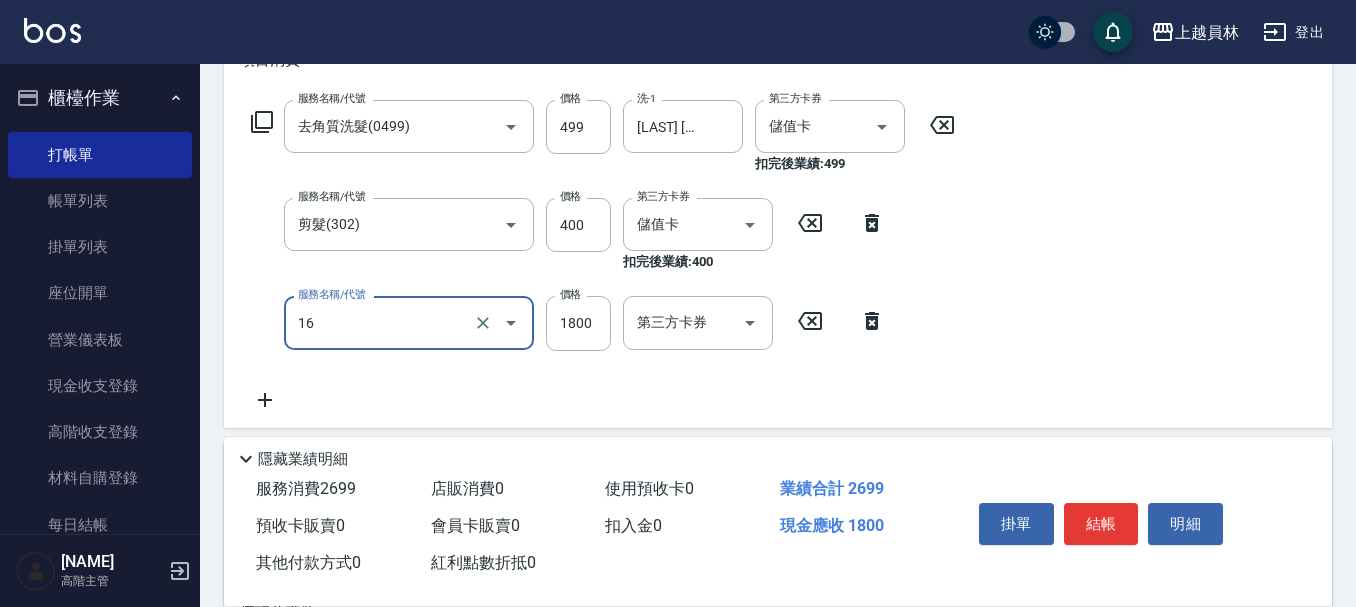 type on "鏡面護髮(16)" 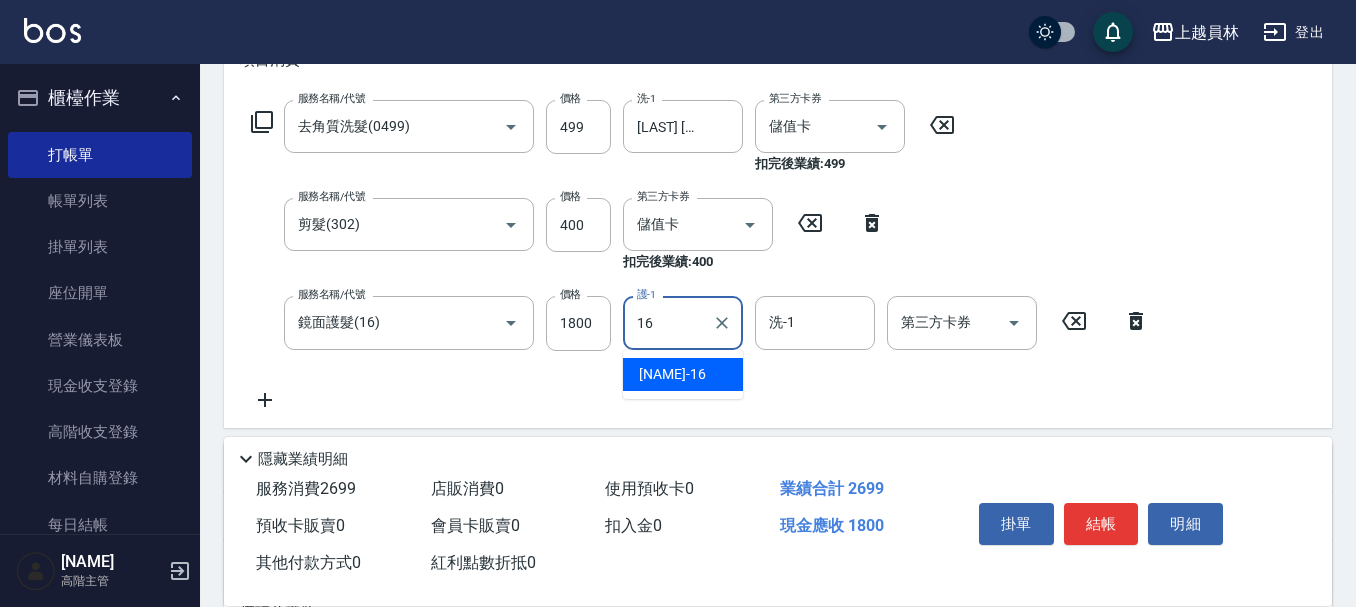 type on "[LAST] [FIRST]-[NUMBER]" 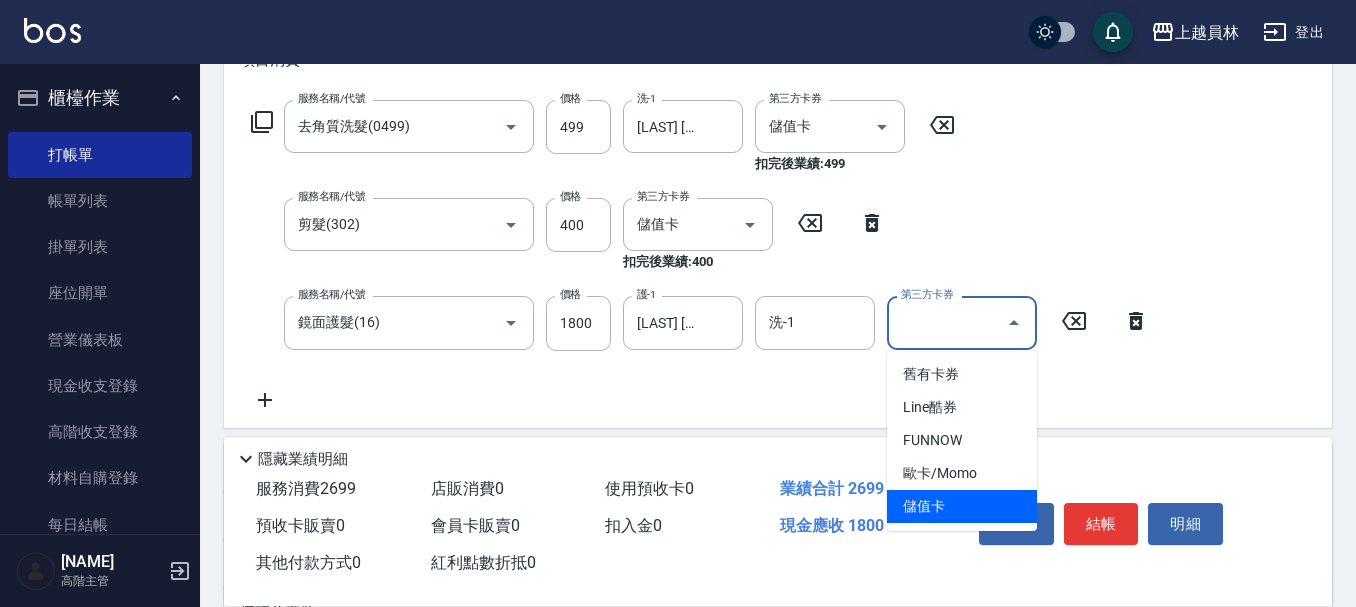 type on "儲值卡" 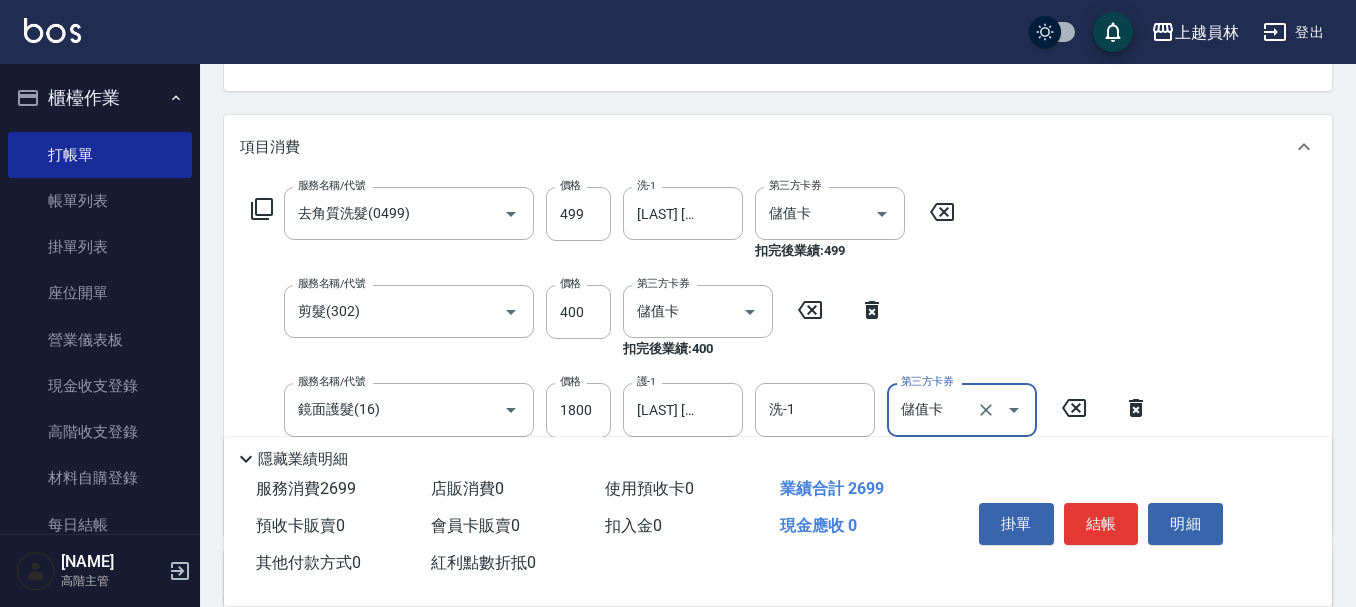 scroll, scrollTop: 400, scrollLeft: 0, axis: vertical 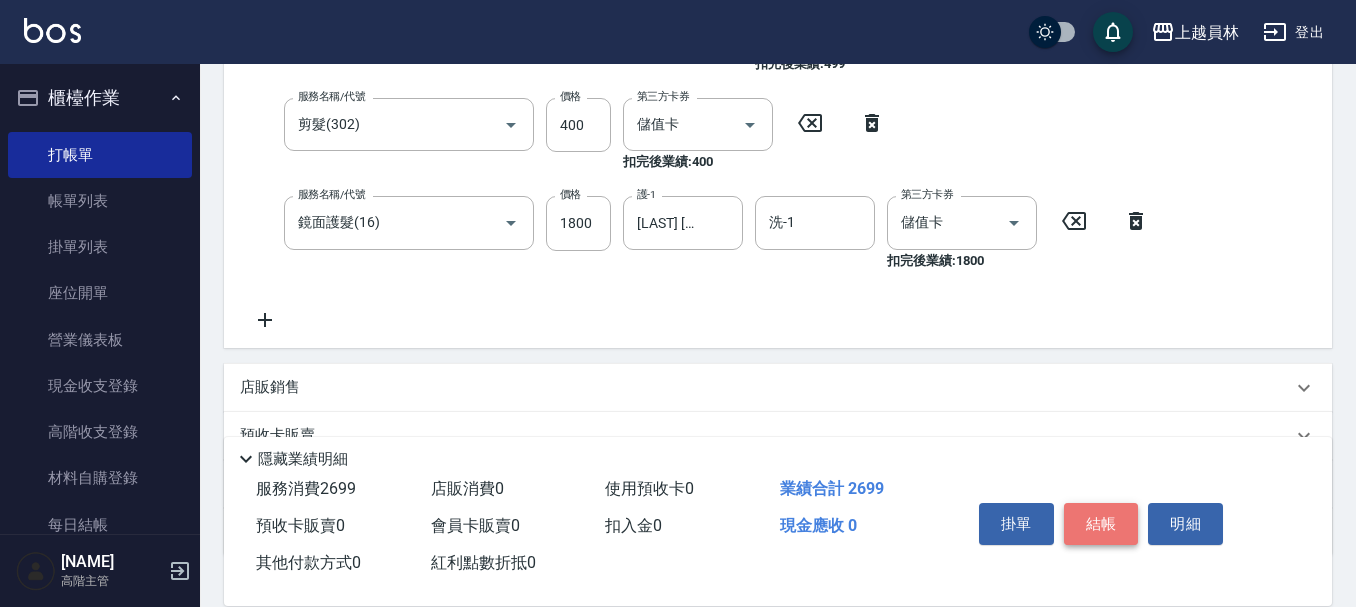 click on "結帳" at bounding box center (1101, 524) 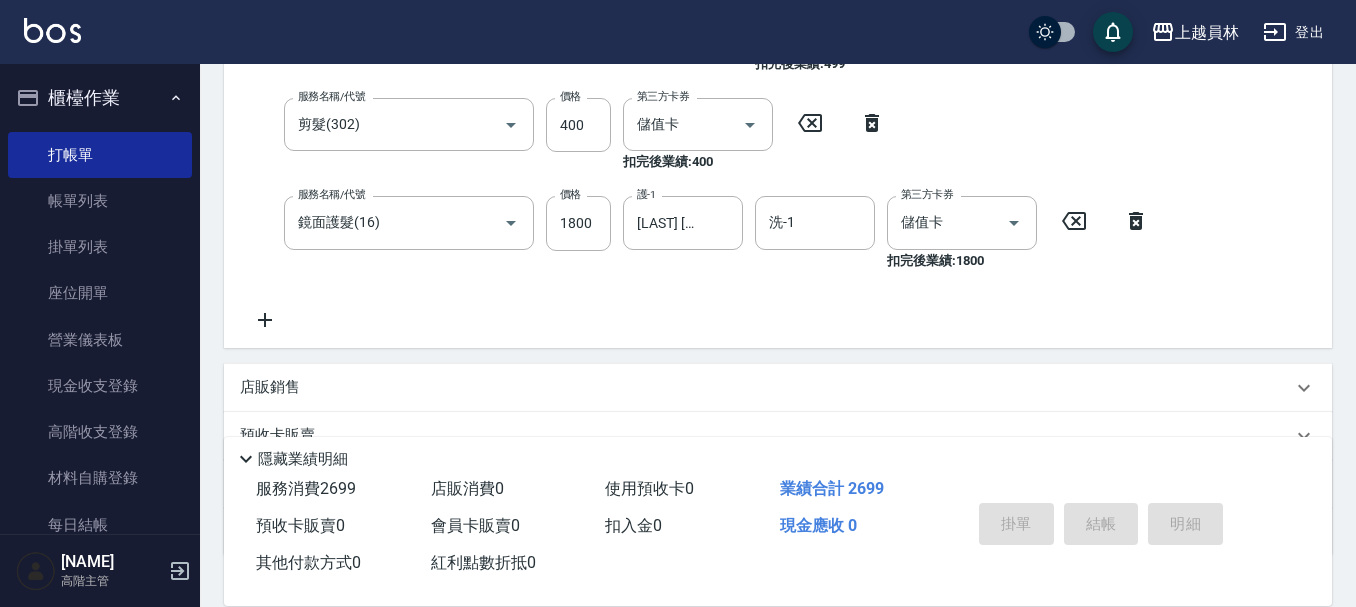 type on "2025/08/03 20:06" 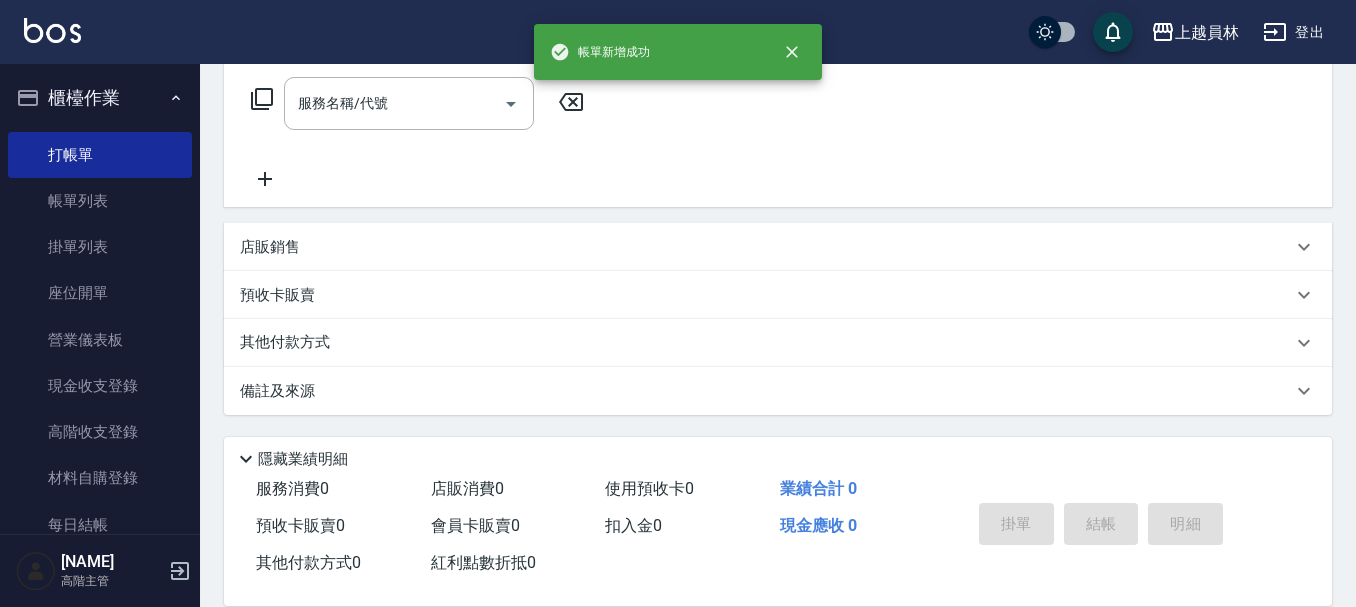 scroll, scrollTop: 0, scrollLeft: 0, axis: both 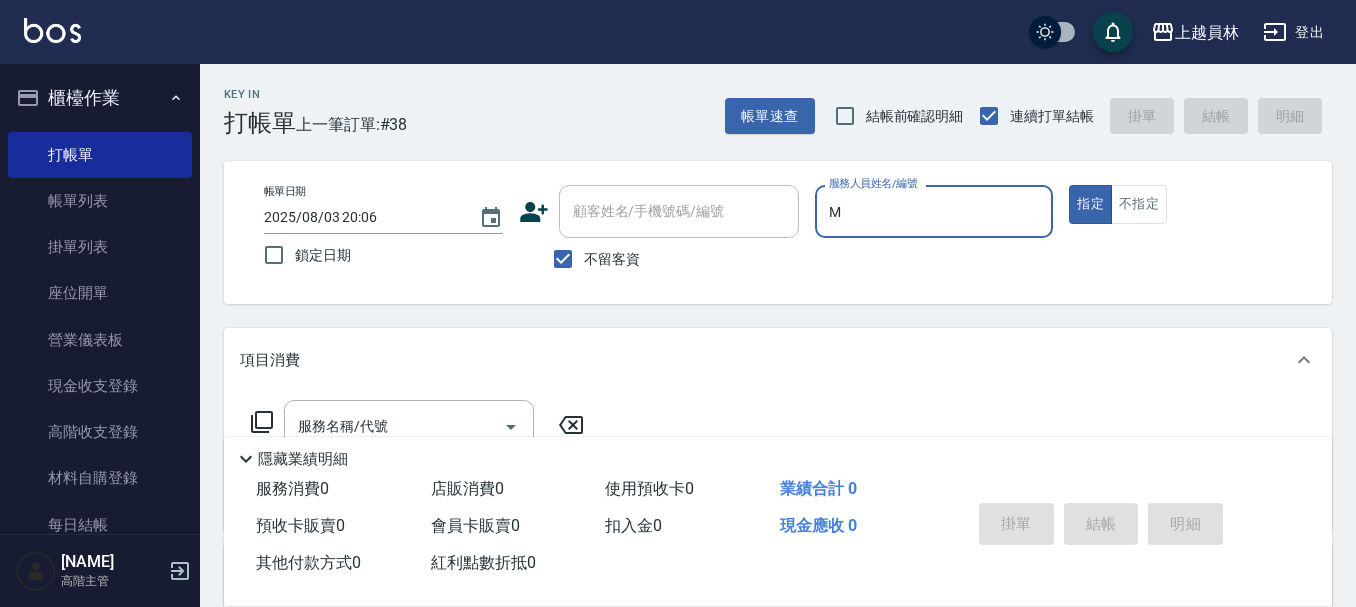 type on "M-M" 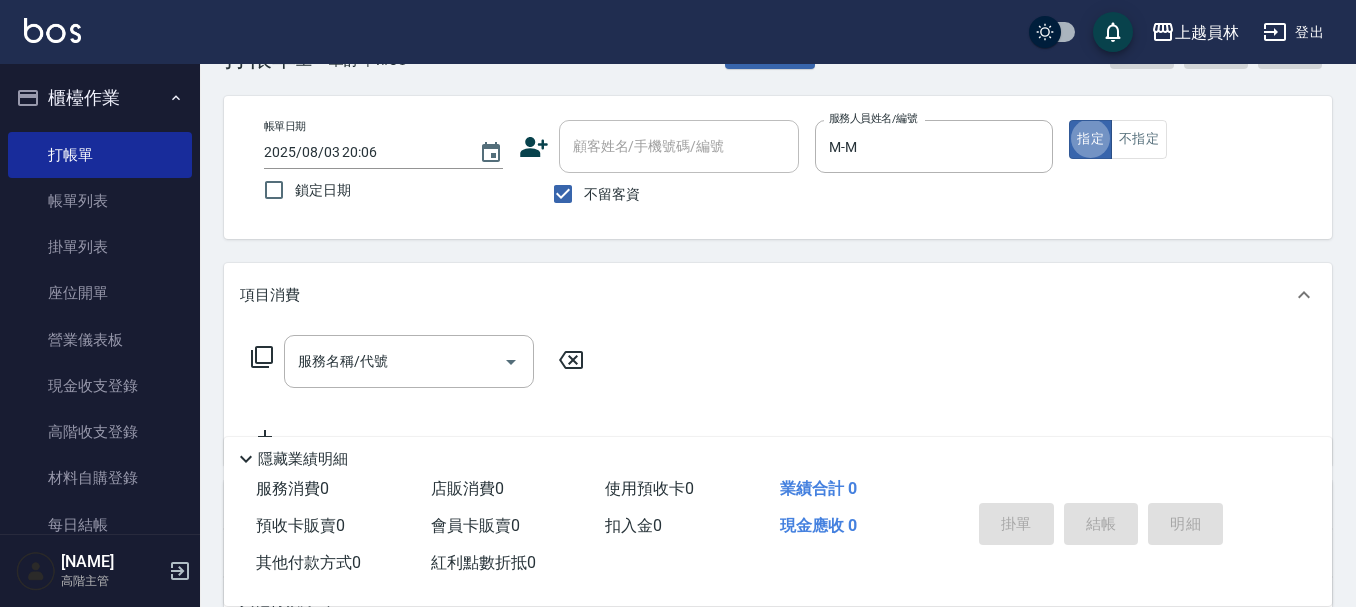 scroll, scrollTop: 100, scrollLeft: 0, axis: vertical 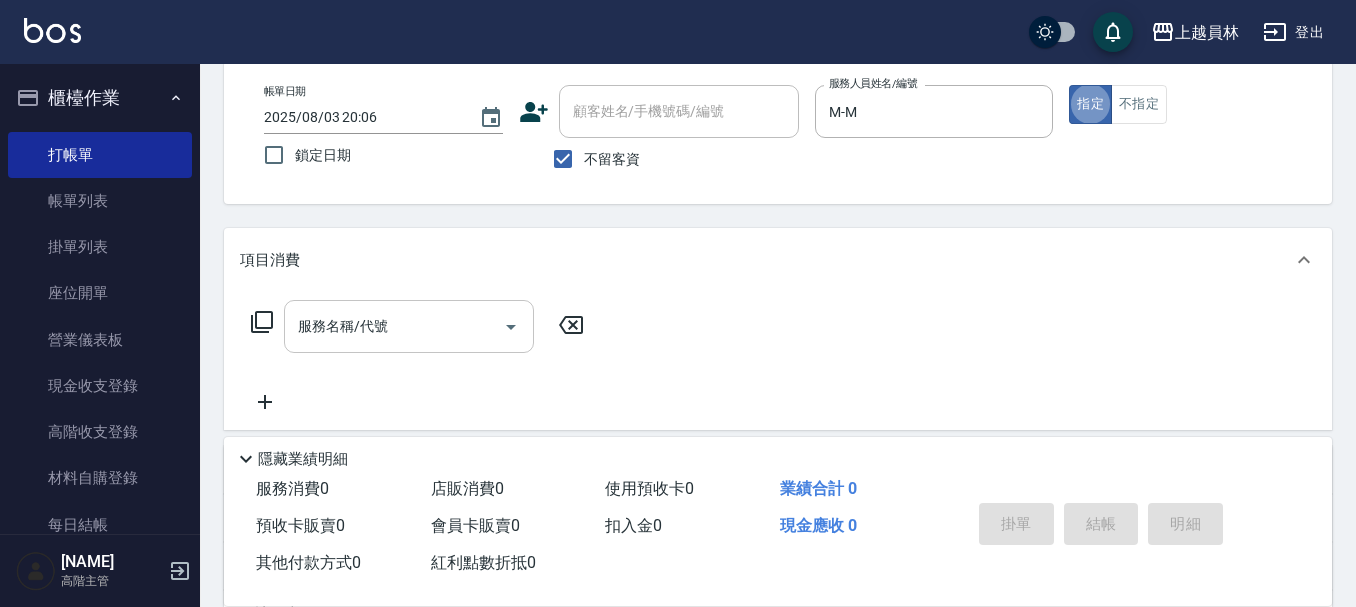 click on "服務名稱/代號" at bounding box center (409, 326) 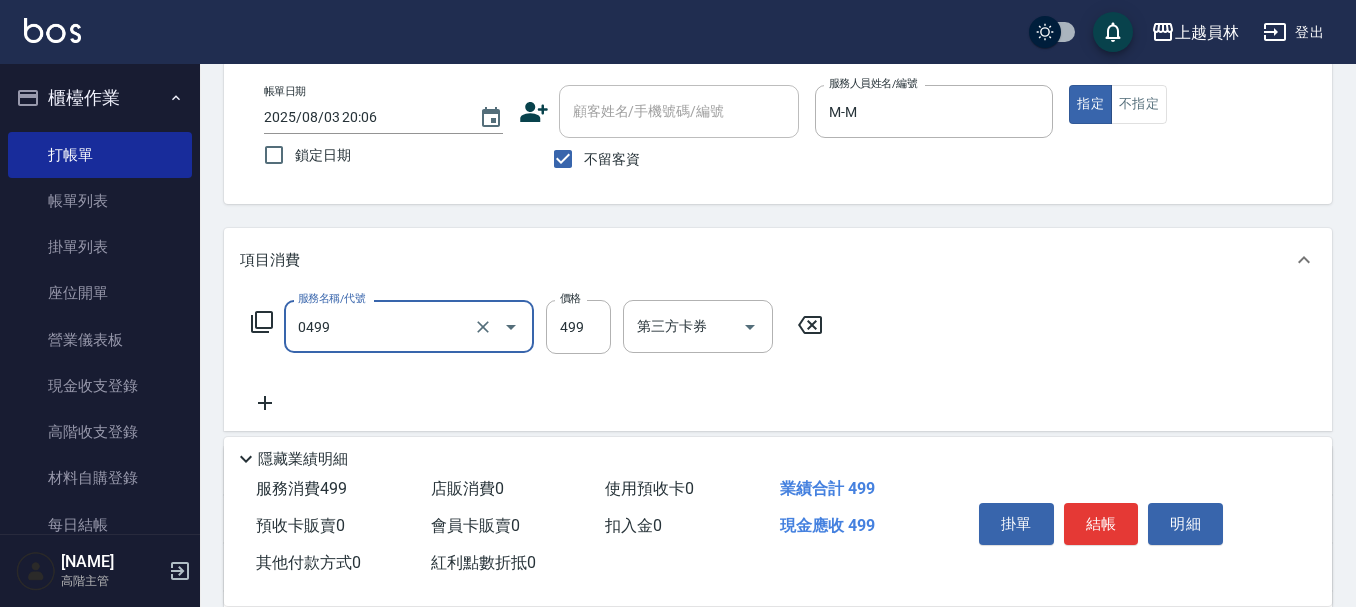 type on "去角質洗髮(0499)" 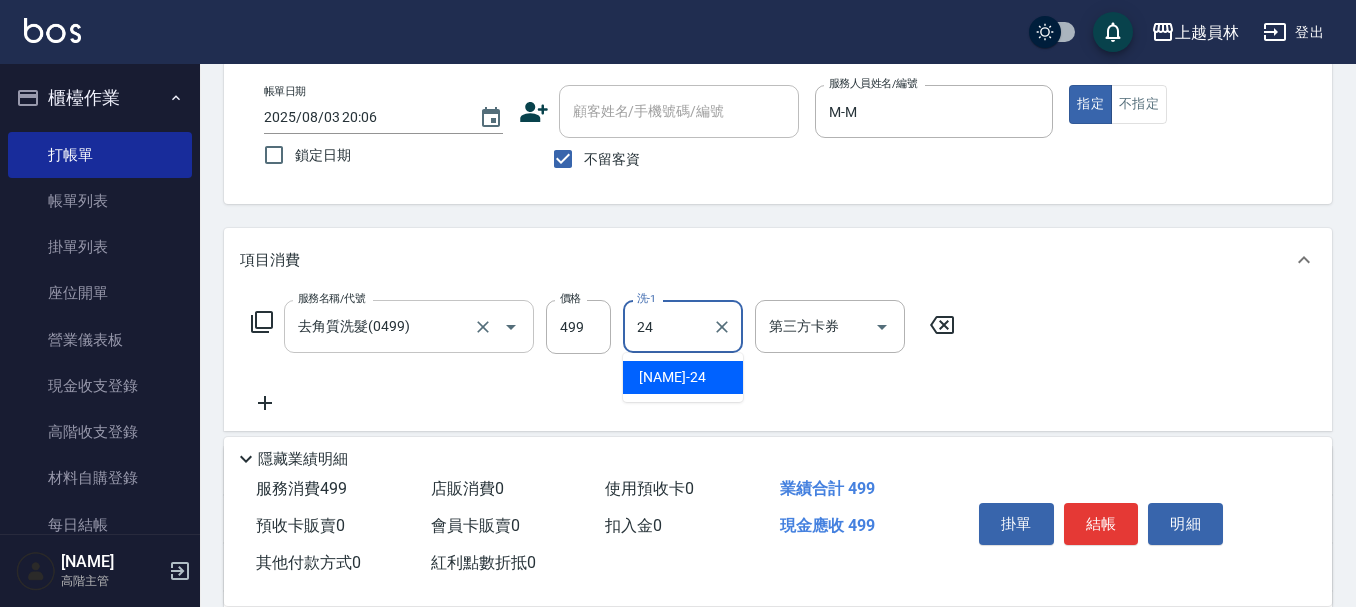 type on "[NAME]-[NUMBER]" 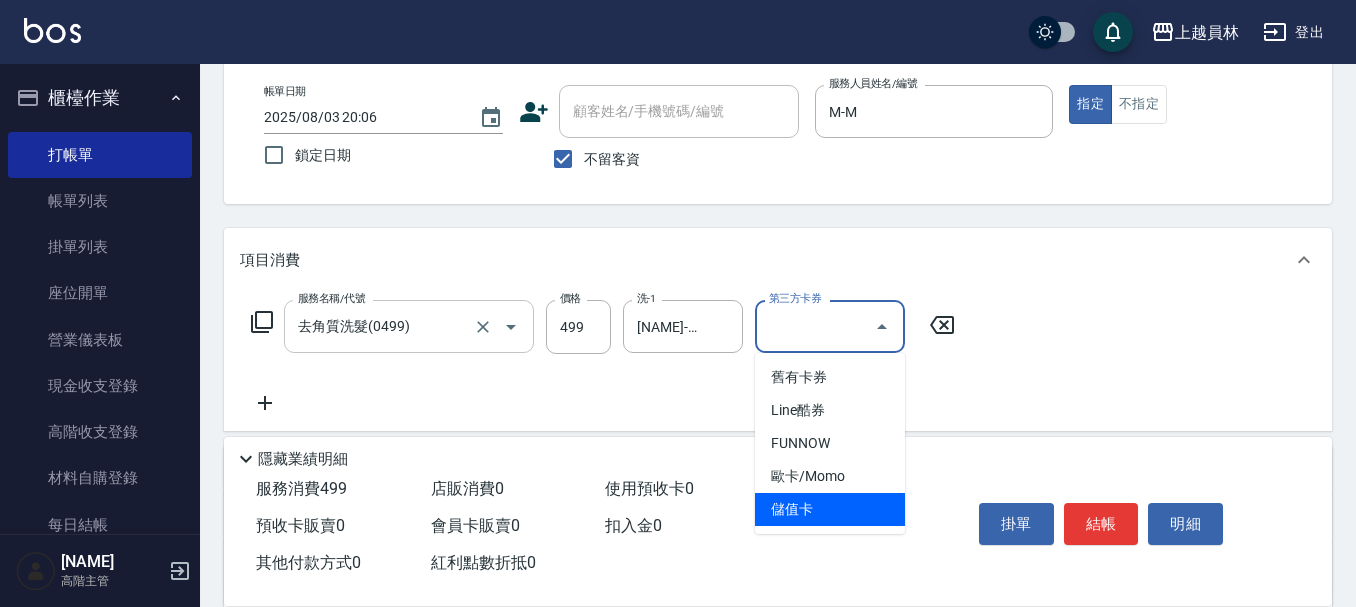 type on "儲值卡" 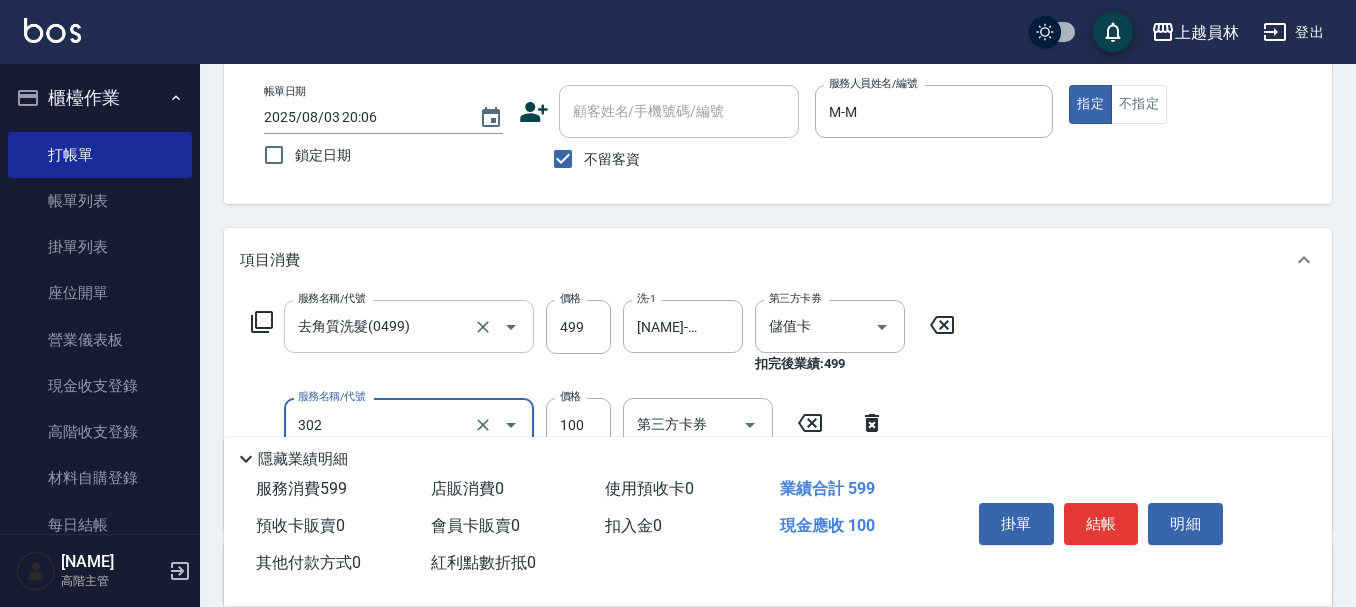 type on "剪髮(302)" 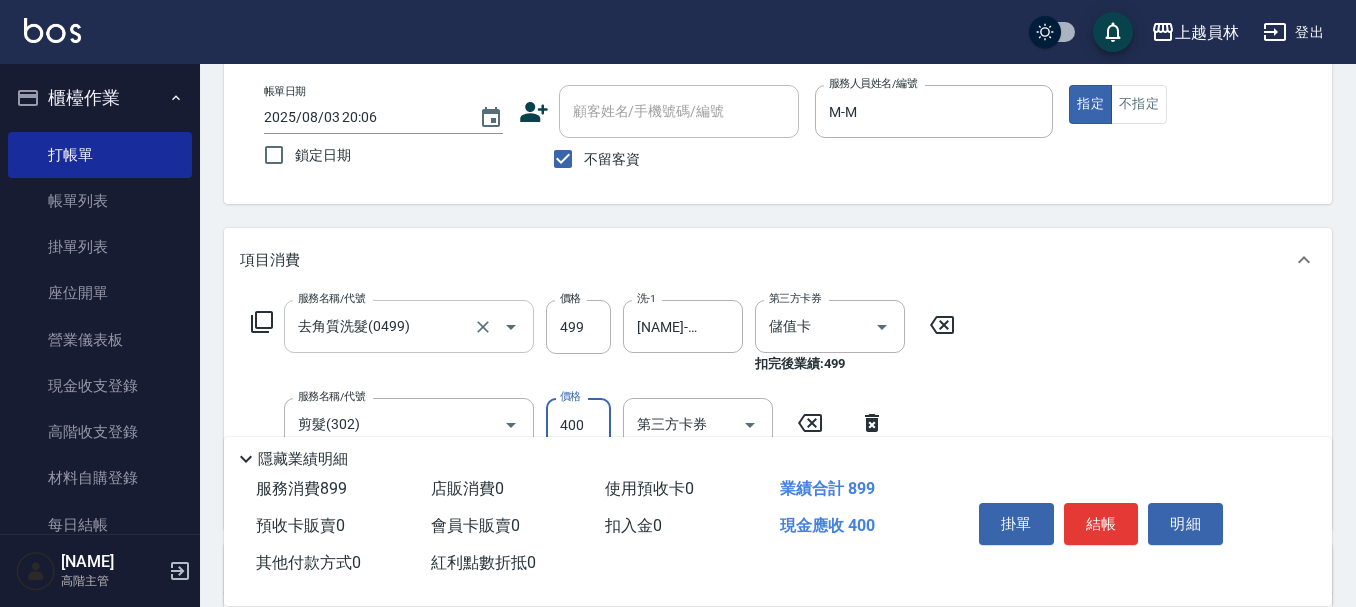 type on "400" 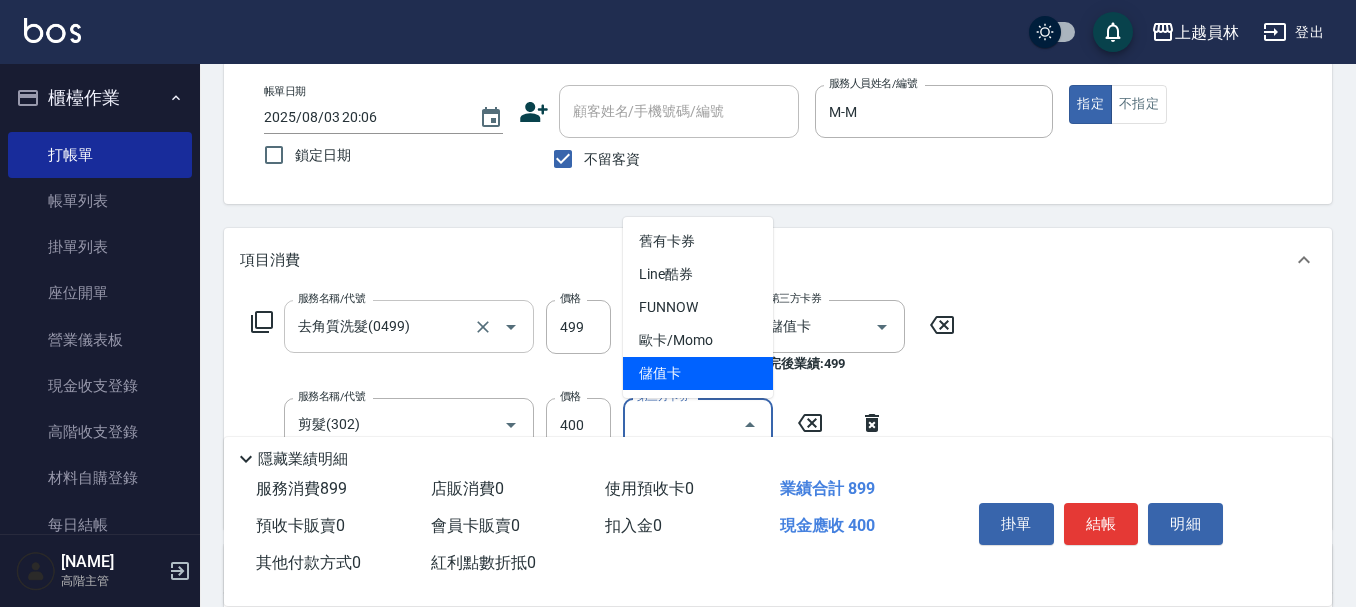 type on "儲值卡" 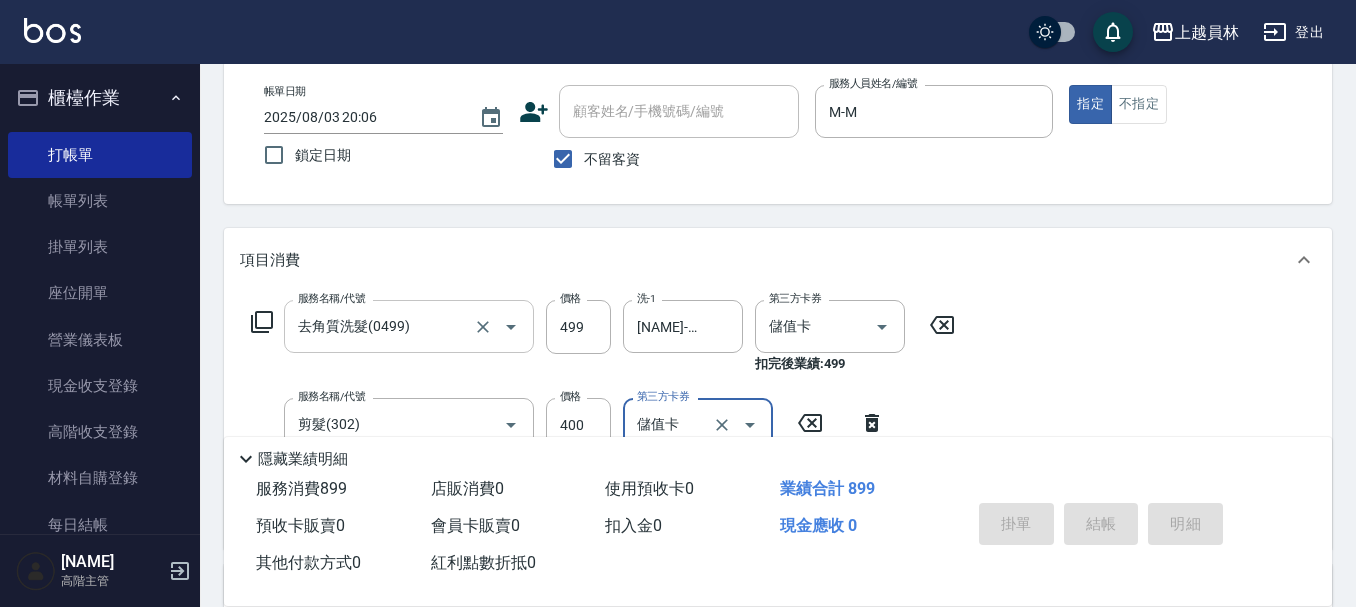 type on "2025/08/03 20:07" 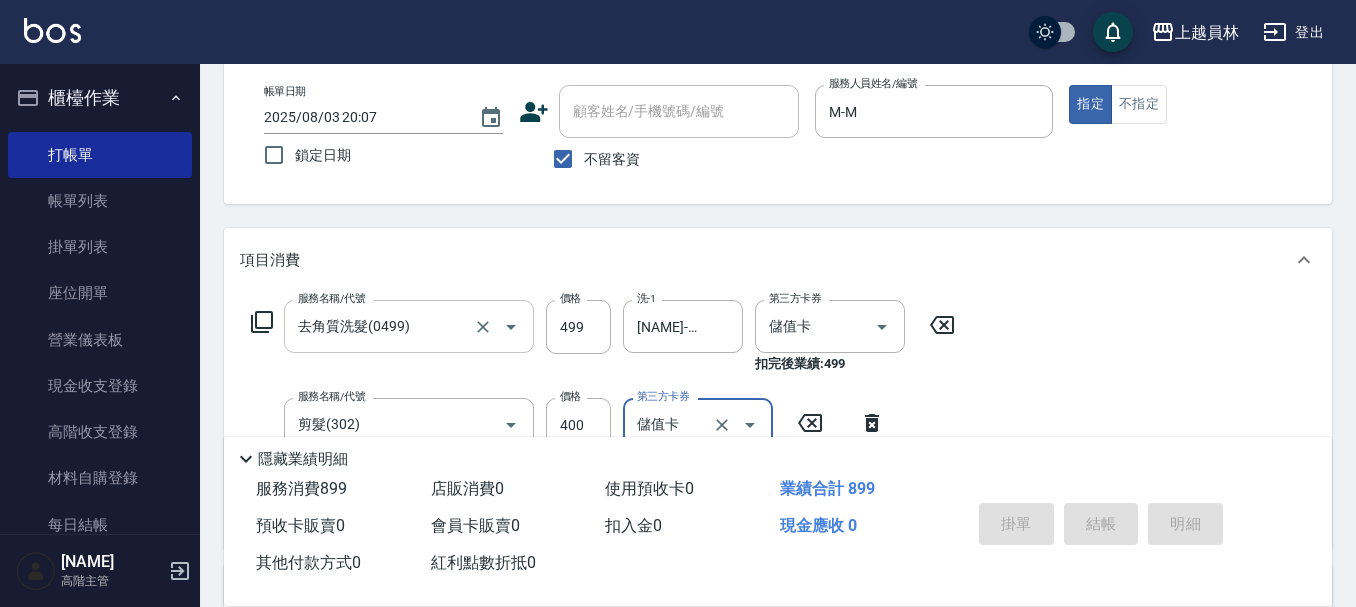 type 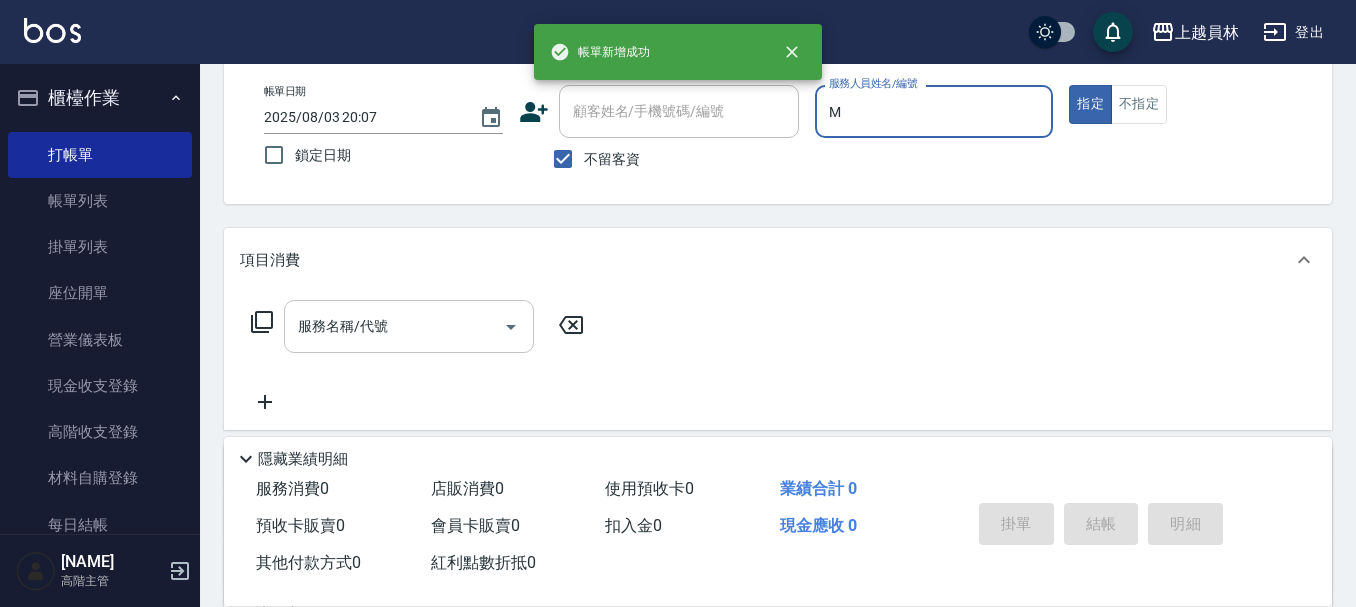 type on "M-M" 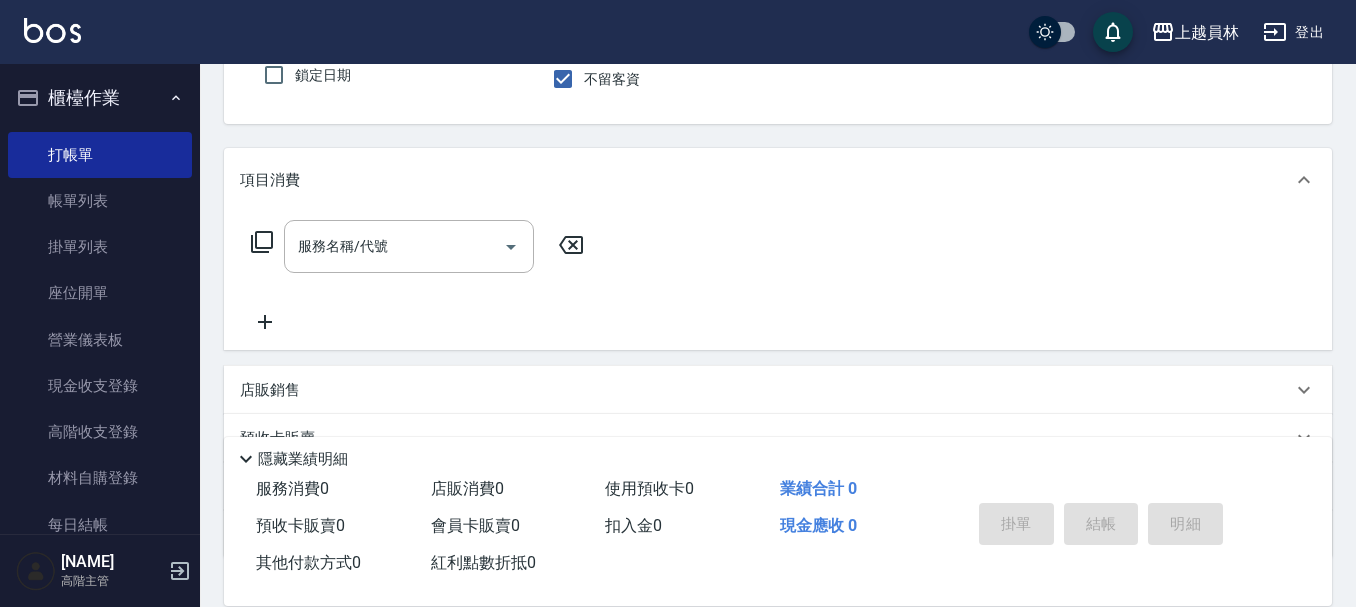 scroll, scrollTop: 300, scrollLeft: 0, axis: vertical 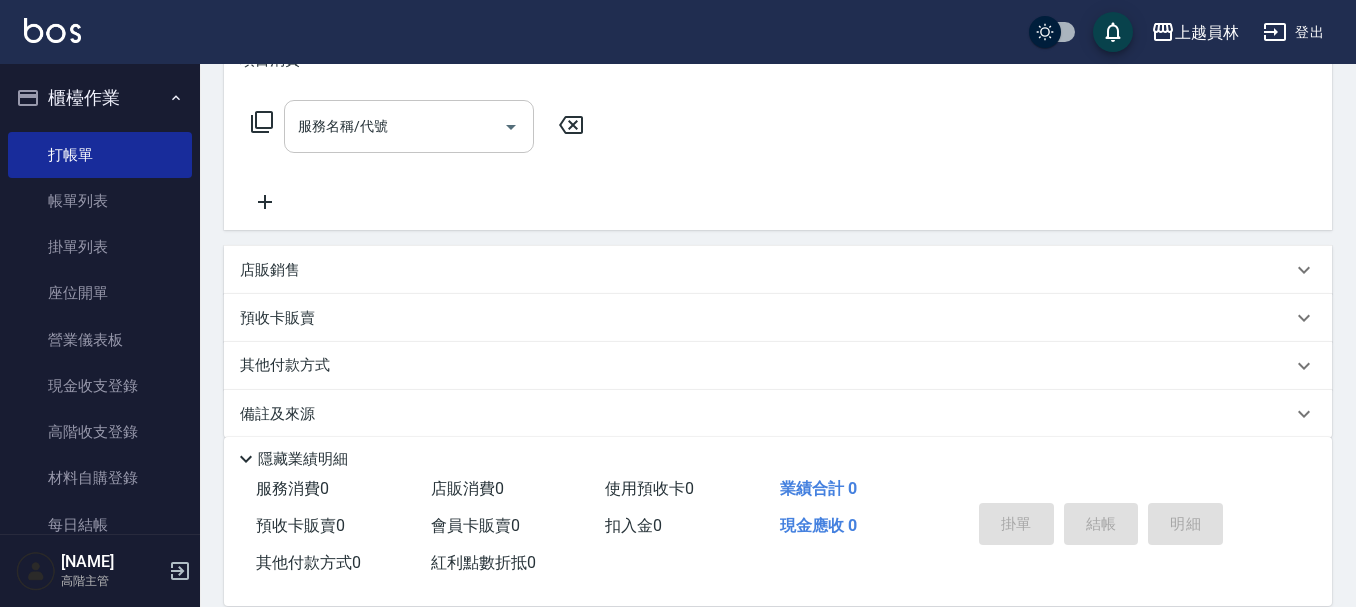 click on "服務名稱/代號" at bounding box center [394, 126] 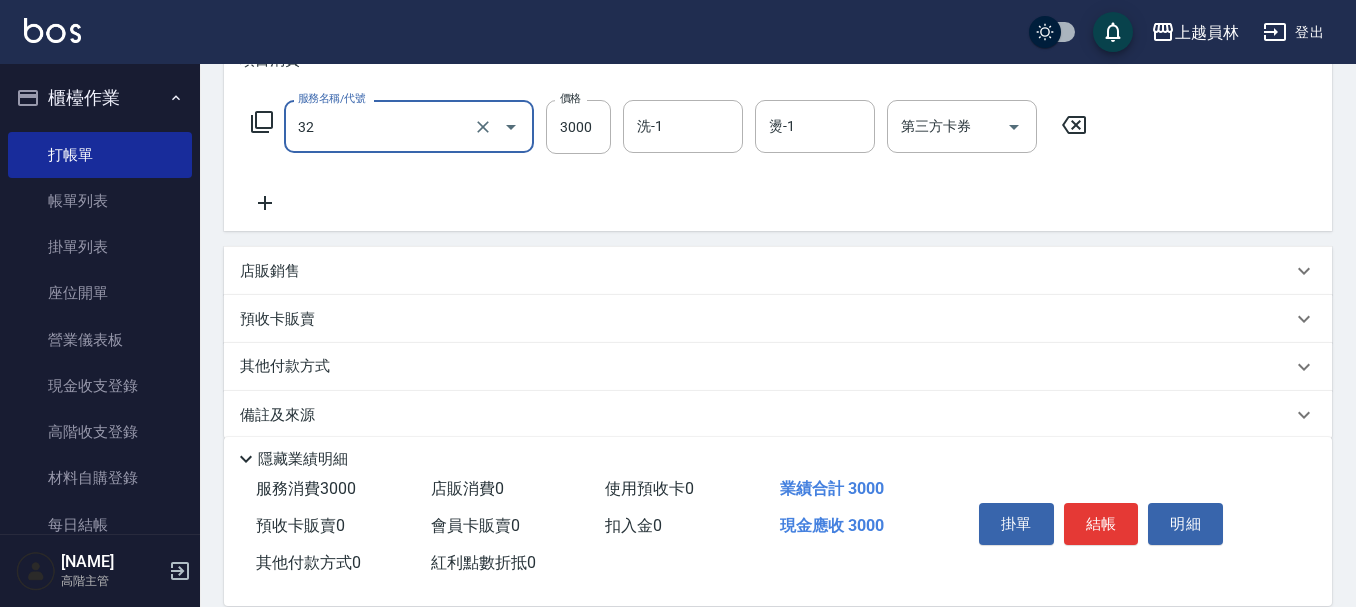 type on "染髮A餐(32)" 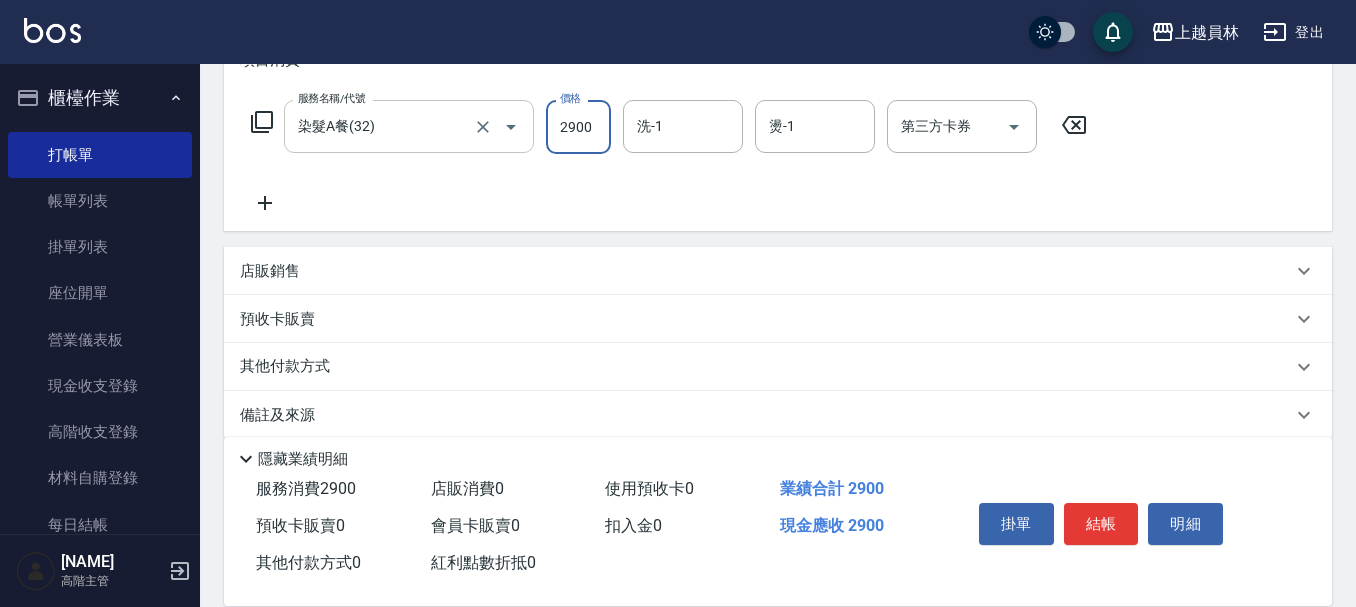 type on "2900" 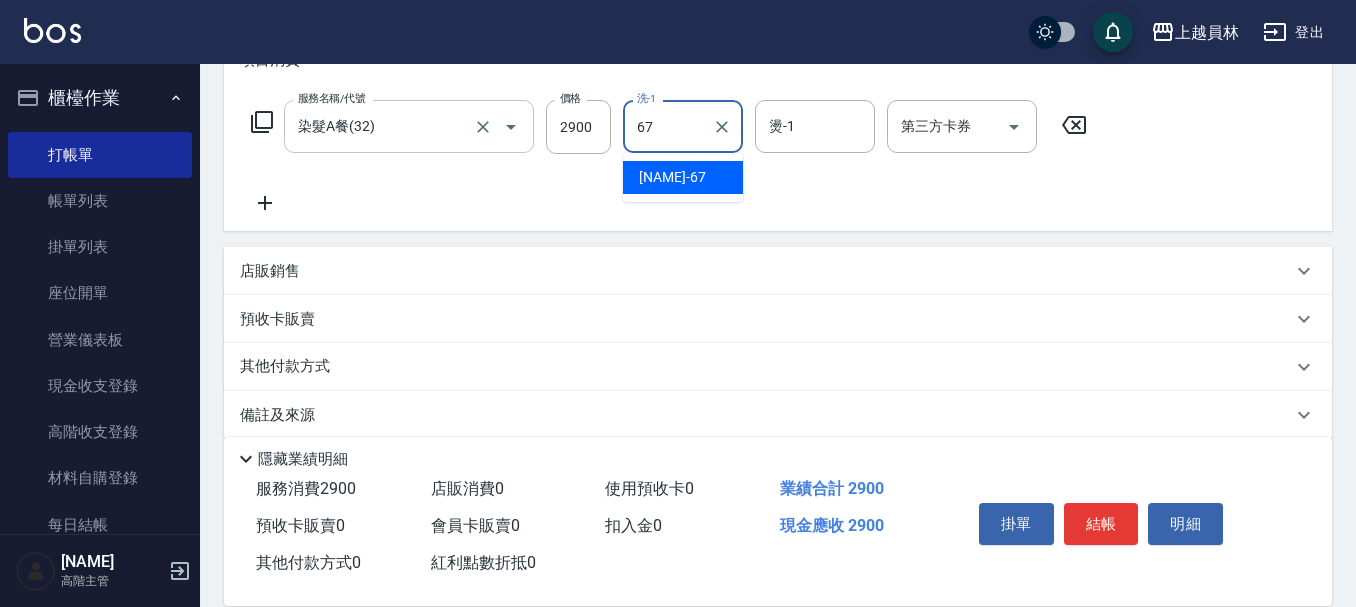 type on "[NAME]-[NUMBER]" 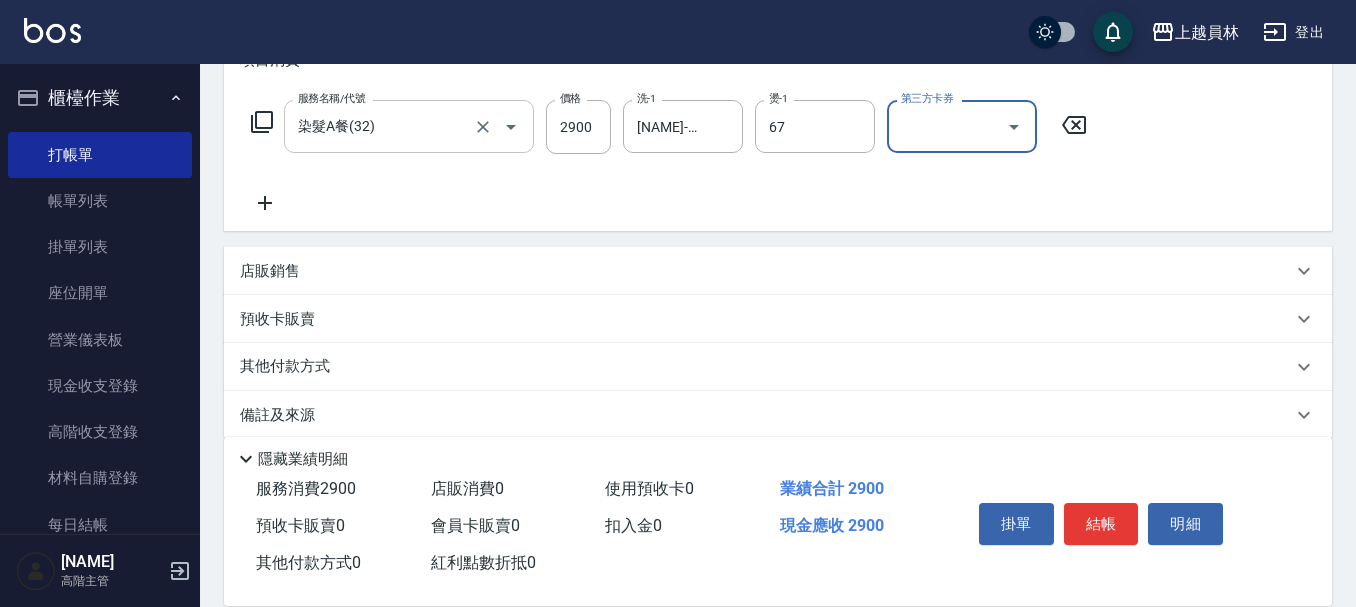 type on "[NAME]-[NUMBER]" 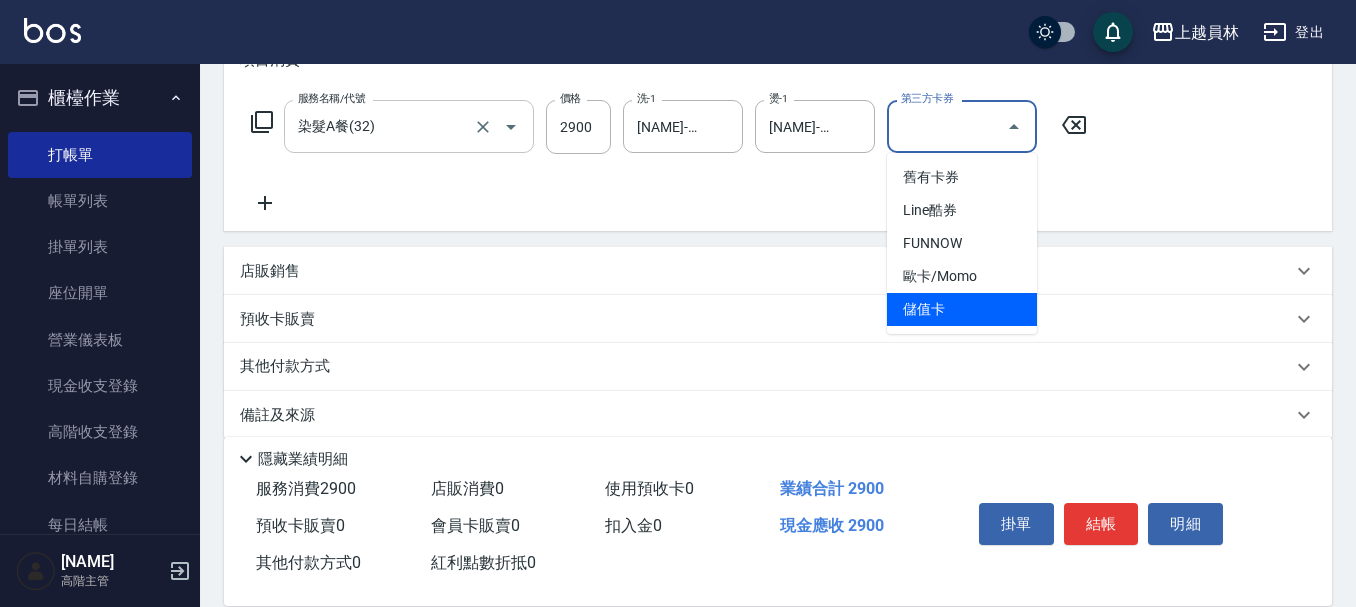 type on "儲值卡" 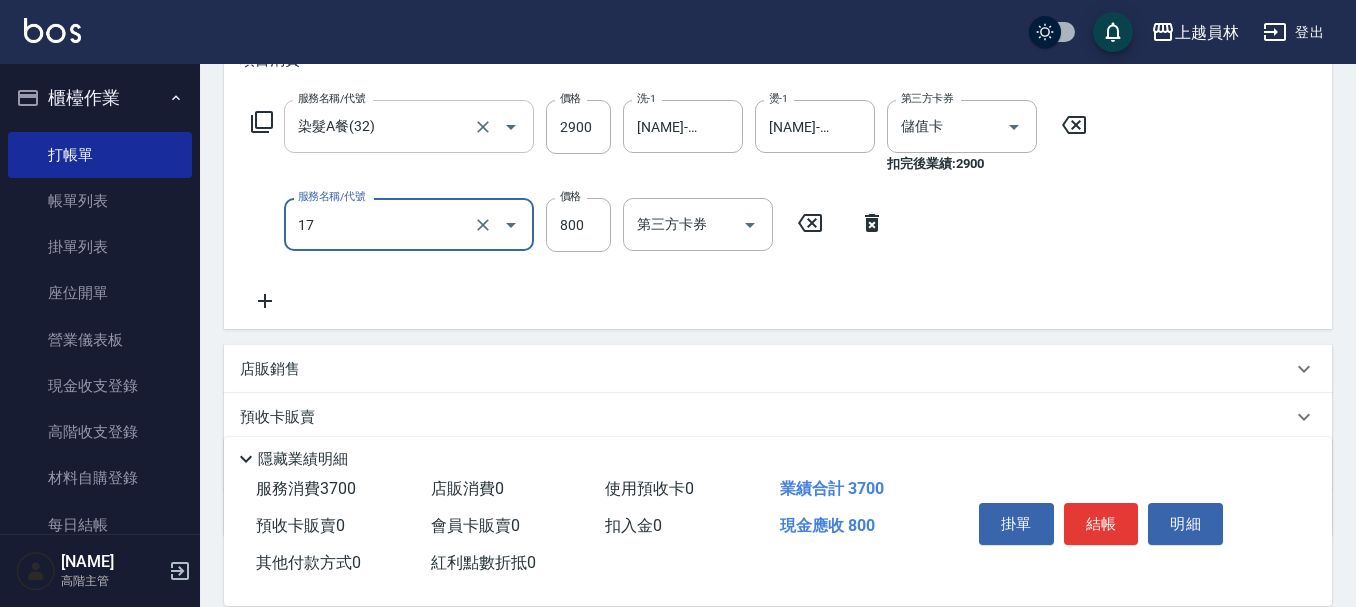 type on "染髮(17)" 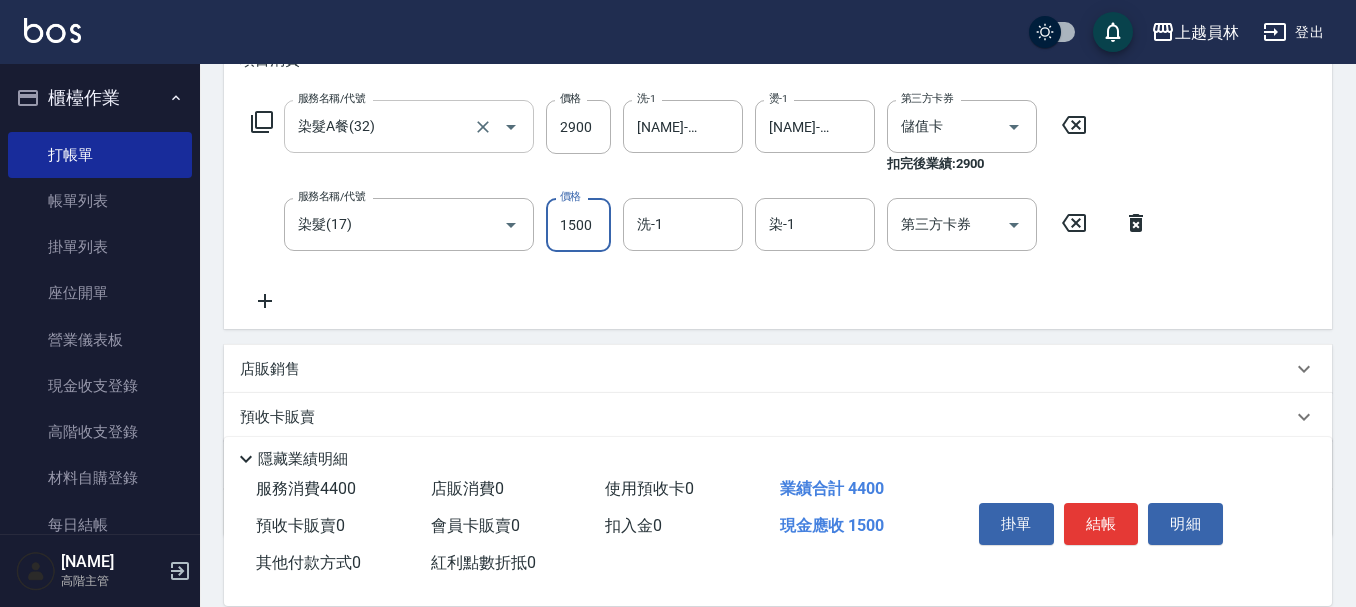 type on "1500" 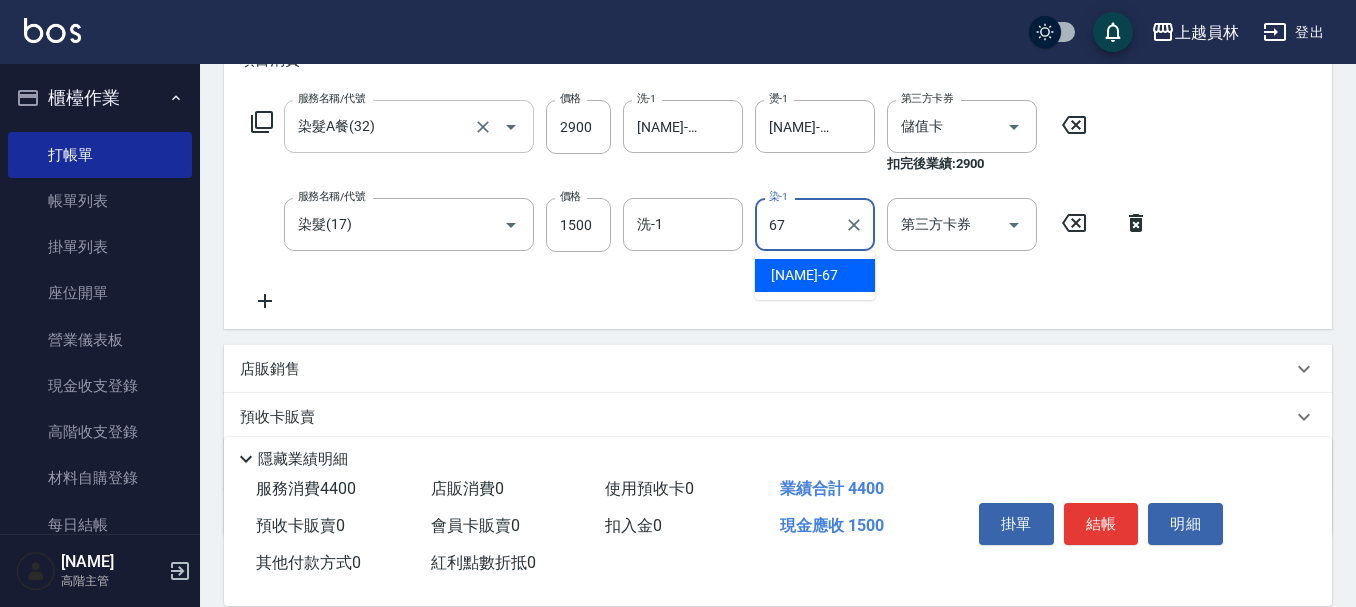 type on "[NAME]-[NUMBER]" 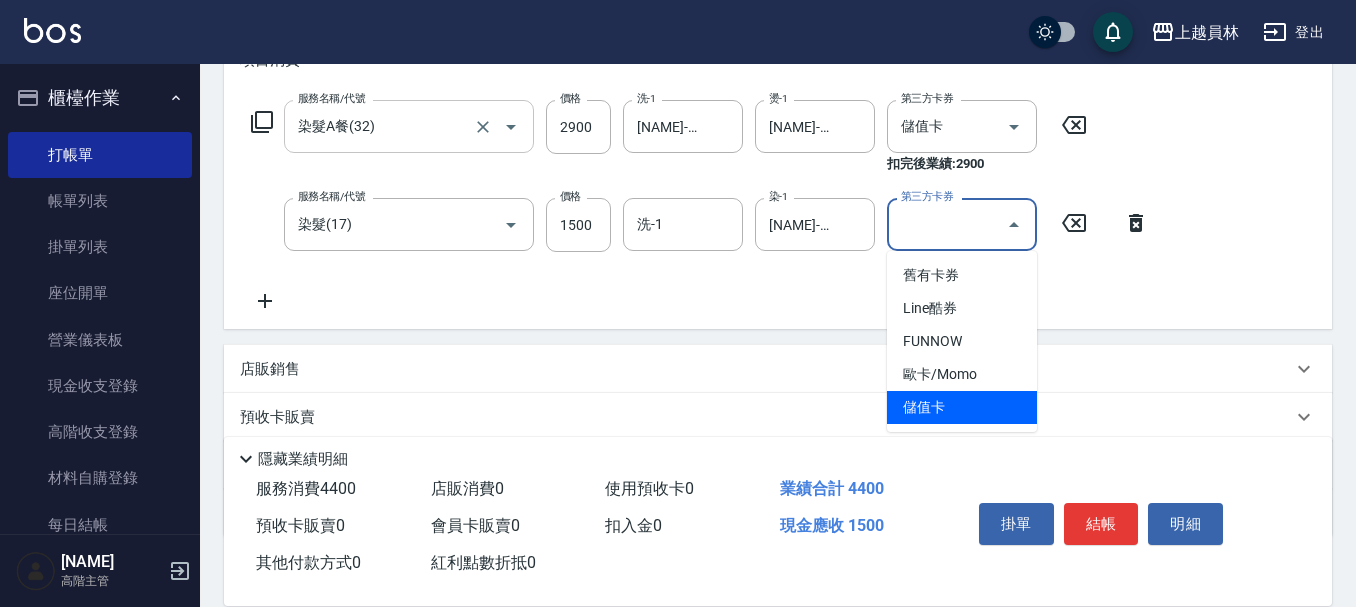 type on "儲值卡" 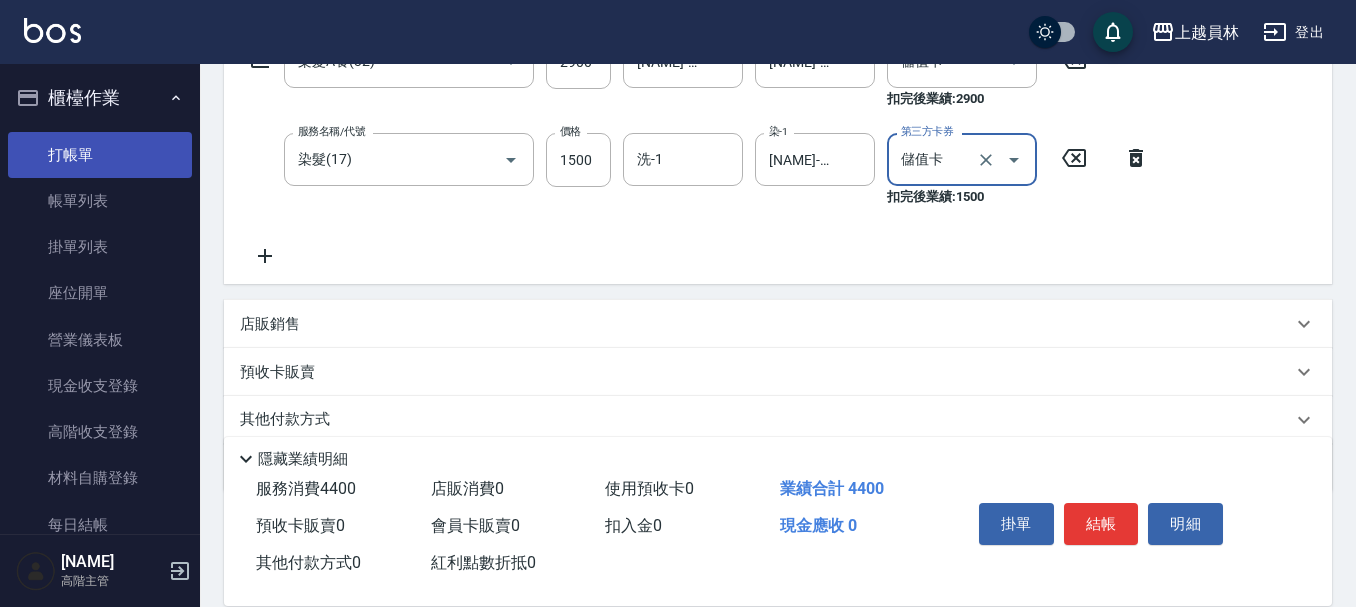 scroll, scrollTop: 400, scrollLeft: 0, axis: vertical 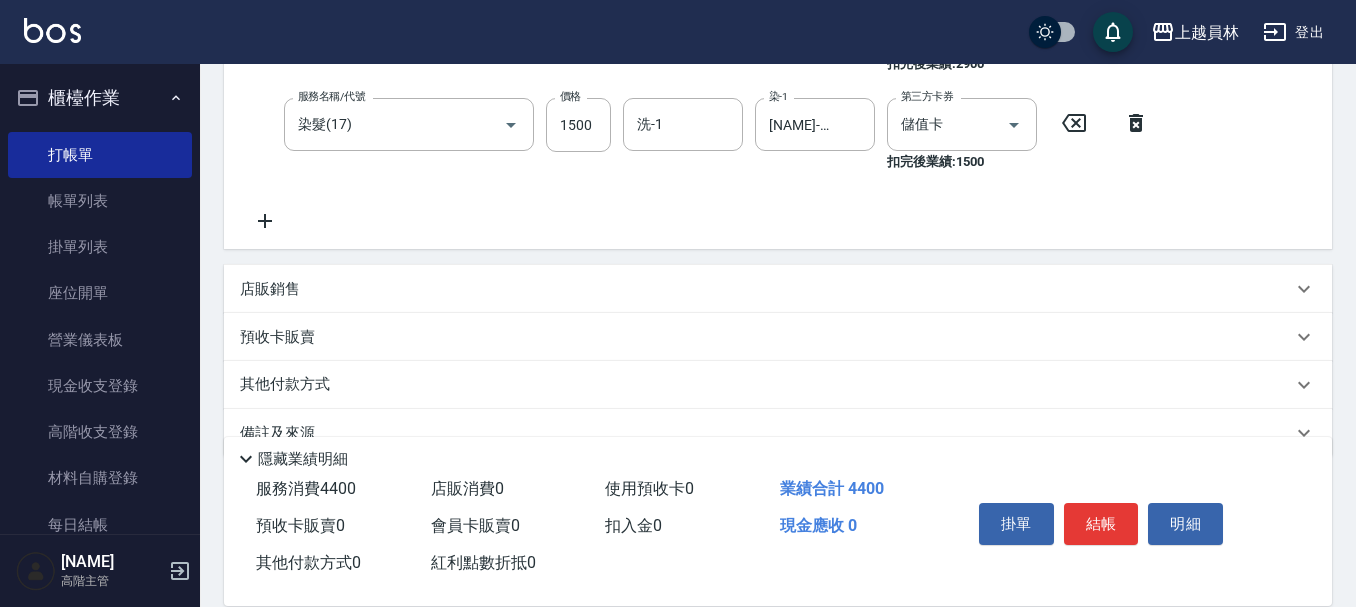 click on "店販銷售" at bounding box center [766, 289] 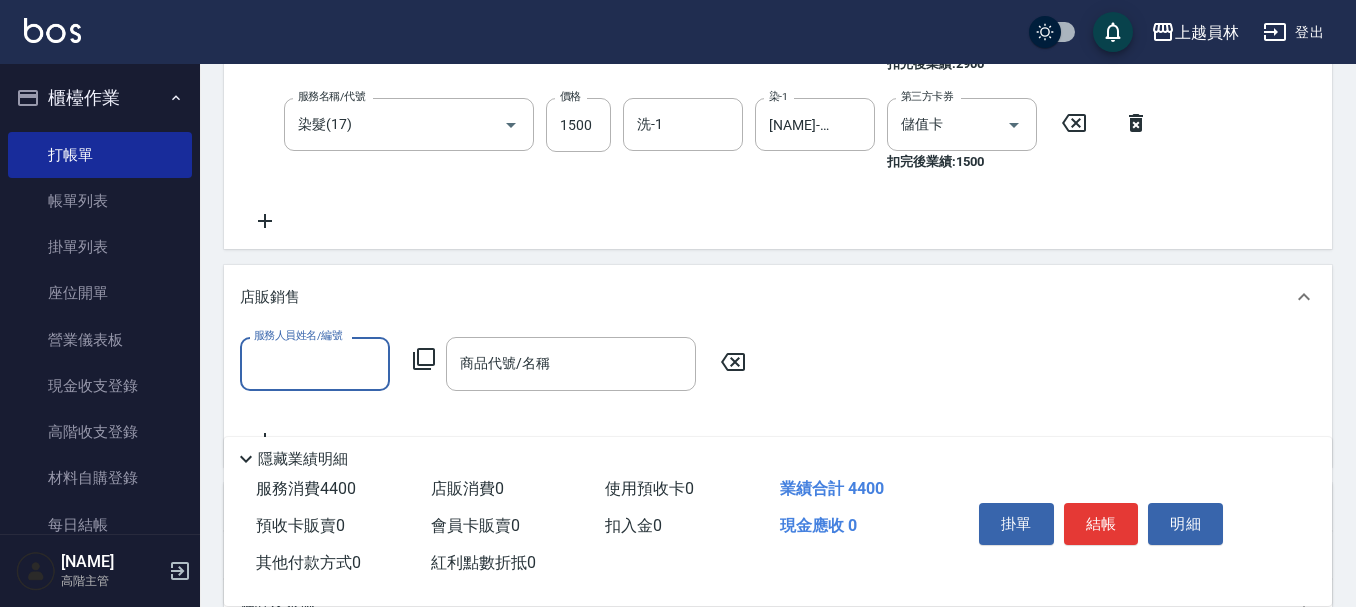 scroll, scrollTop: 0, scrollLeft: 0, axis: both 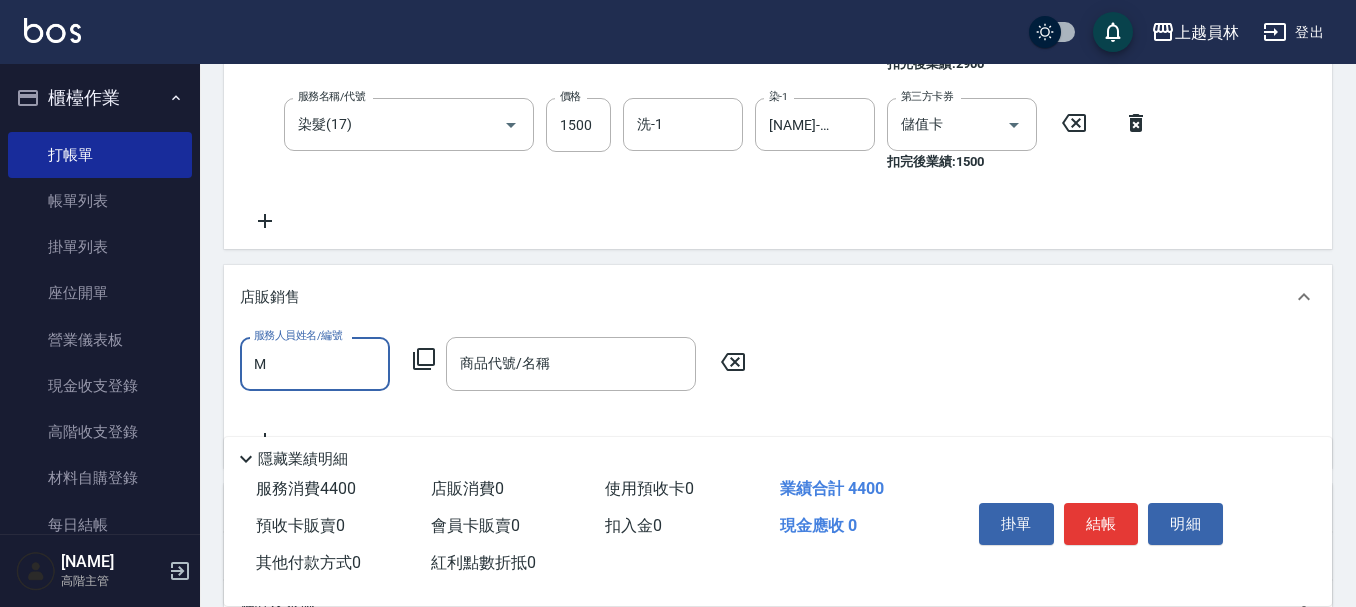 type on "M-M" 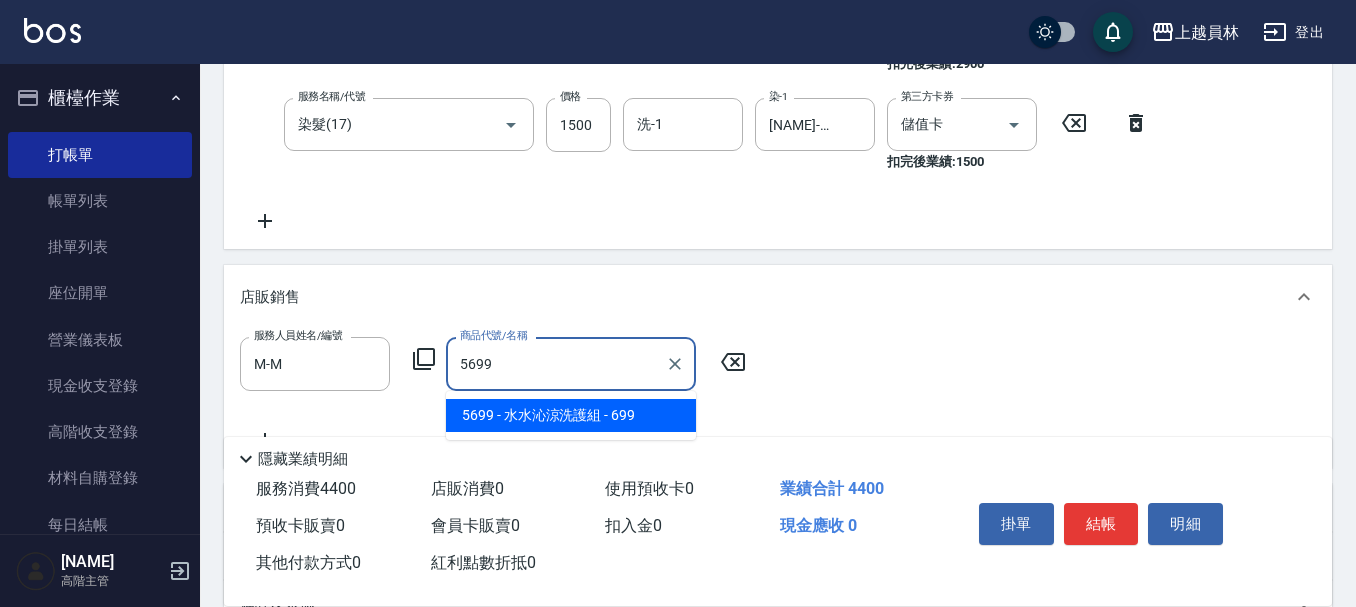 type on "水水沁涼洗護組" 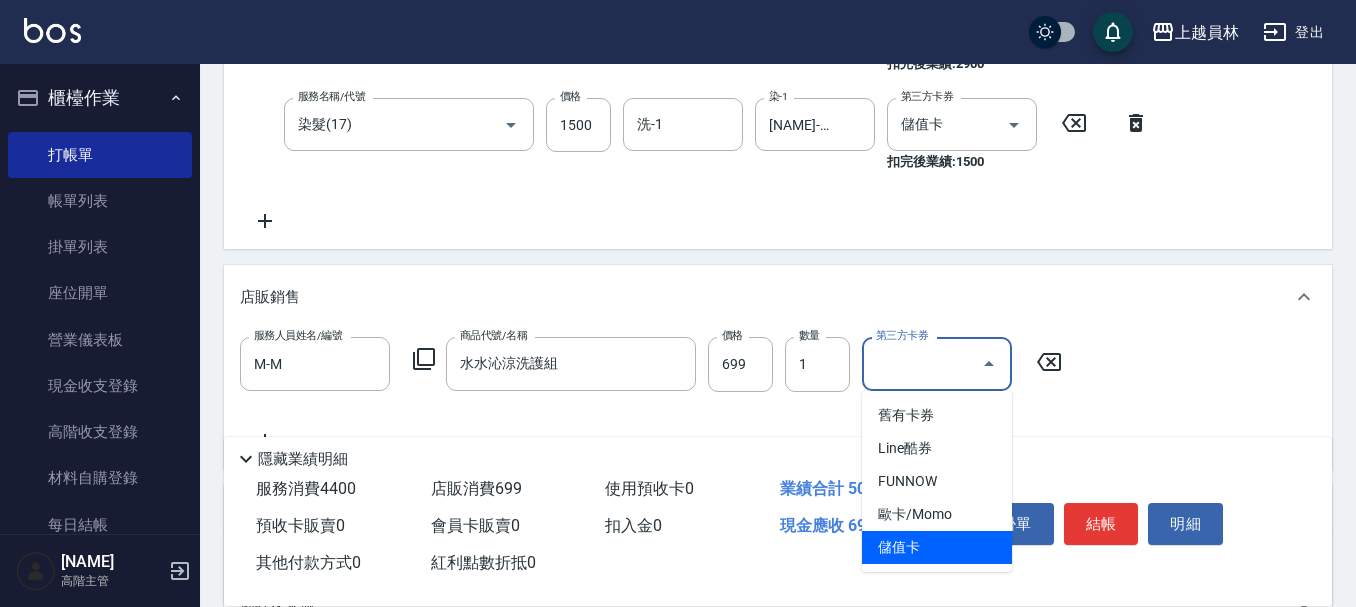 type on "儲值卡" 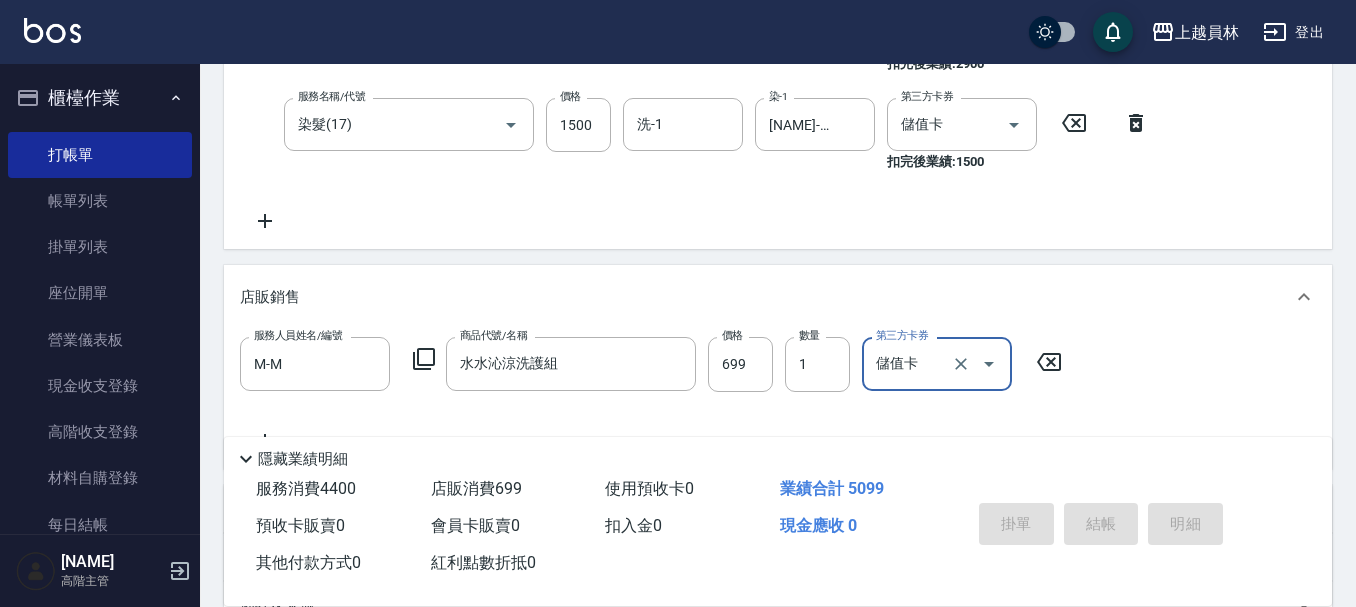 type 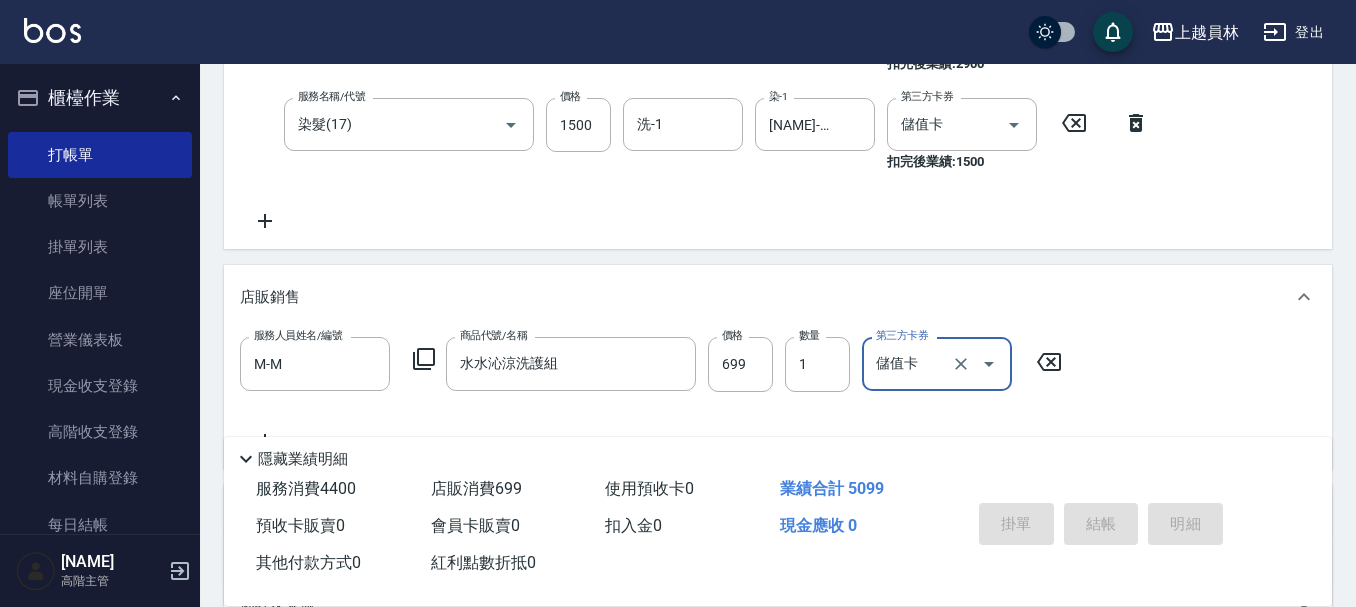 type 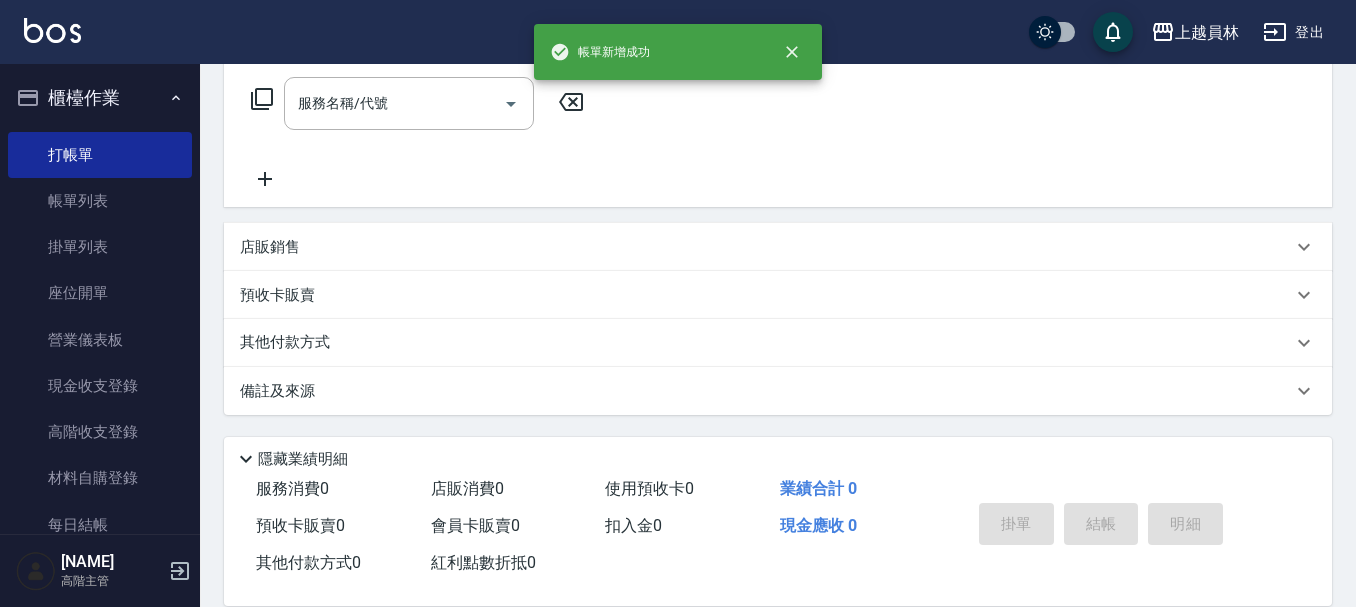 scroll, scrollTop: 0, scrollLeft: 0, axis: both 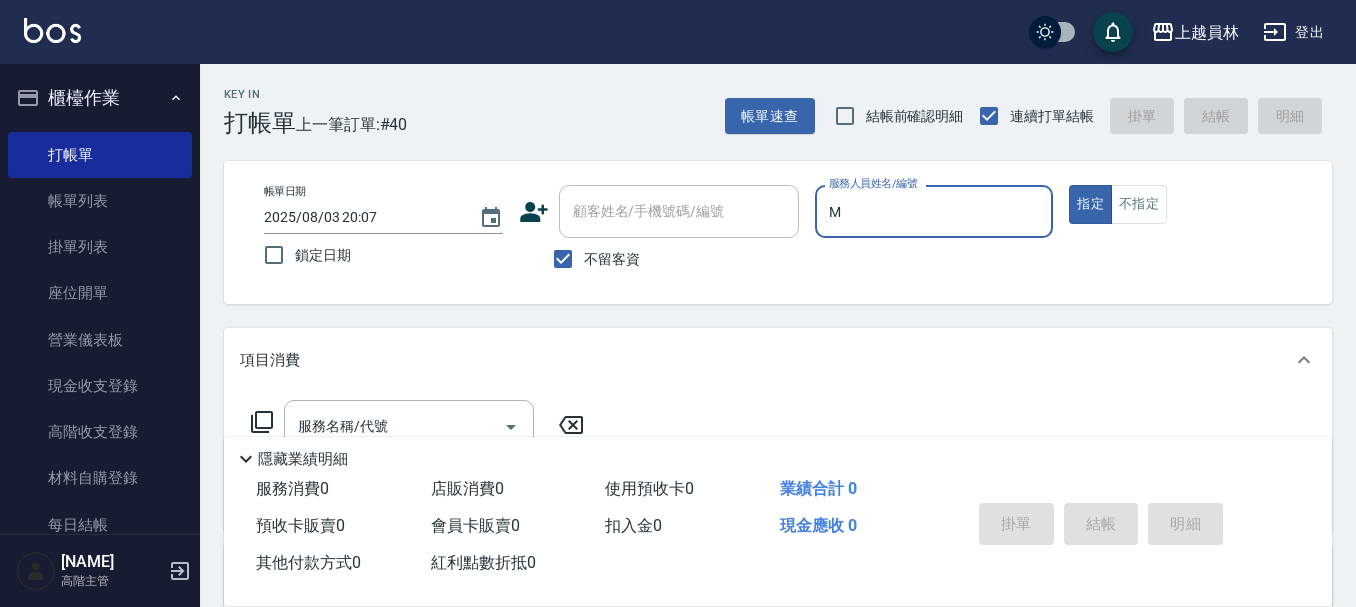 type on "M-M" 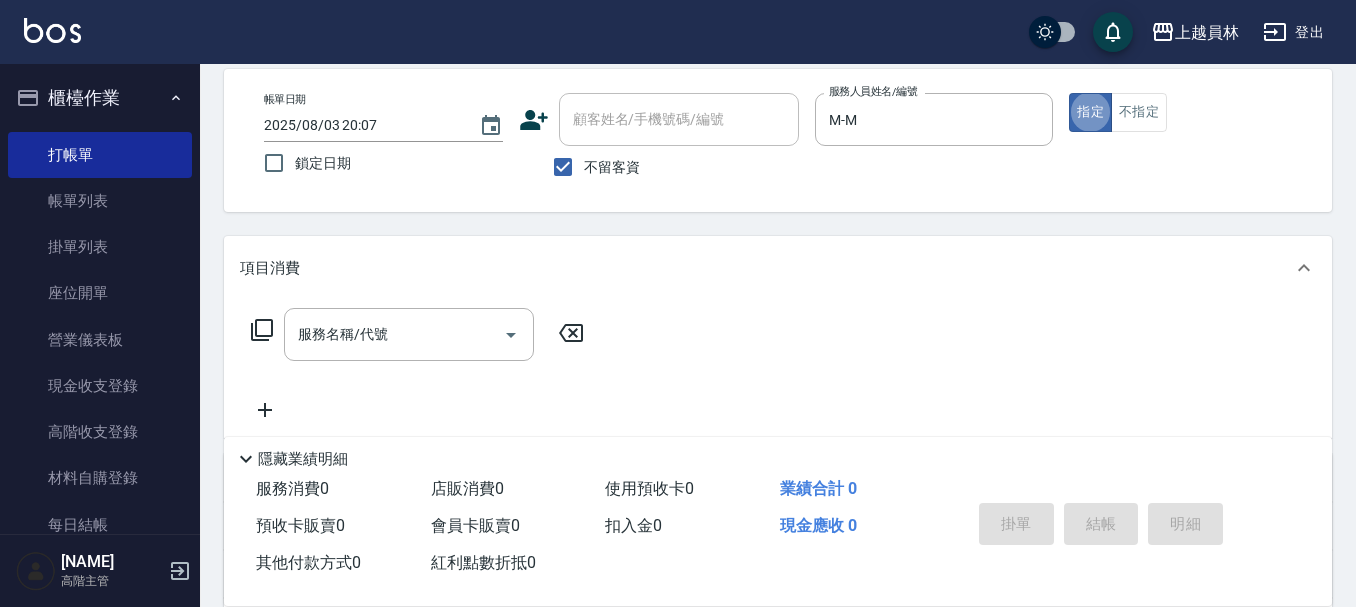 scroll, scrollTop: 200, scrollLeft: 0, axis: vertical 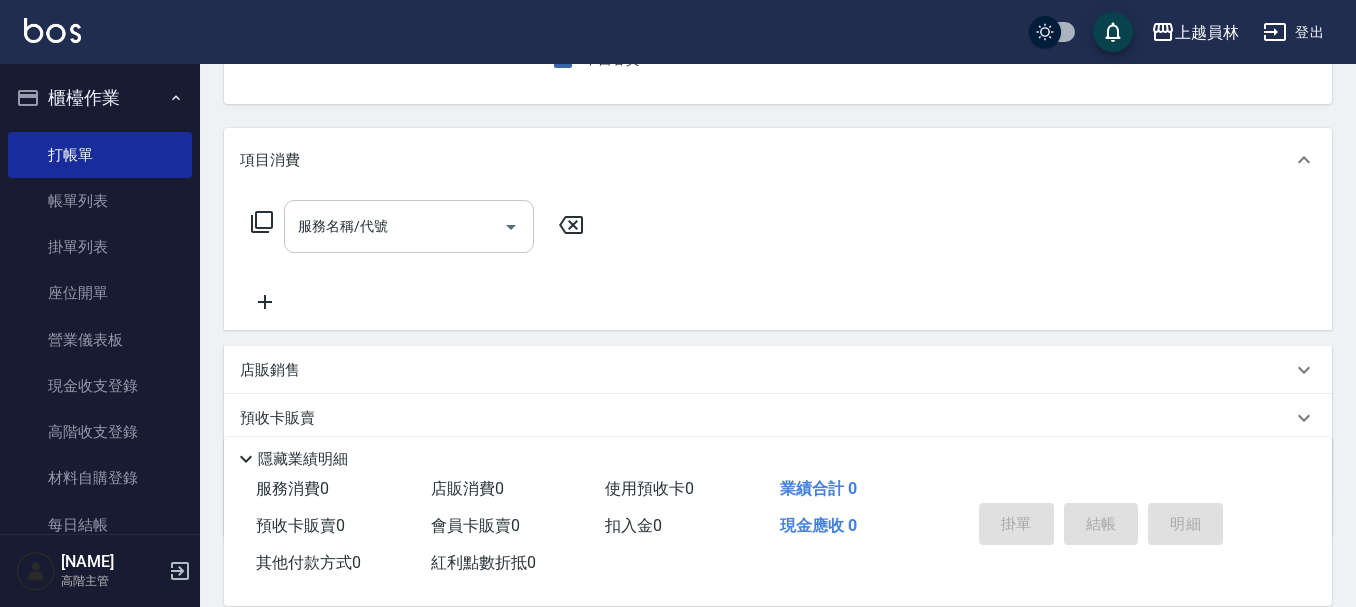 click on "服務名稱/代號" at bounding box center (394, 226) 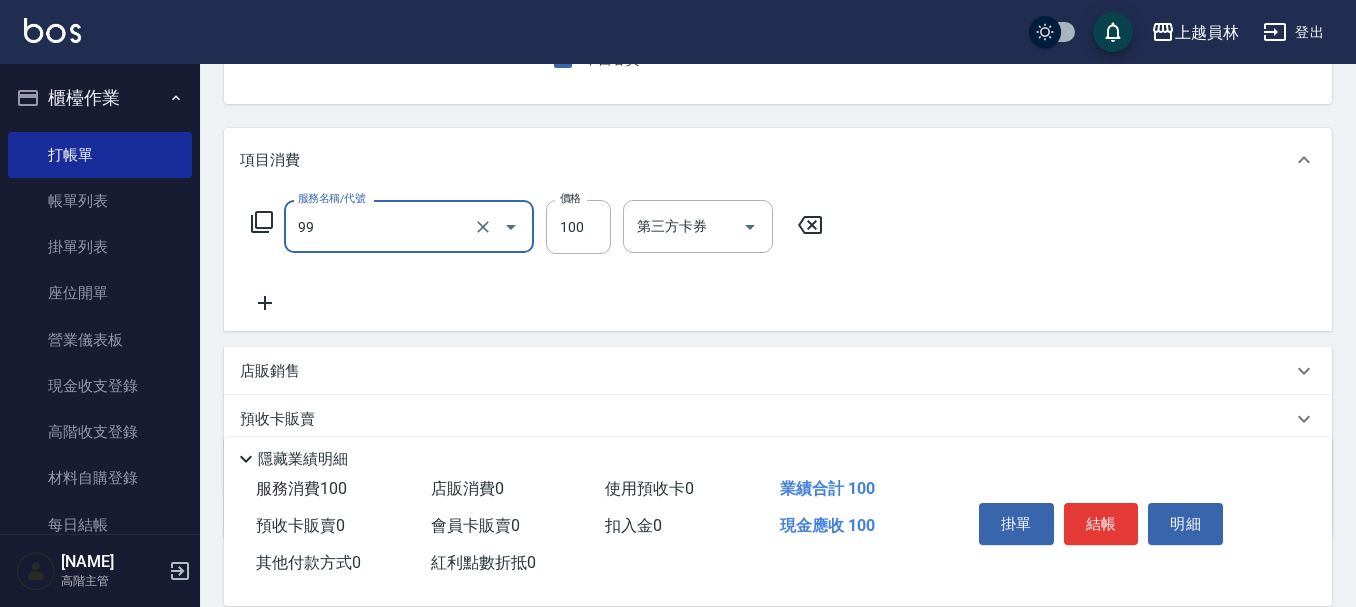 type on "VIP儲值(99)" 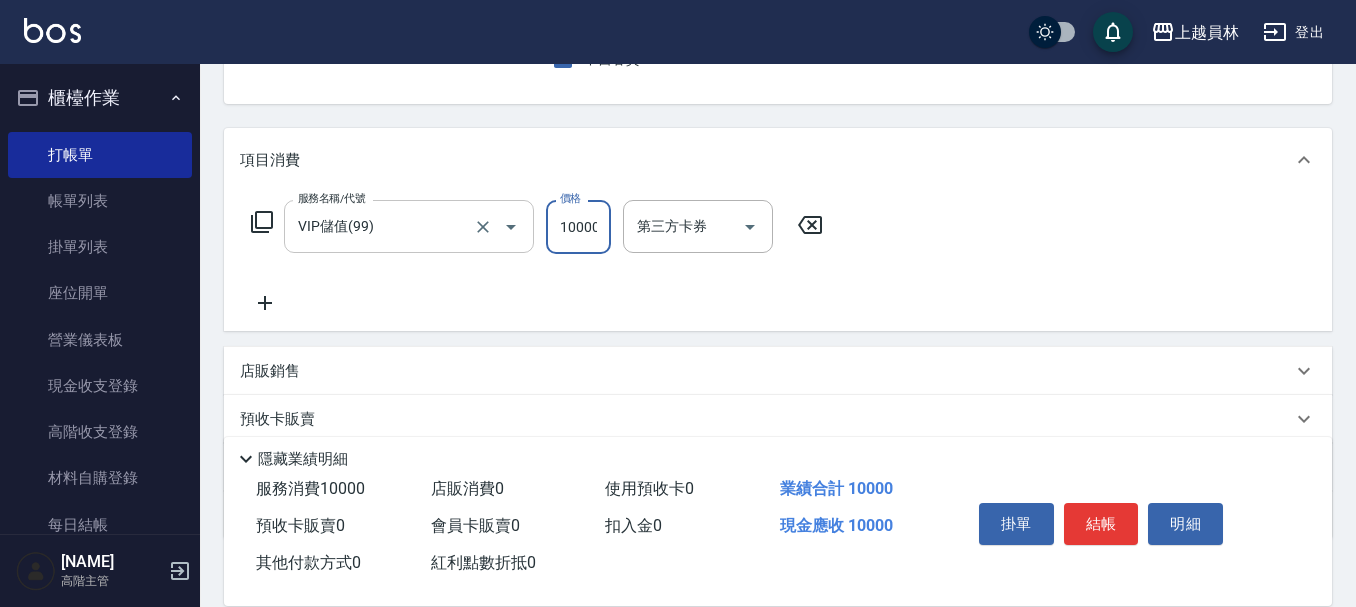 scroll, scrollTop: 0, scrollLeft: 2, axis: horizontal 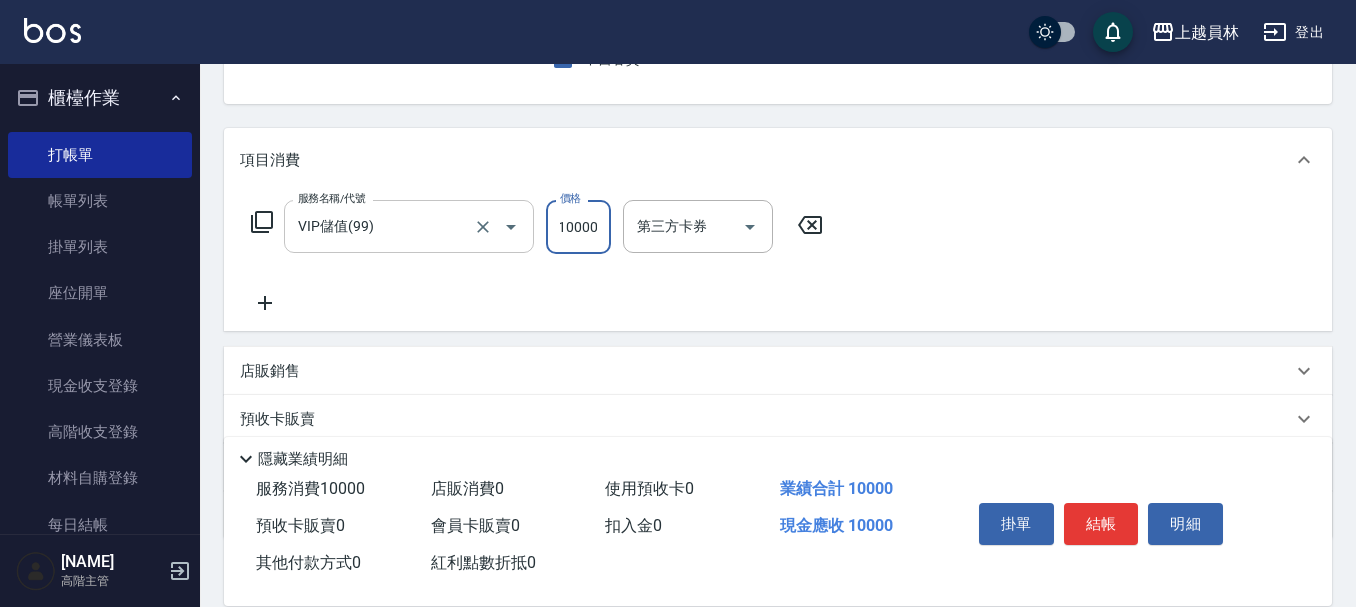 type on "10000" 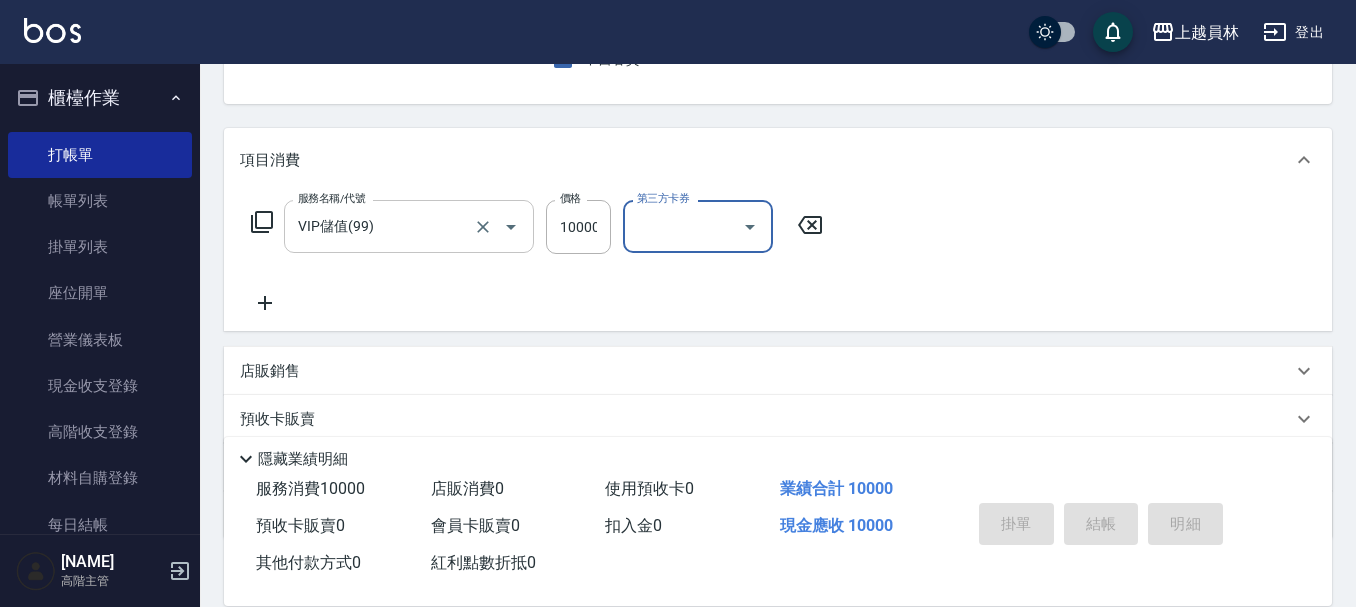 type 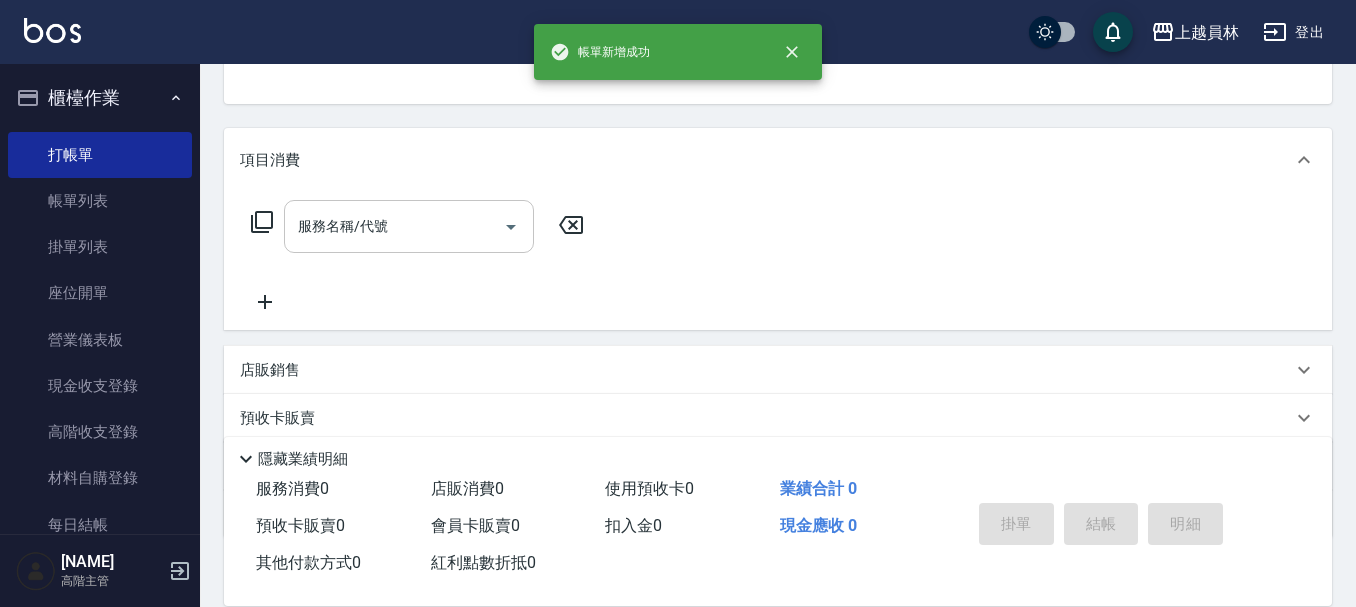 scroll, scrollTop: 194, scrollLeft: 0, axis: vertical 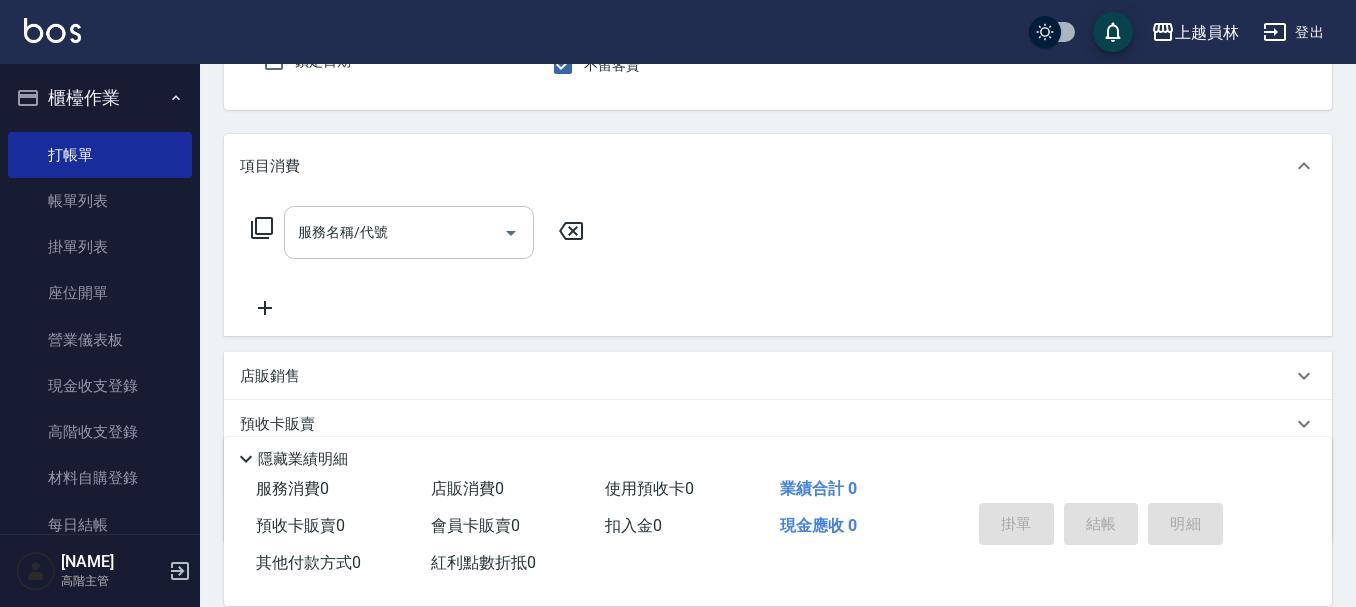 type on "M-M" 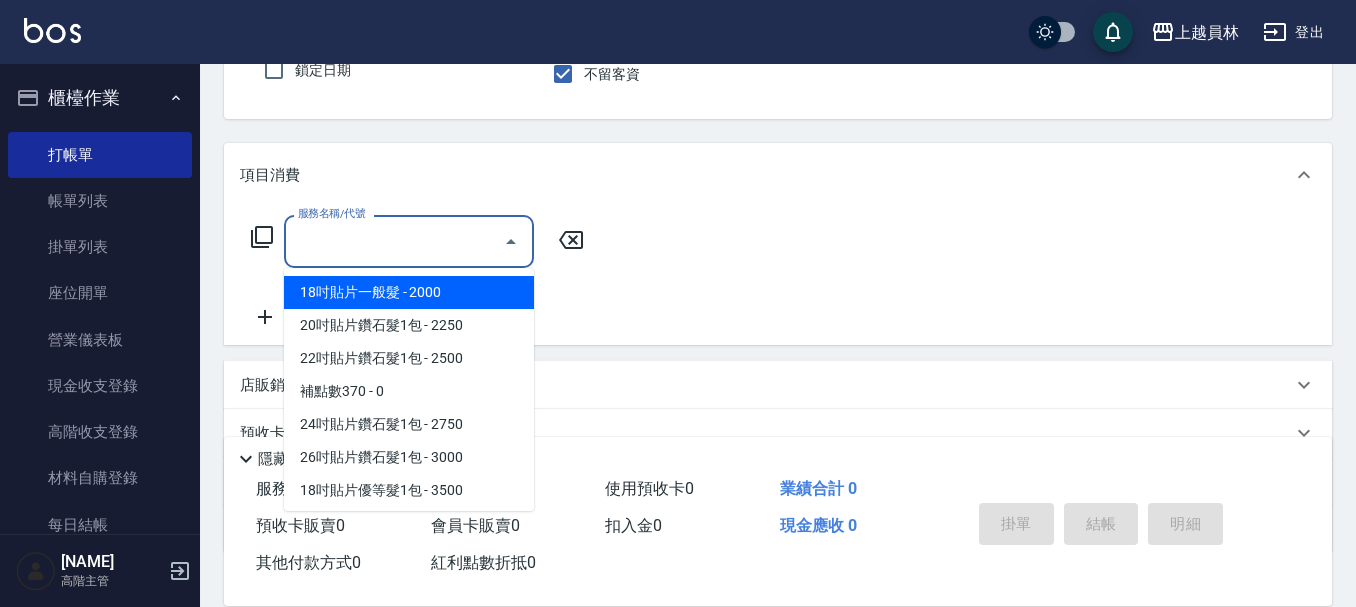 click on "服務名稱/代號" at bounding box center (394, 241) 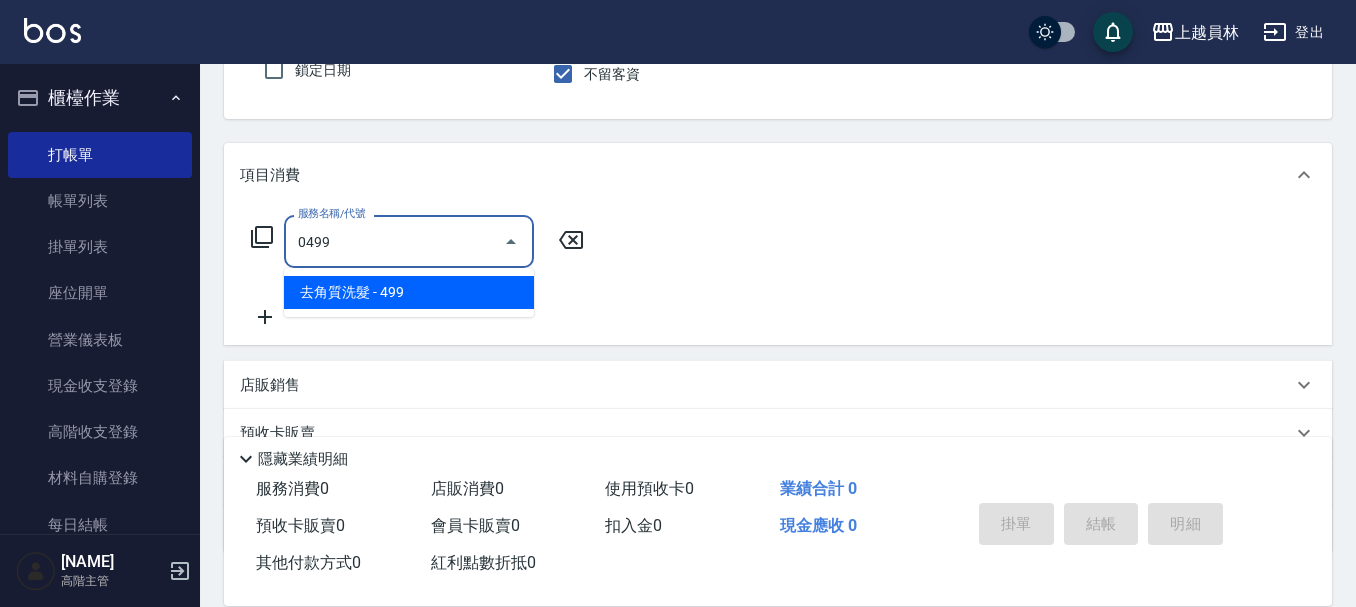 type on "去角質洗髮(0499)" 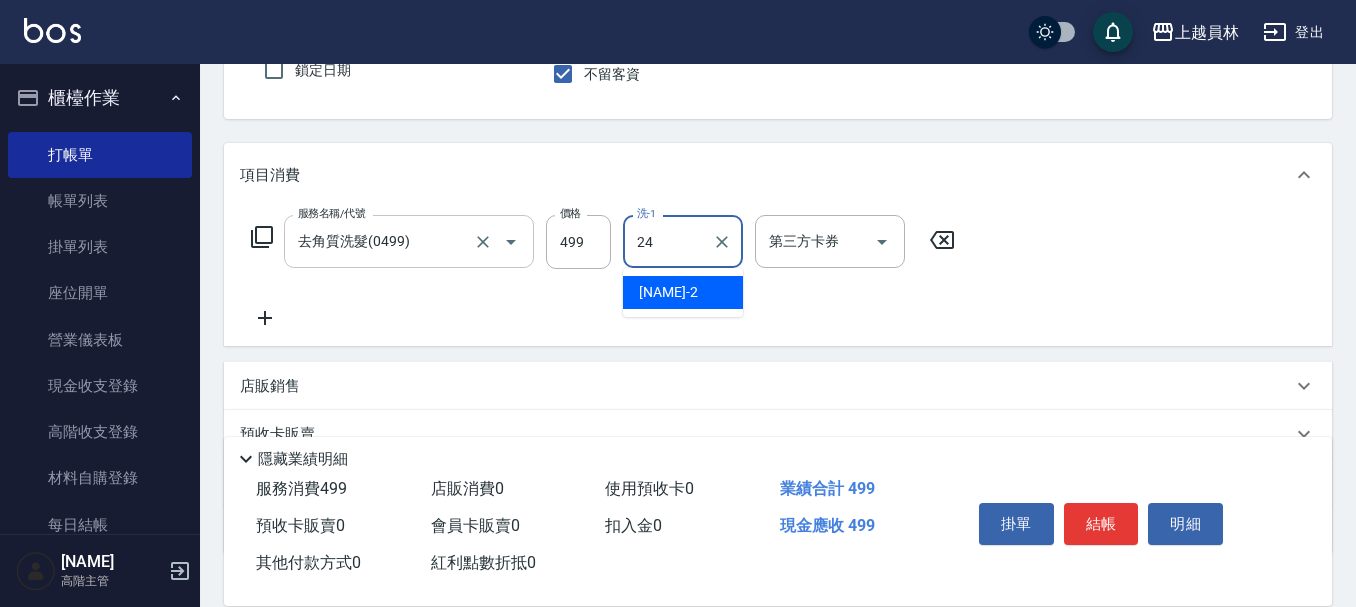 type on "[NAME]-[NUMBER]" 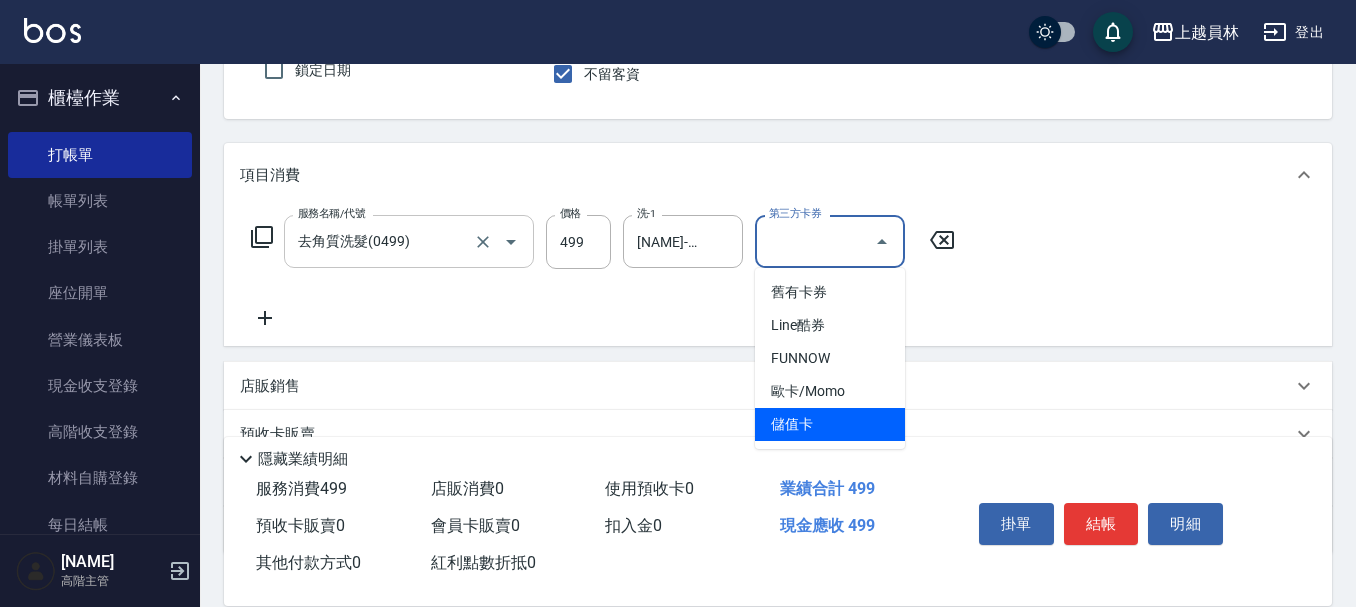 type on "儲值卡" 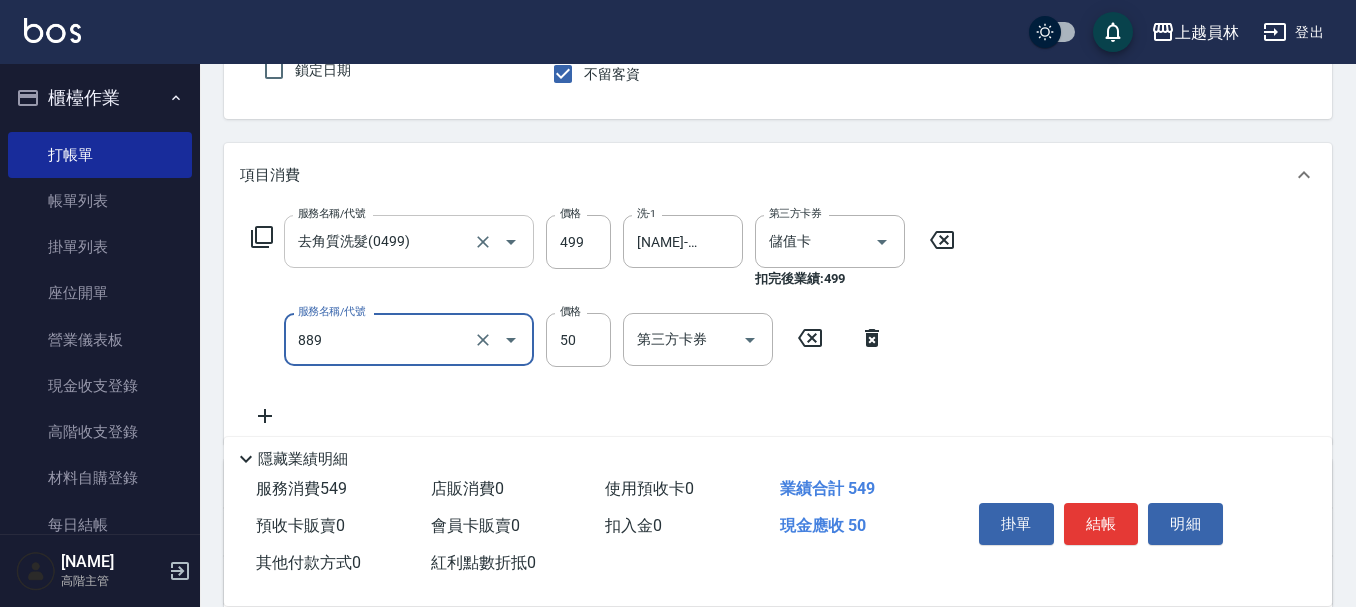 type on "精油(889)" 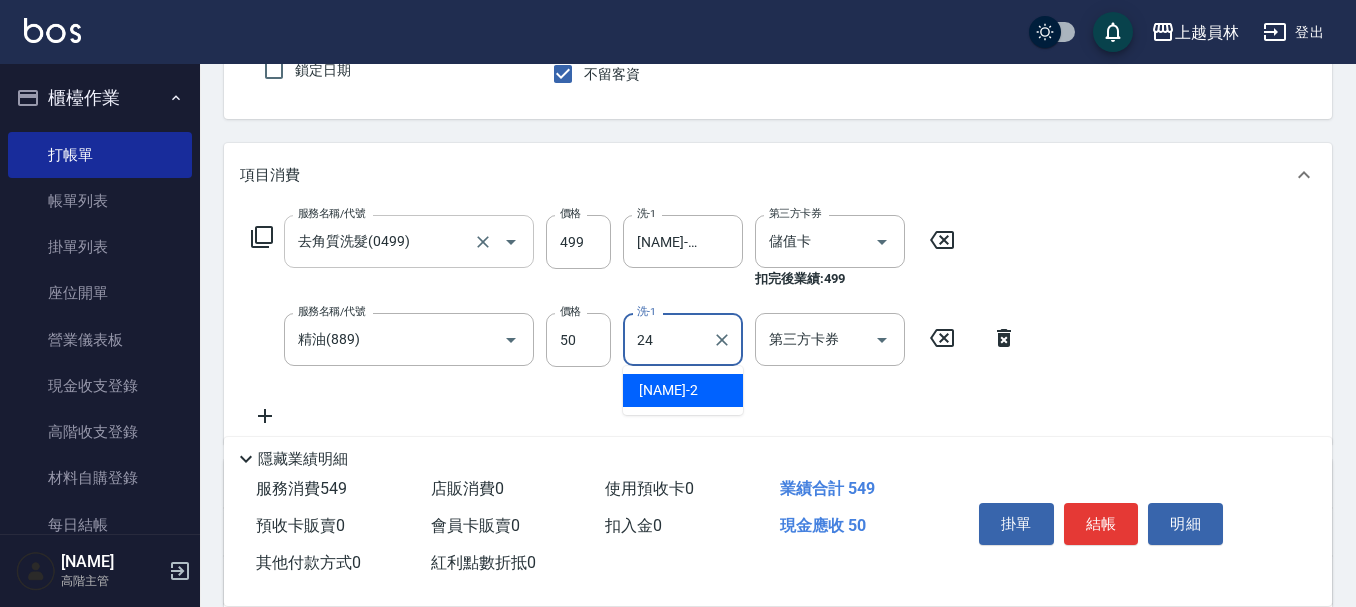 type on "[NAME]-[NUMBER]" 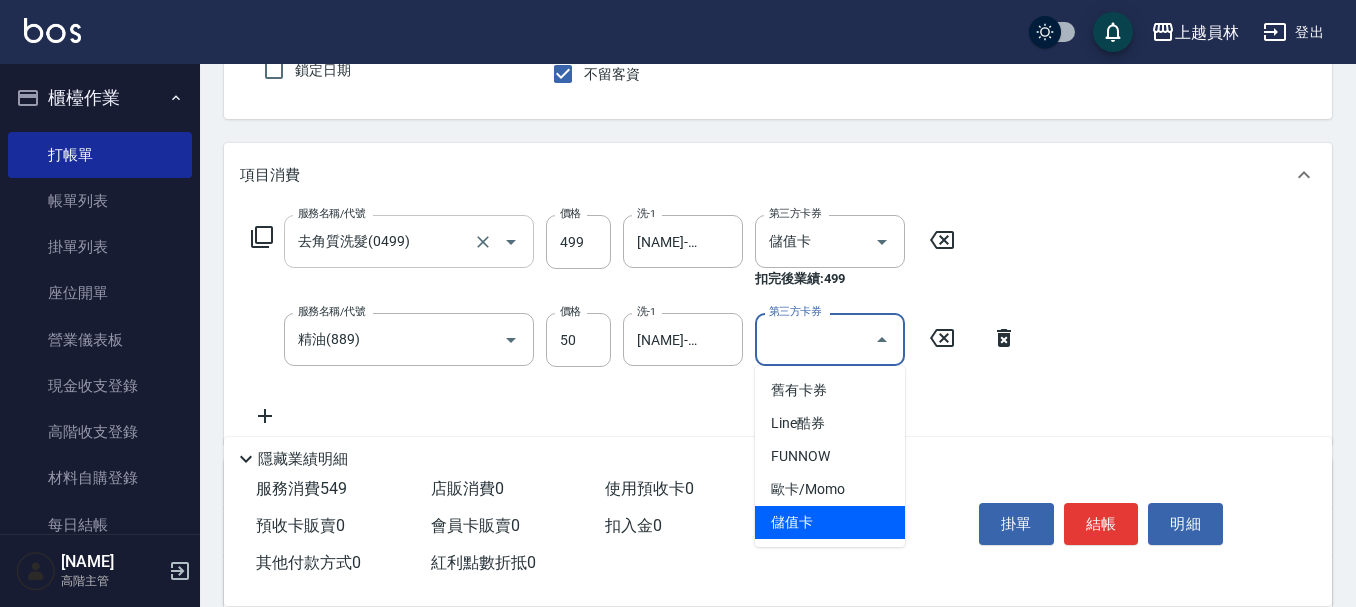type on "儲值卡" 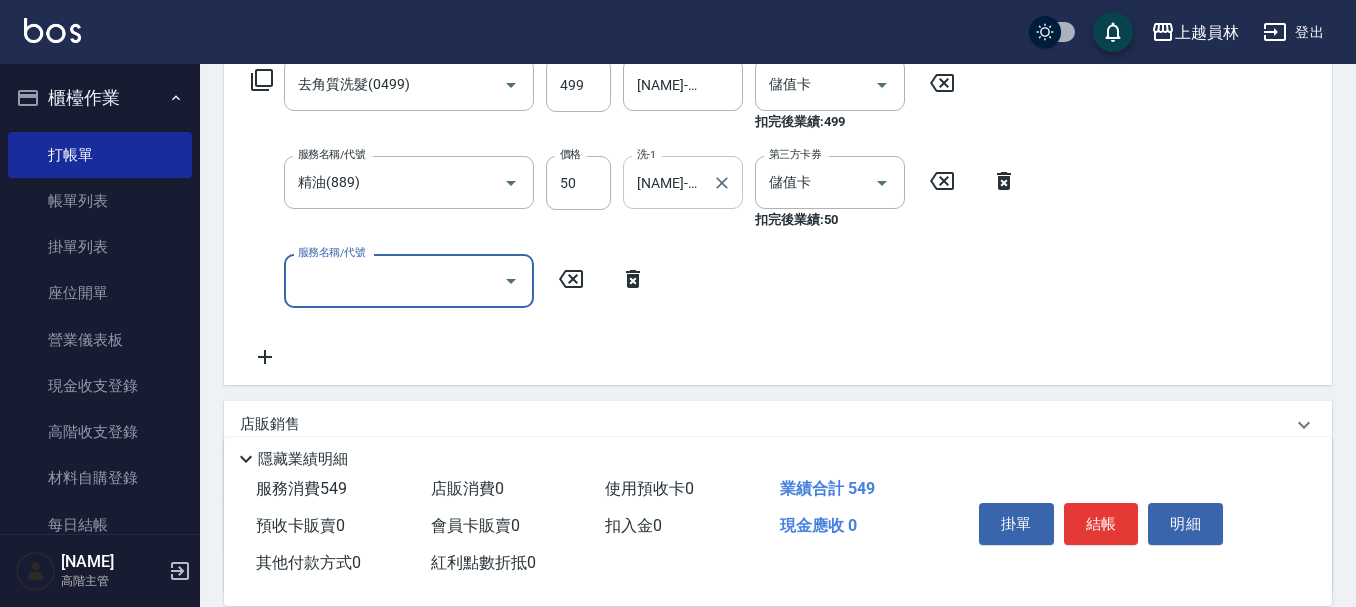 scroll, scrollTop: 385, scrollLeft: 0, axis: vertical 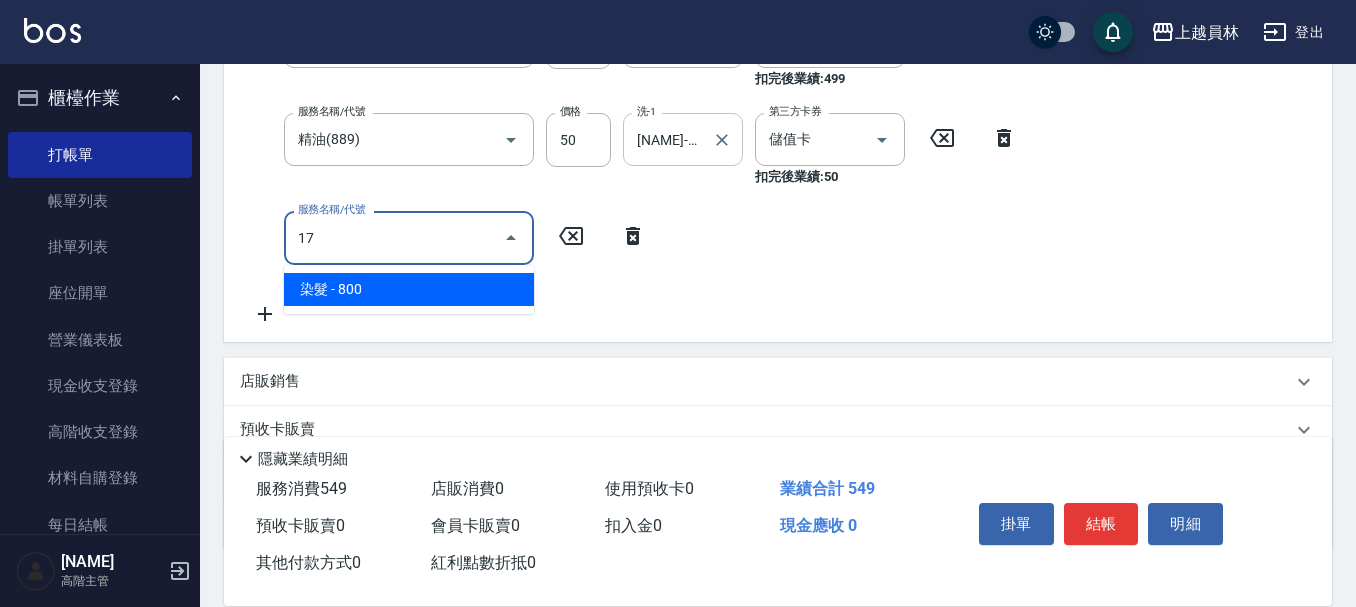type on "染髮(17)" 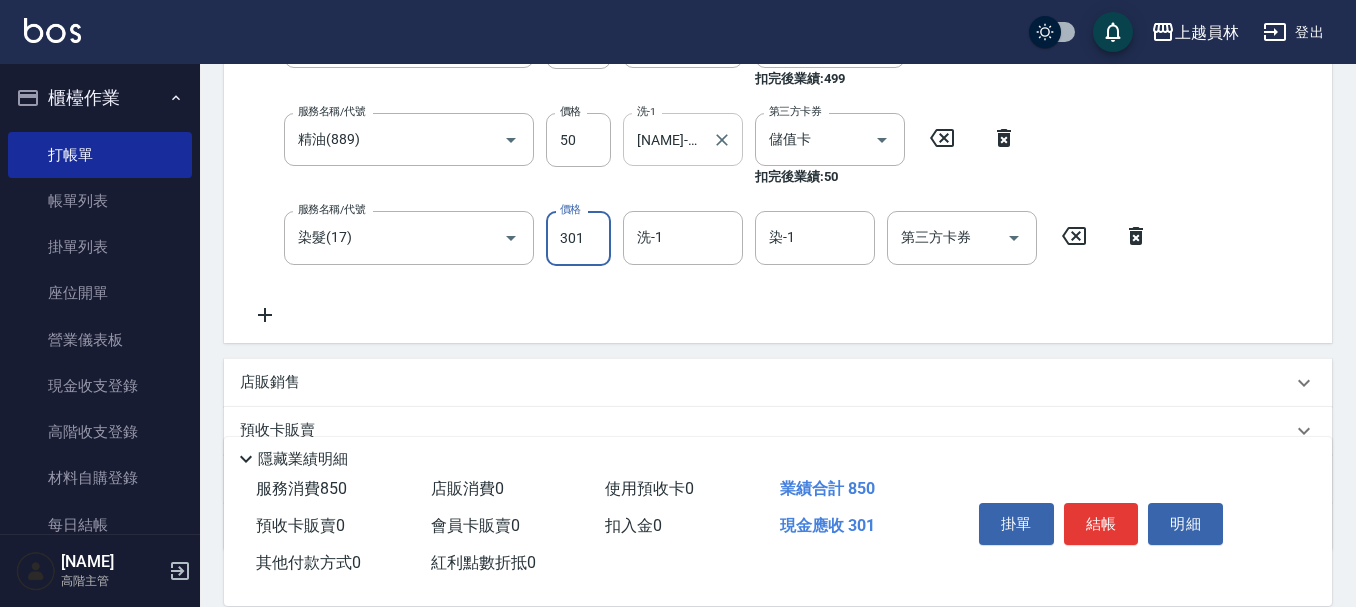 type on "301" 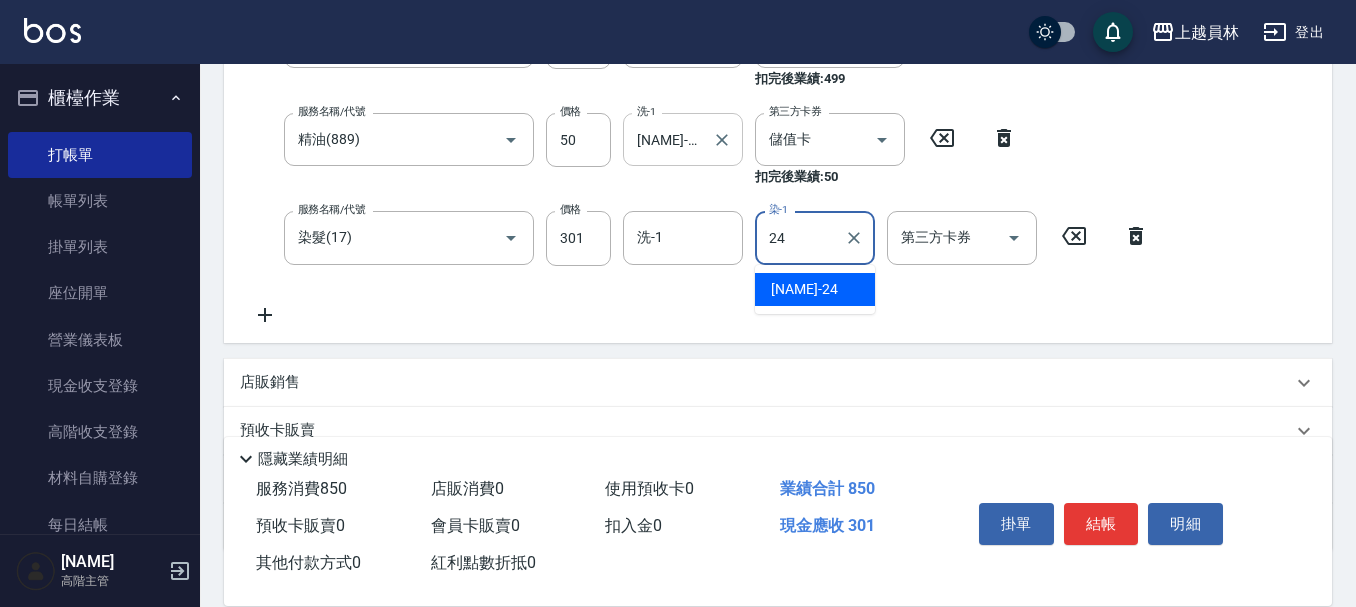 type on "[NAME]-[NUMBER]" 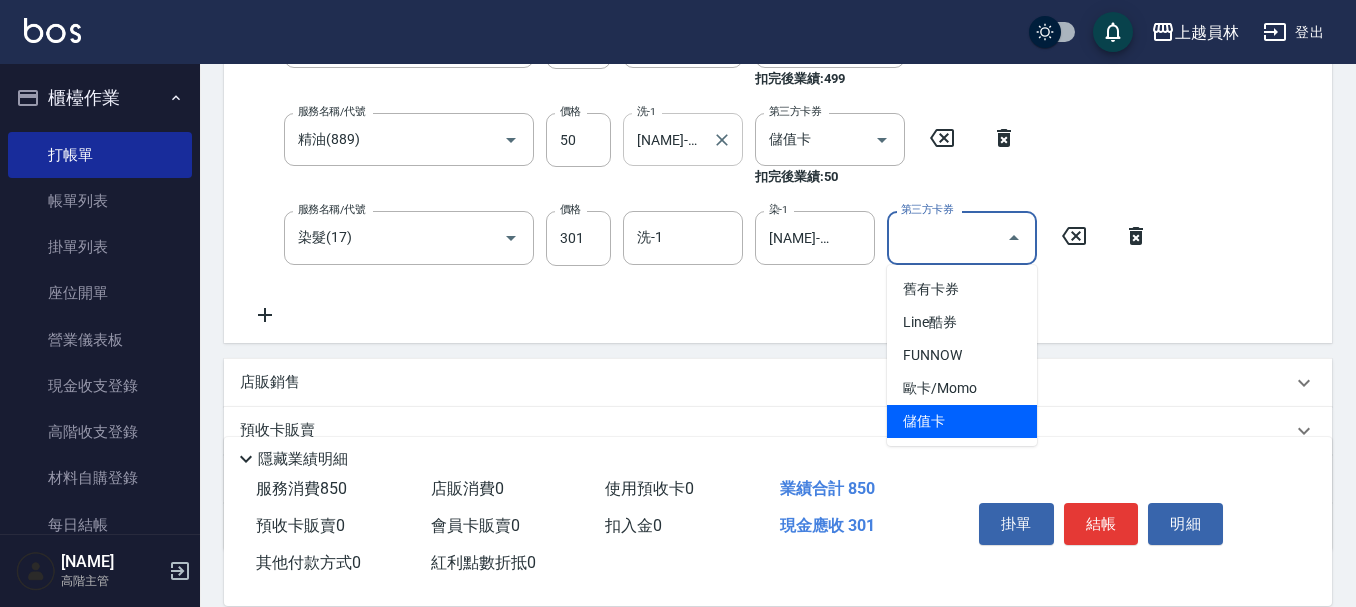 type on "儲值卡" 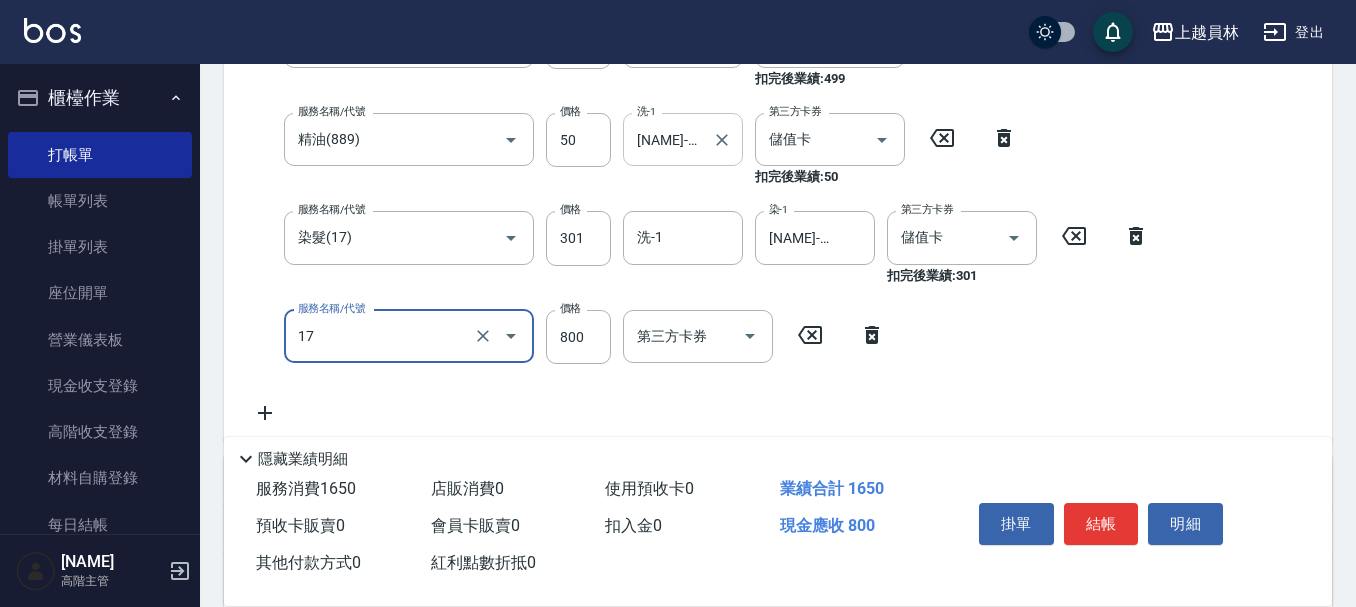 type on "染髮(17)" 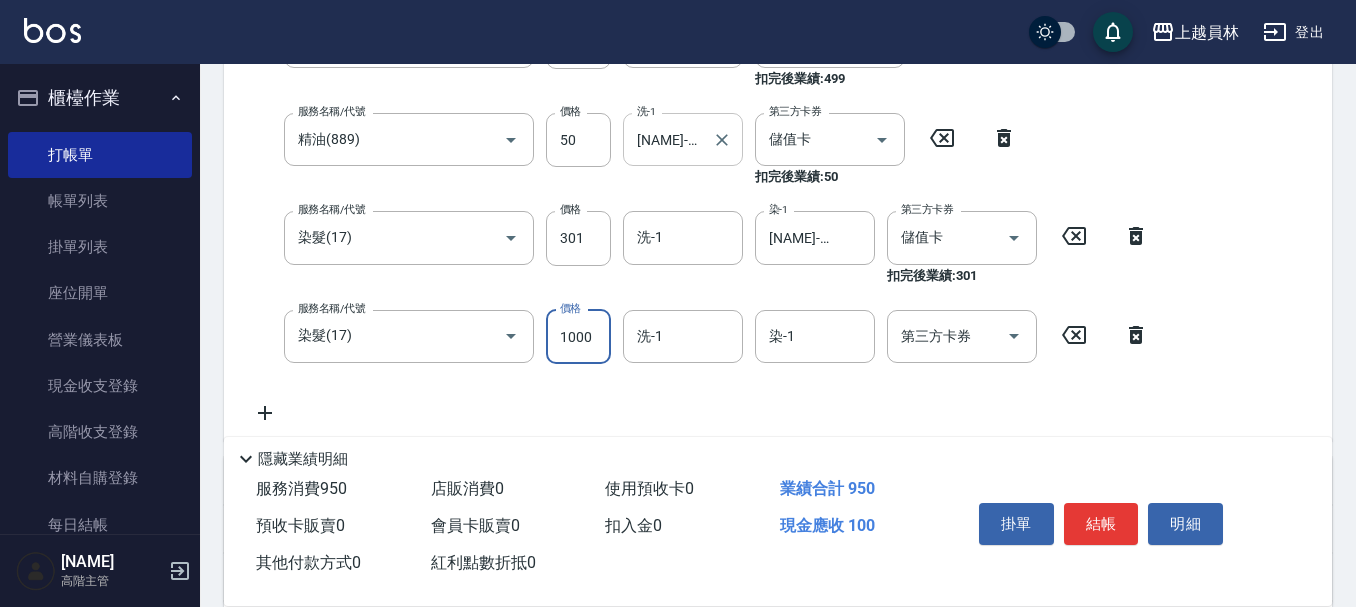 type on "1000" 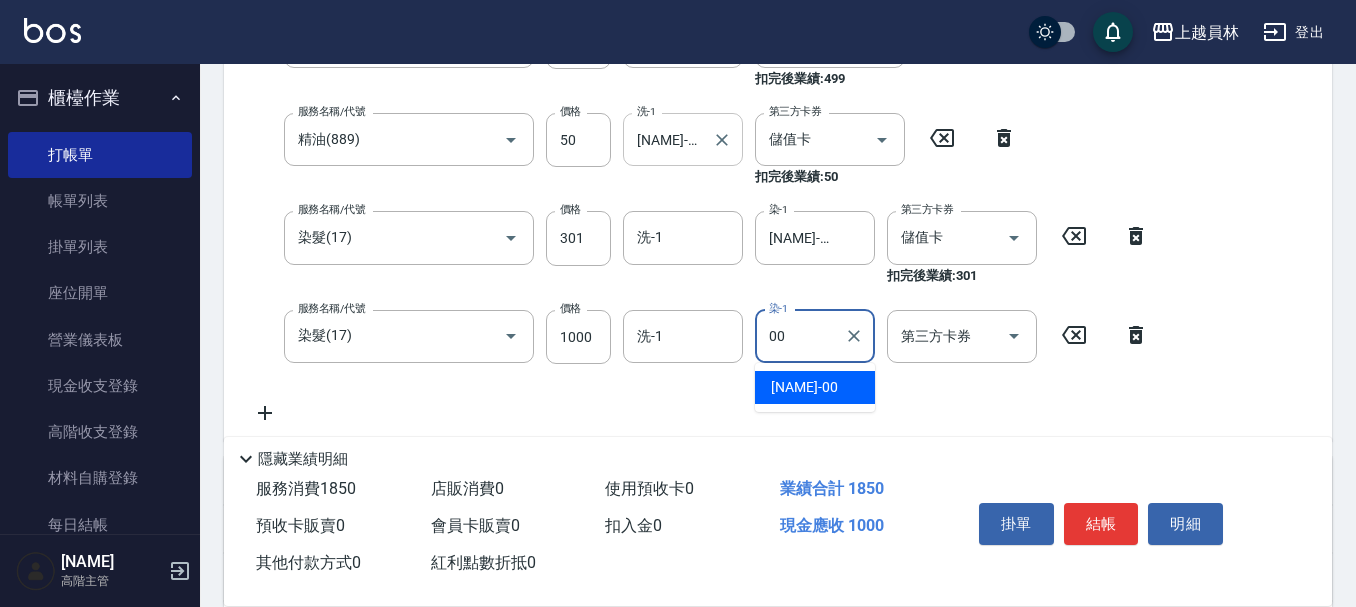 type on "[NAME]-[NUMBER]" 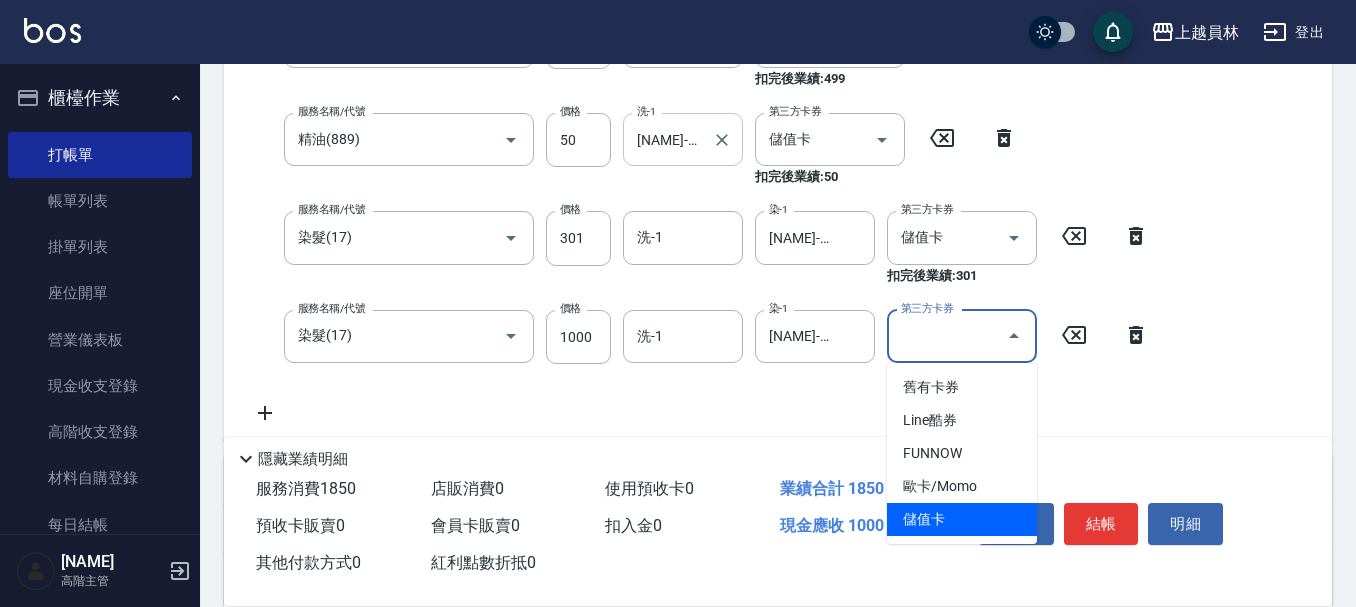 type on "儲值卡" 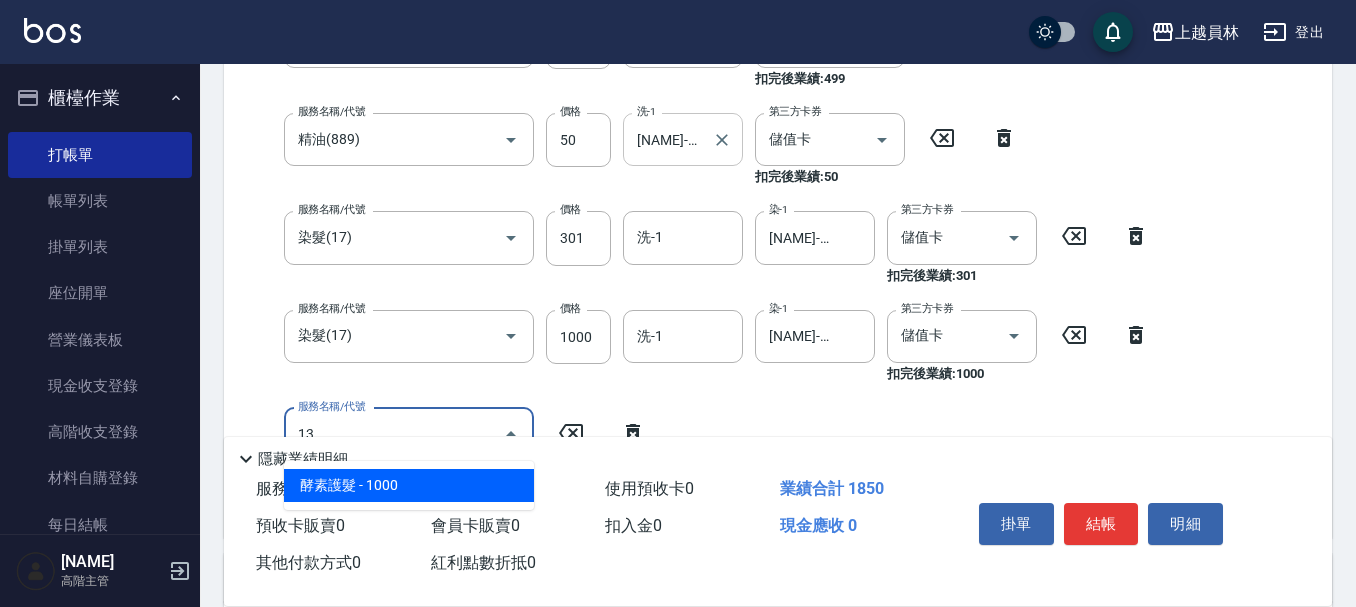 type on "酵素護髮(13)" 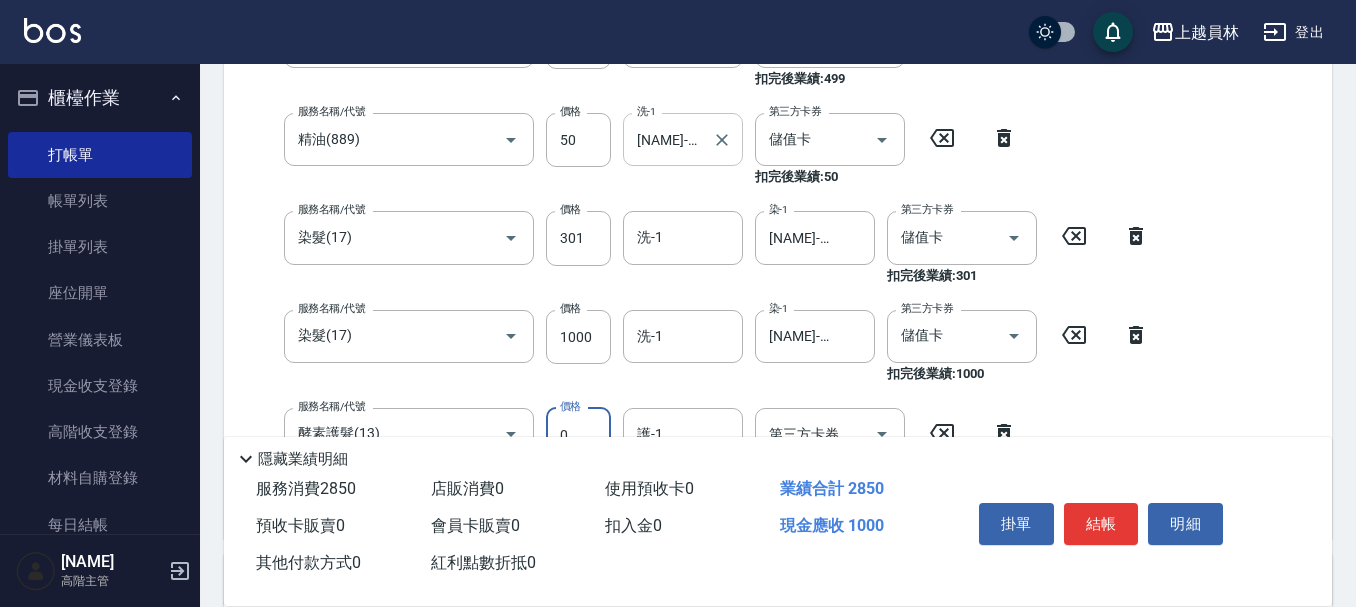 type on "0" 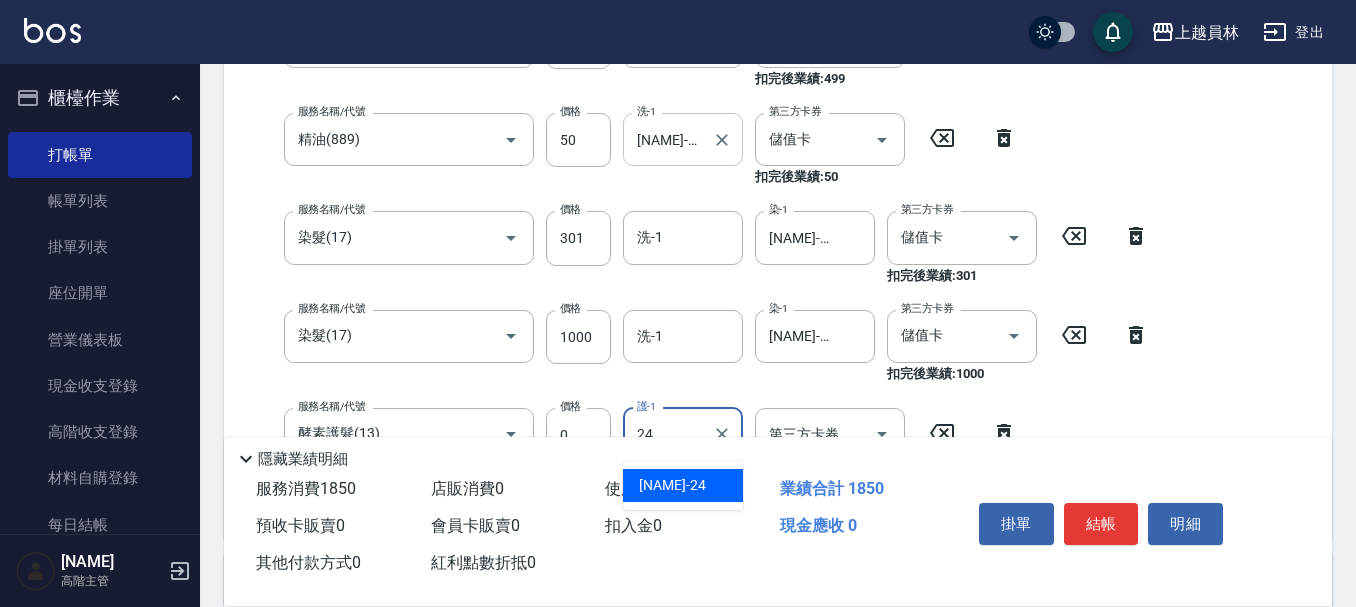 type on "[NAME]-[NUMBER]" 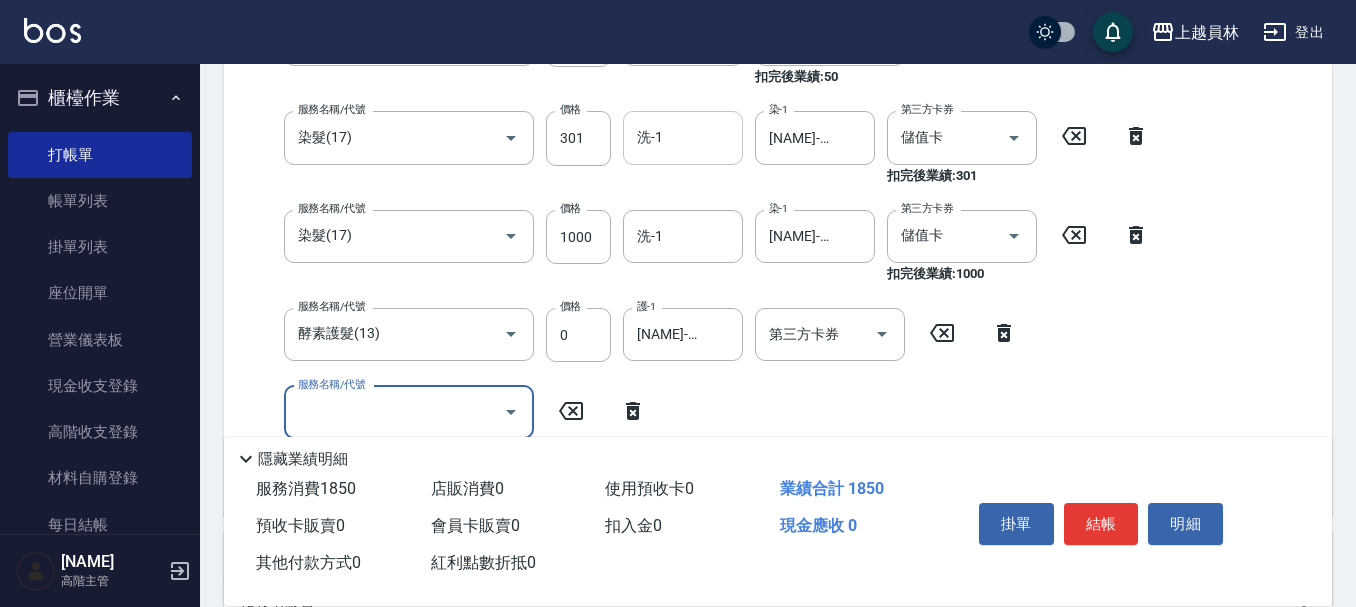 scroll, scrollTop: 516, scrollLeft: 0, axis: vertical 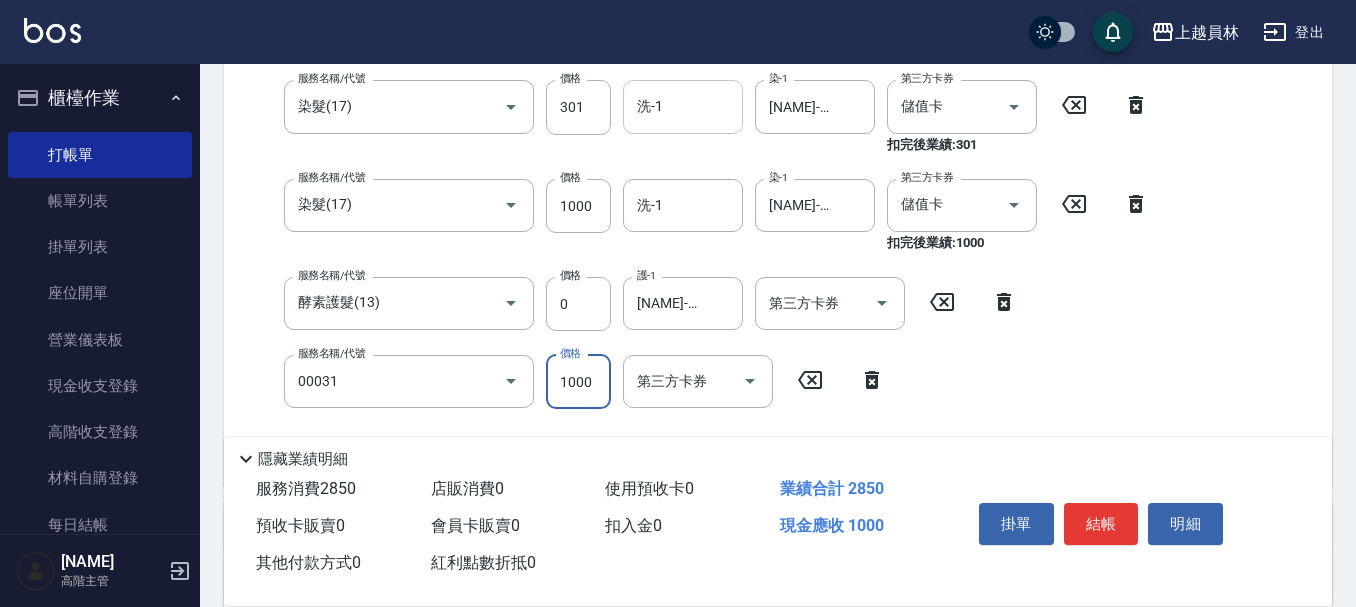 type on "單卸髮片(00031)" 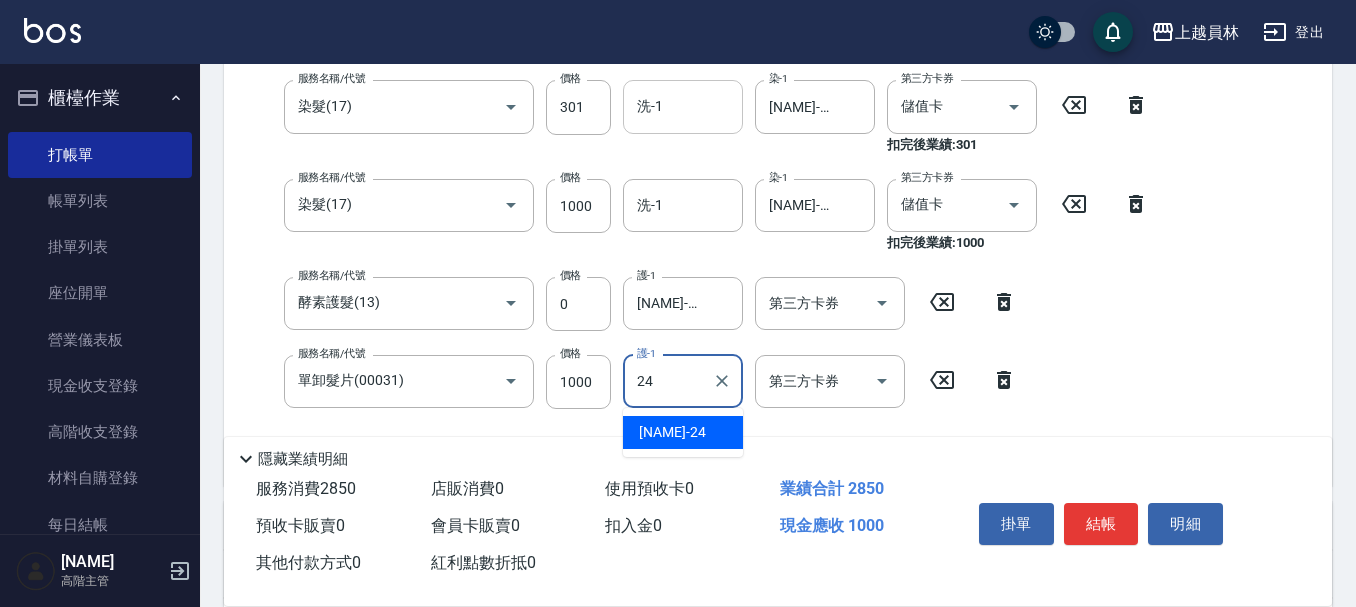 type on "[NAME]-[NUMBER]" 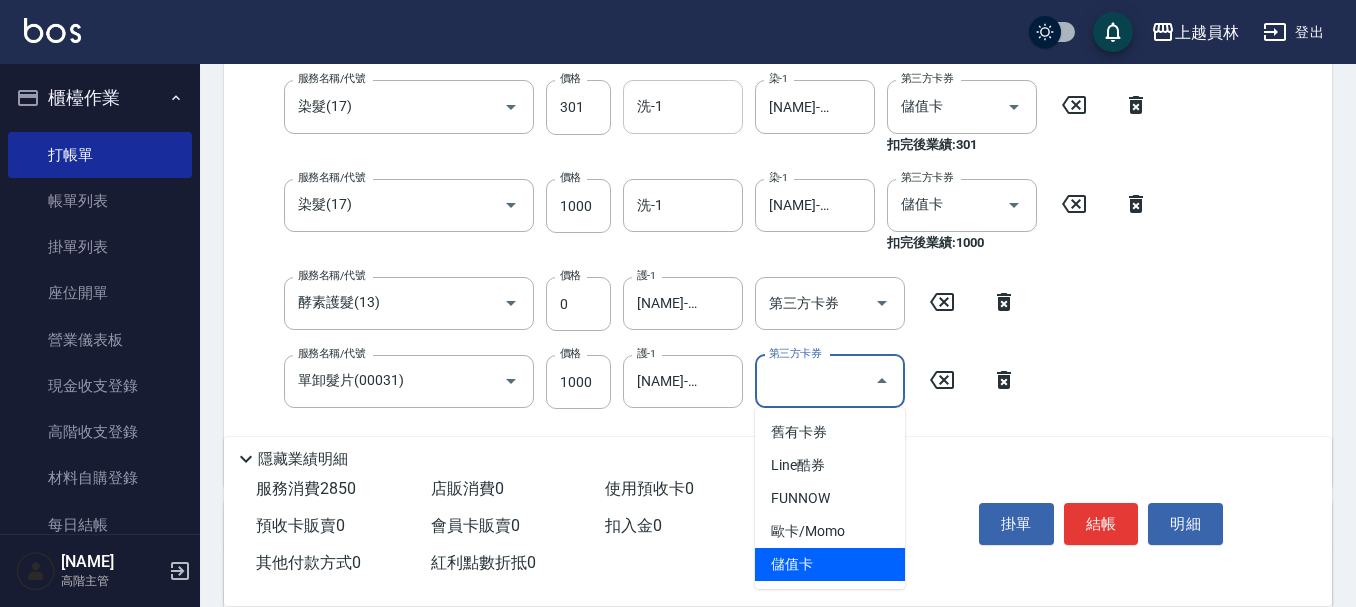 type on "儲值卡" 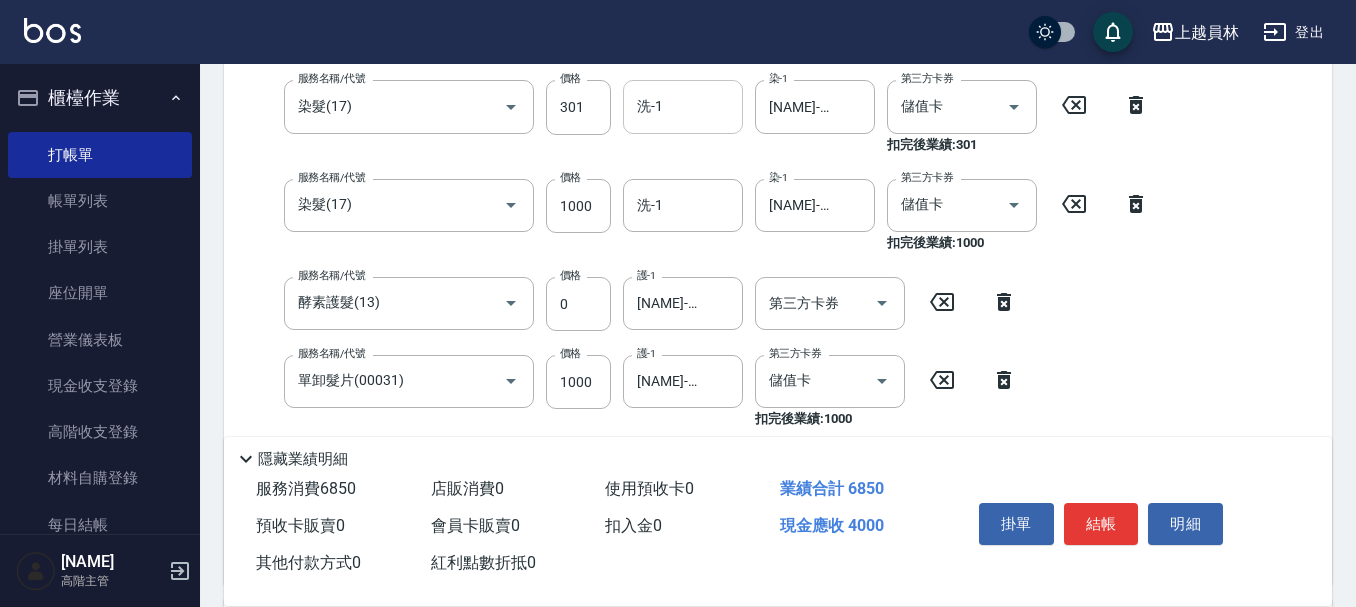 type on "槍式重整(00028)" 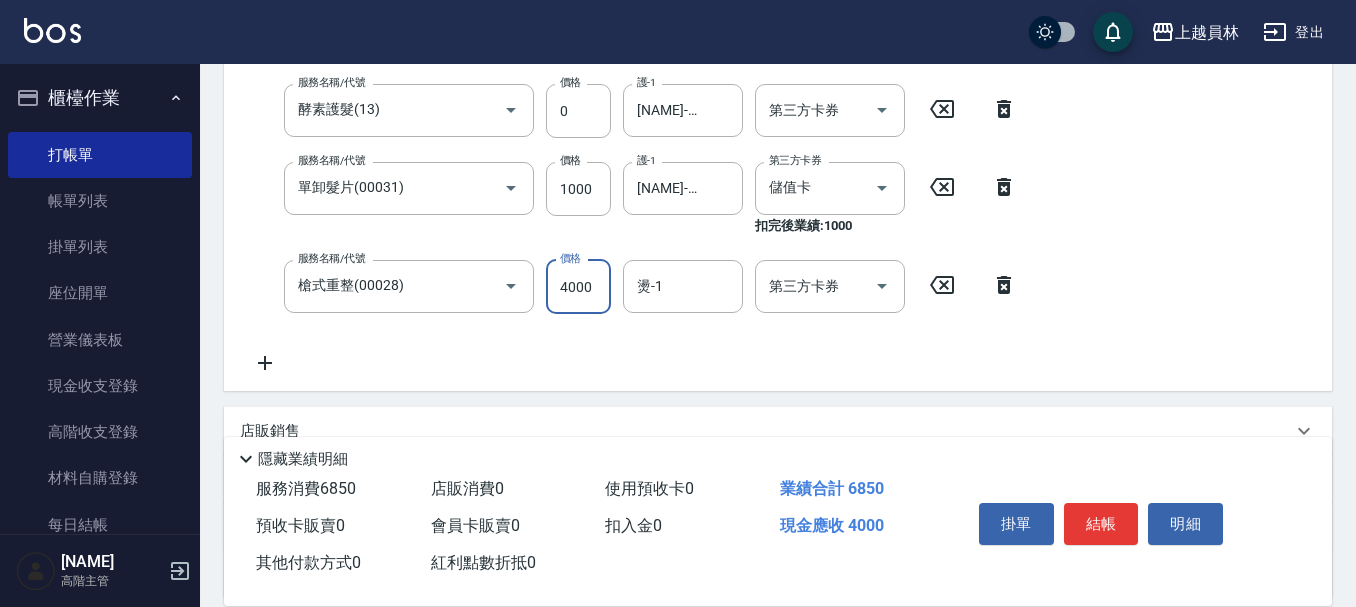 scroll, scrollTop: 716, scrollLeft: 0, axis: vertical 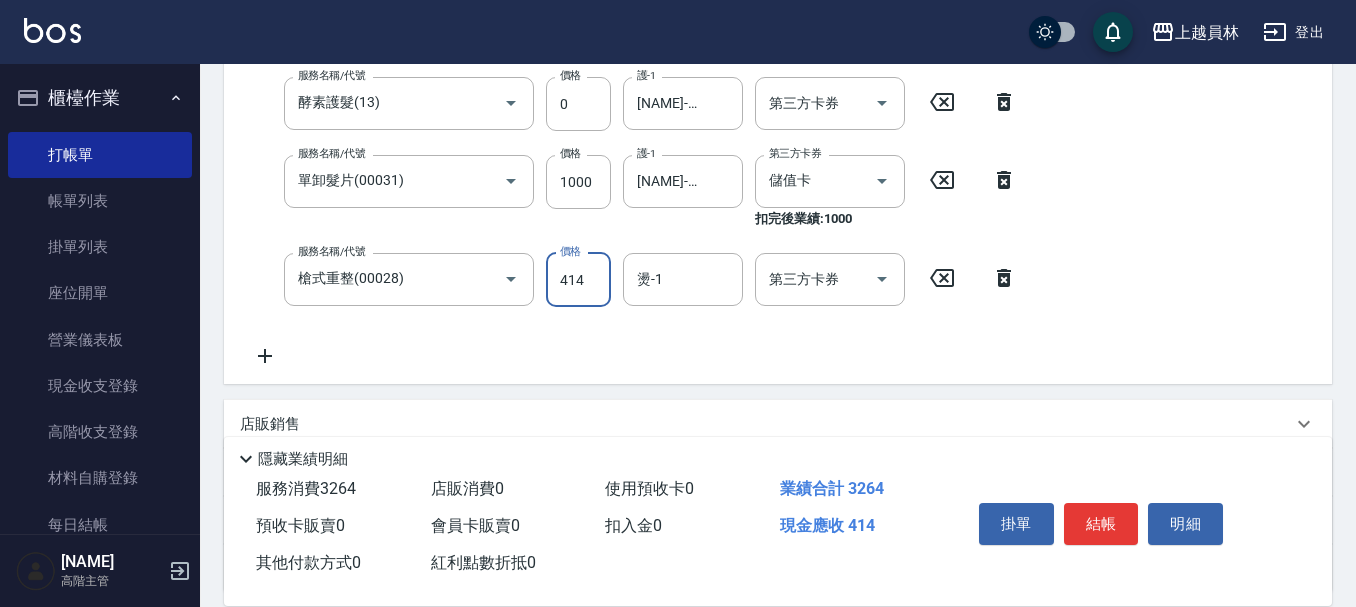 type on "414" 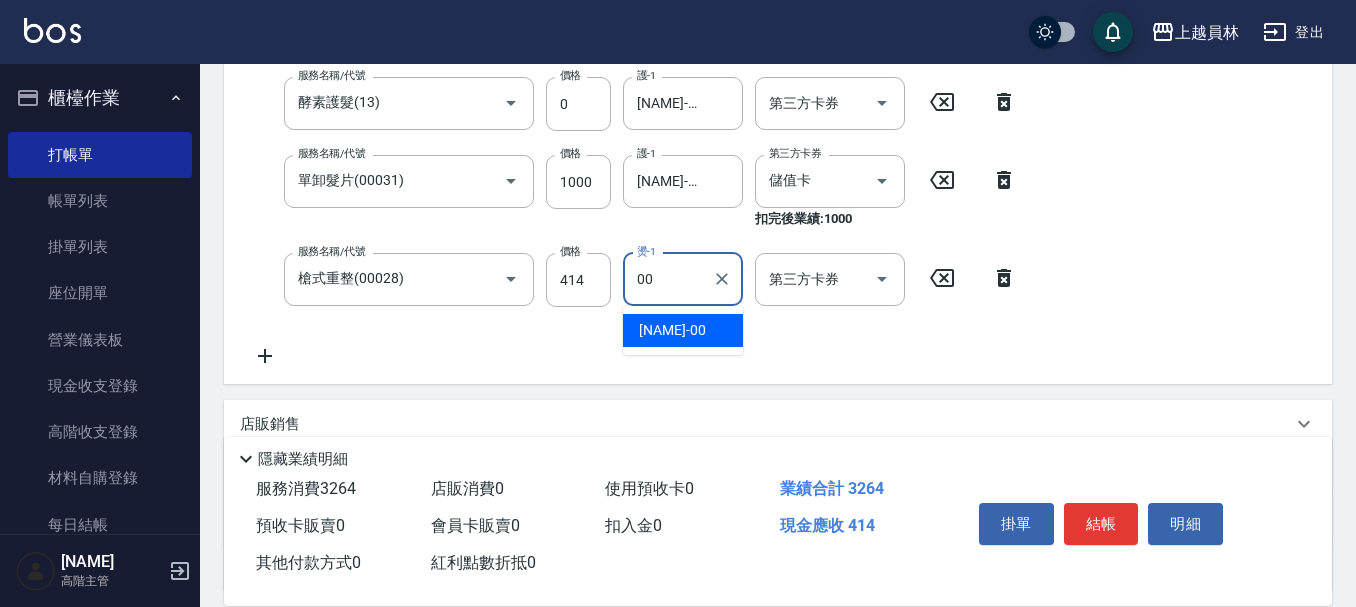 type on "[NAME]-[NUMBER]" 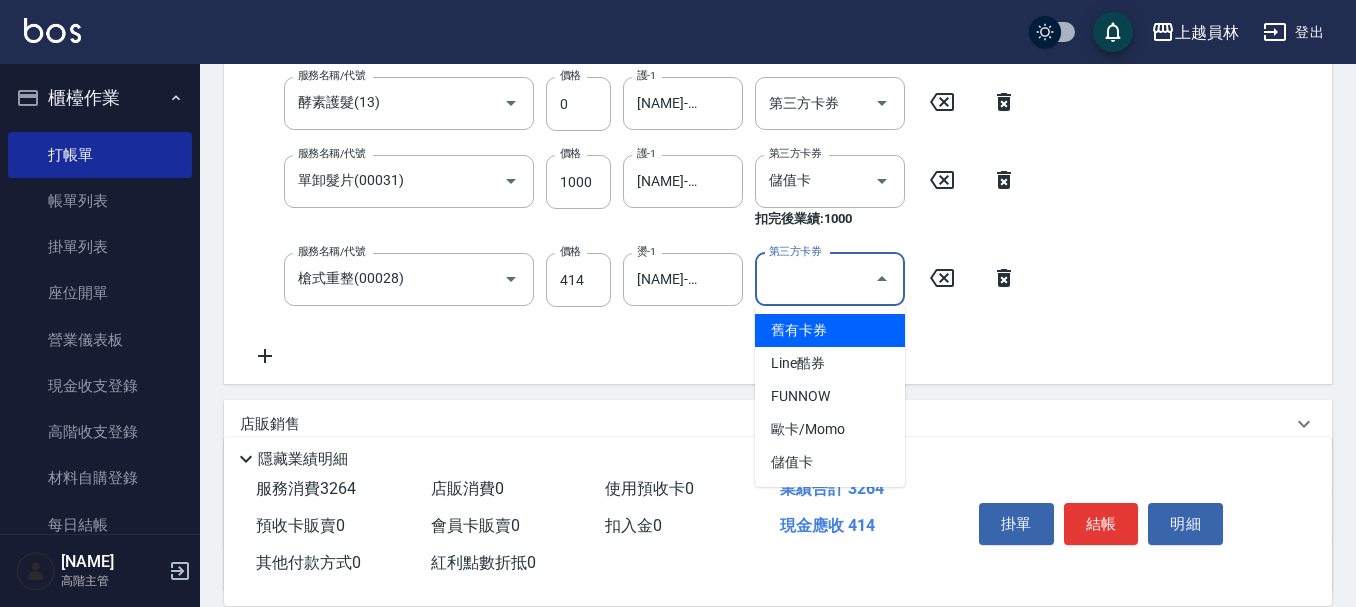 type on "儲值卡" 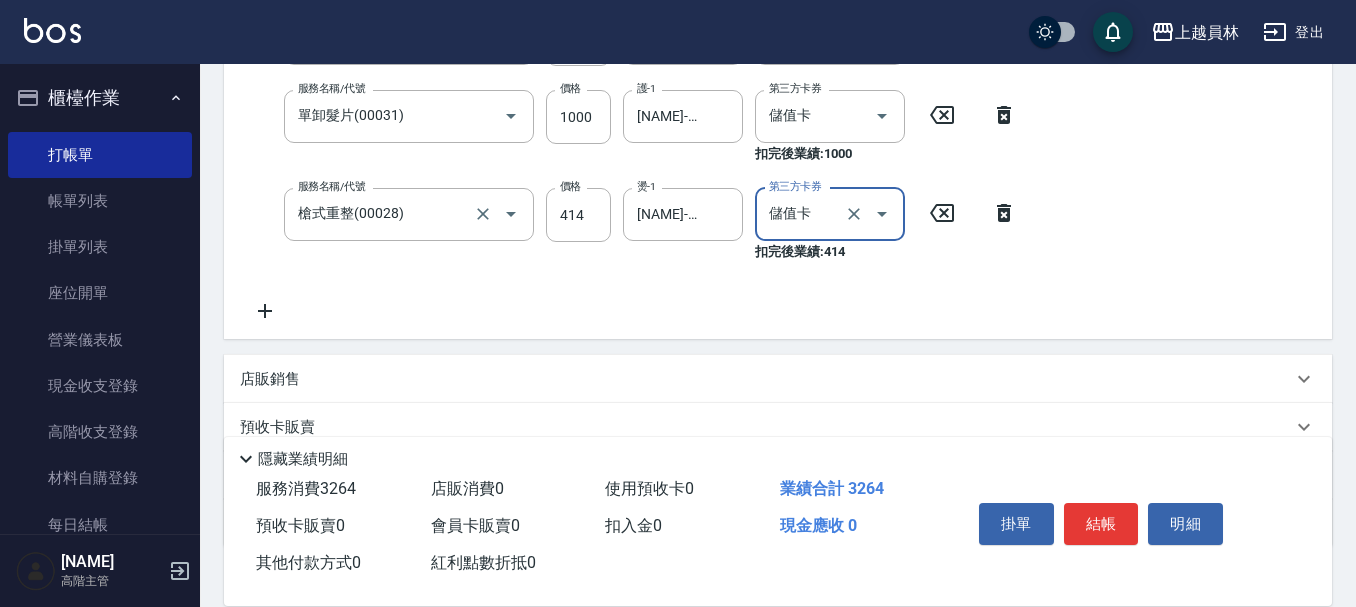 scroll, scrollTop: 816, scrollLeft: 0, axis: vertical 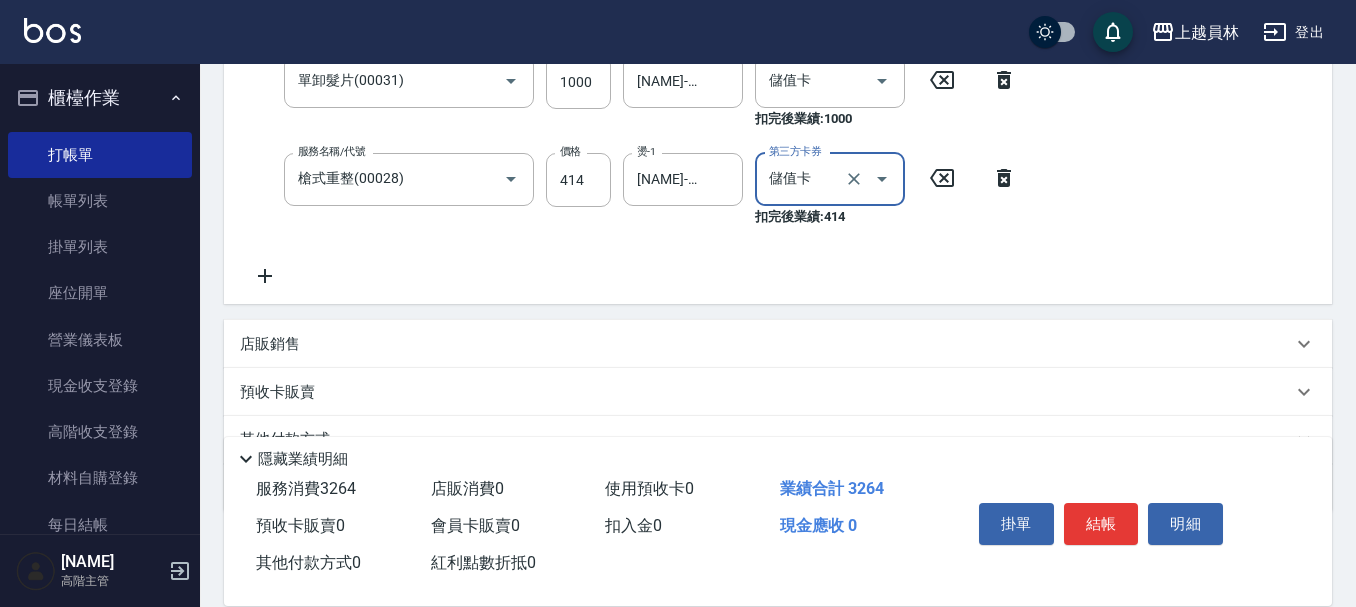 click on "店販銷售" at bounding box center (766, 344) 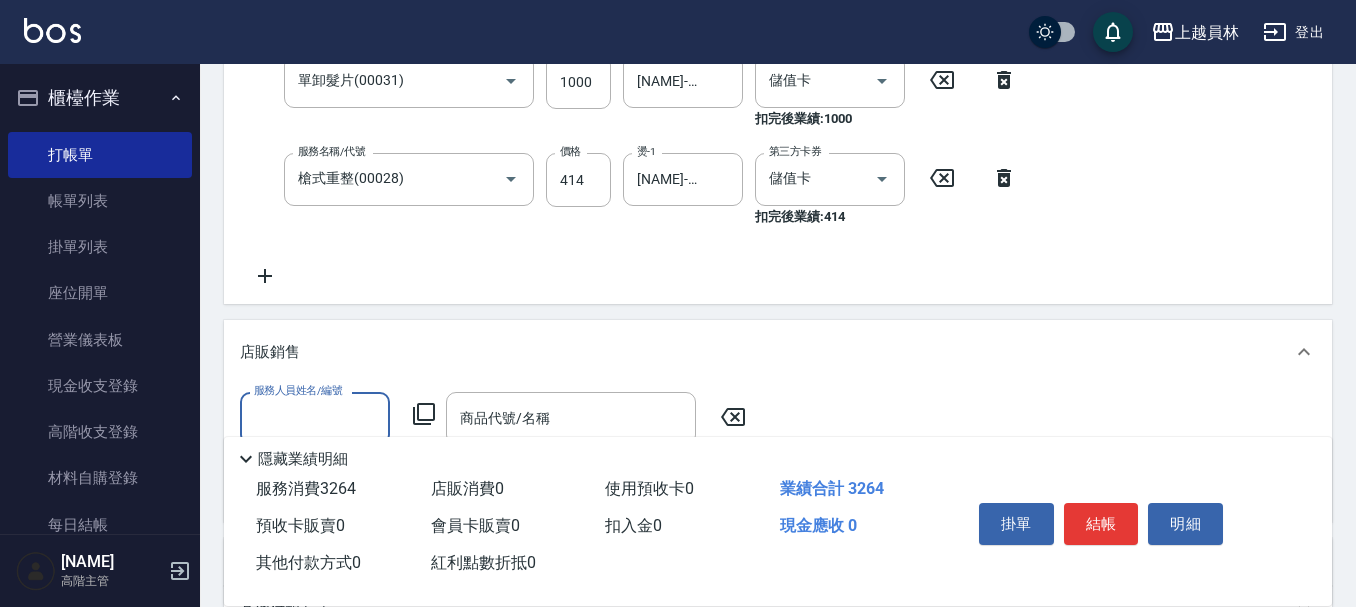 scroll, scrollTop: 0, scrollLeft: 0, axis: both 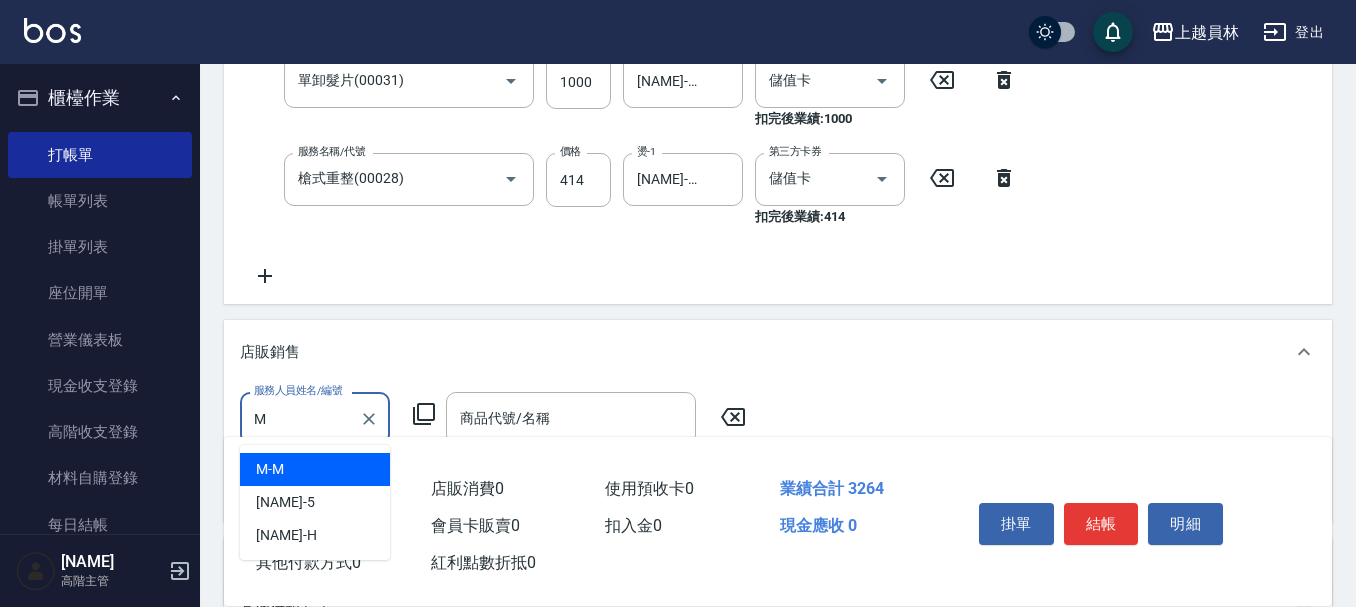 type on "M-M" 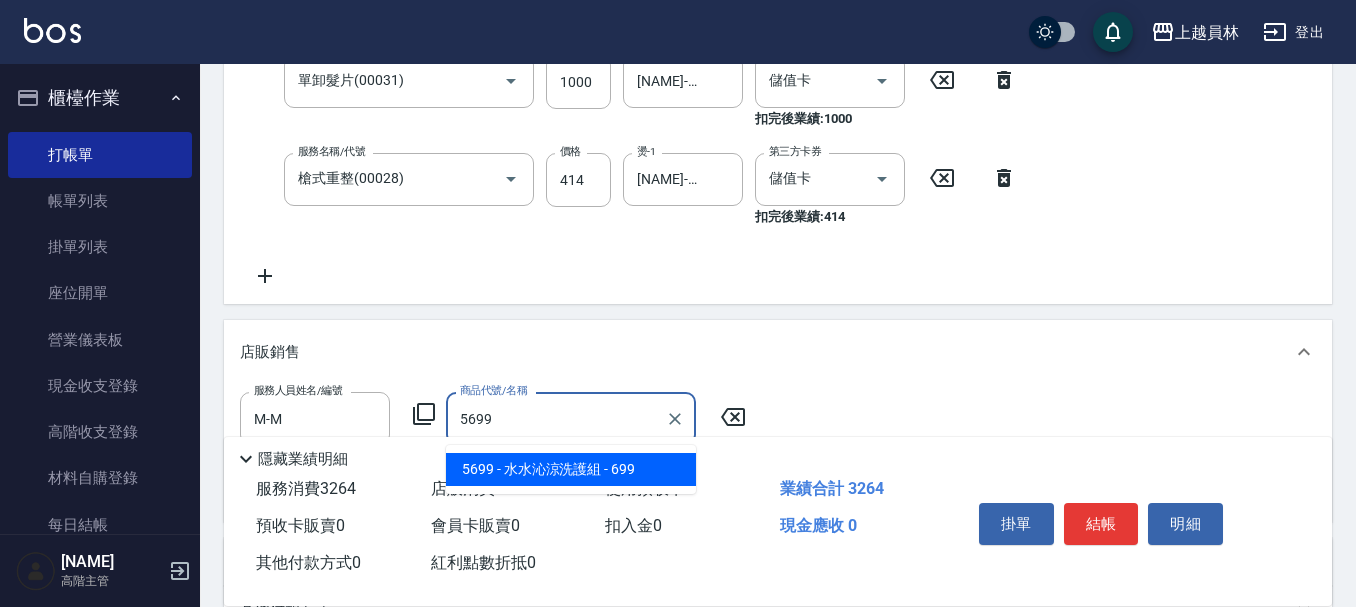 type on "水水沁涼洗護組" 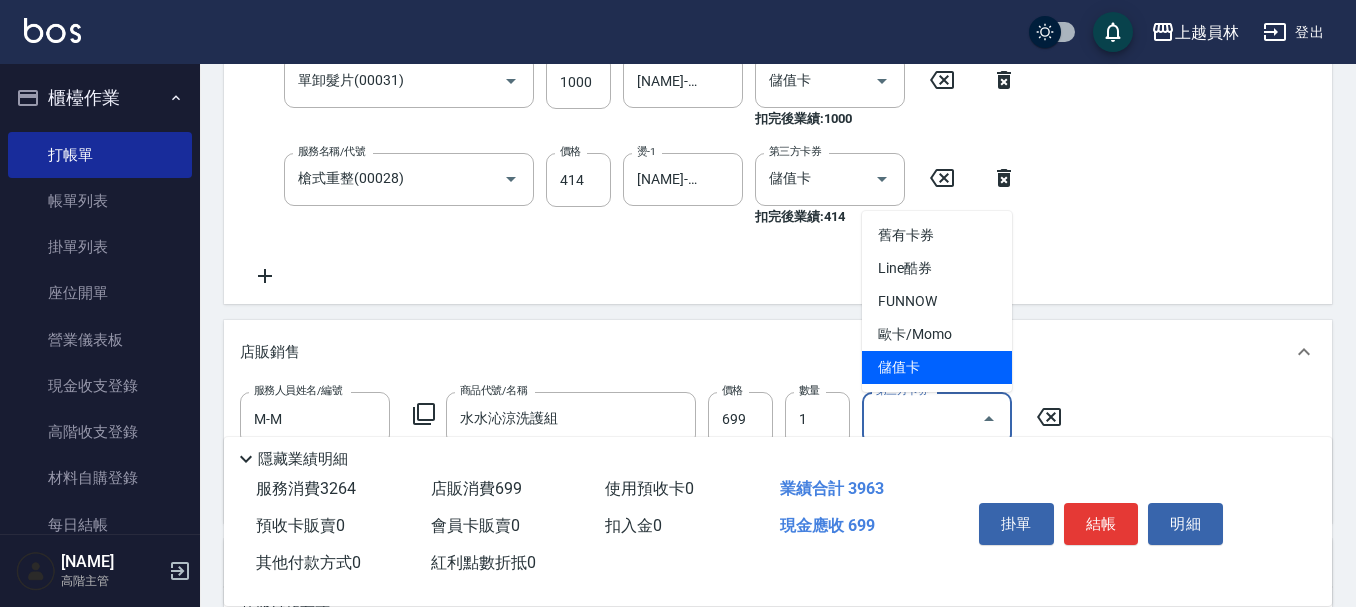 type on "儲值卡" 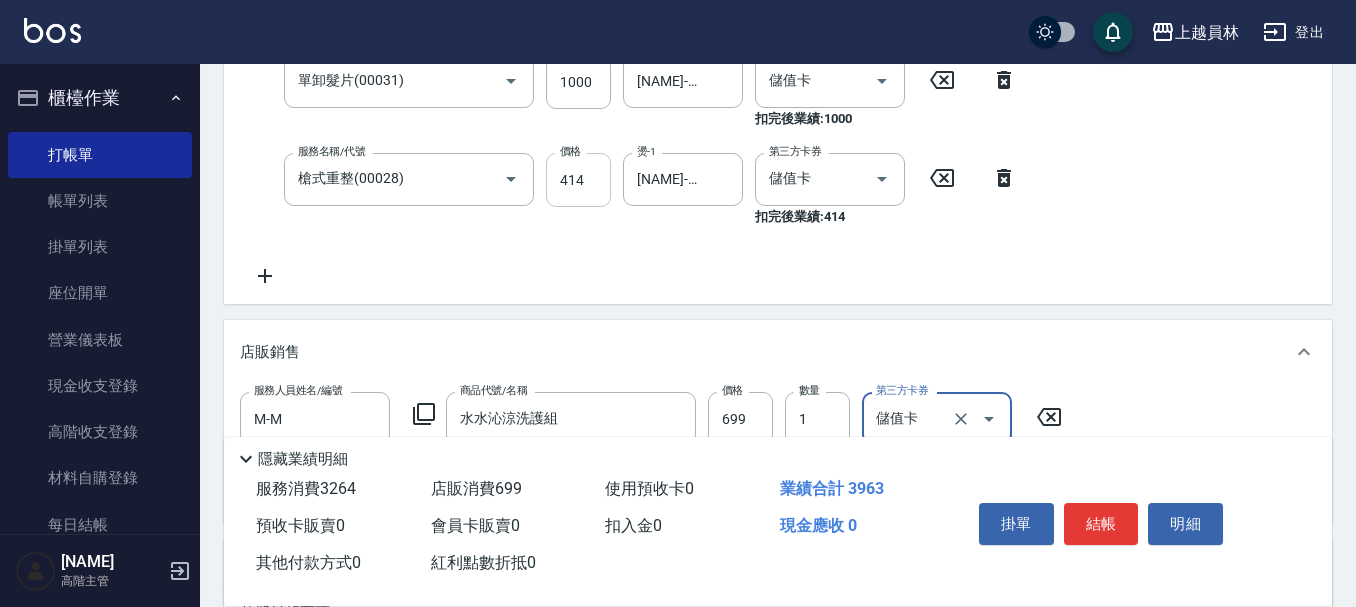 click on "服務名稱/代號 去角質洗髮(0499) 服務名稱/代號 價格 499 價格 洗-1 [NAME]-24 洗-1 第三方卡券 儲值卡 第三方卡券 扣完後業績: 499 服務名稱/代號 精油(889) 服務名稱/代號 價格 50 價格 洗-1 [NAME]-24 洗-1 第三方卡券 儲值卡 第三方卡券 扣完後業績: 50 服務名稱/代號 染髮(17) 服務名稱/代號 價格 301 價格 洗-1 洗-1 染-1 [NAME]-24 染-1 第三方卡券 儲值卡 第三方卡券 扣完後業績: 301 服務名稱/代號 染髮(17) 服務名稱/代號 價格 1000 價格 洗-1 洗-1 染-1 [NAME]-00 染-1 第三方卡券 儲值卡 第三方卡券 扣完後業績: 1000 服務名稱/代號 酵素護髮(13) 服務名稱/代號 價格 0 價格 護-1 [NAME]-24 護-1 第三方卡券 第三方卡券 服務名稱/代號 單卸髮片(00031) 服務名稱/代號 價格 1000 價格 護-1 [NAME]-24 護-1 第三方卡券 儲值卡 第三方卡券 扣完後業績: 1000 服務名稱/代號 槍式重整(00028) 服務名稱/代號 414" at bounding box center (700, -64) 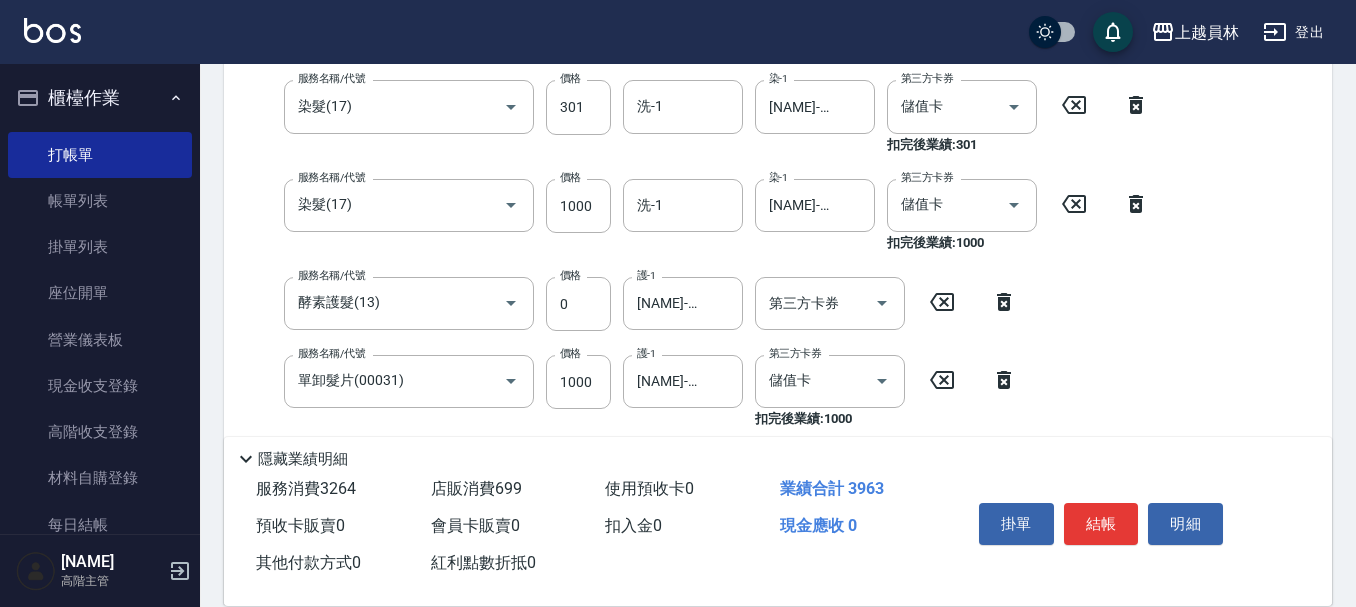 scroll, scrollTop: 716, scrollLeft: 0, axis: vertical 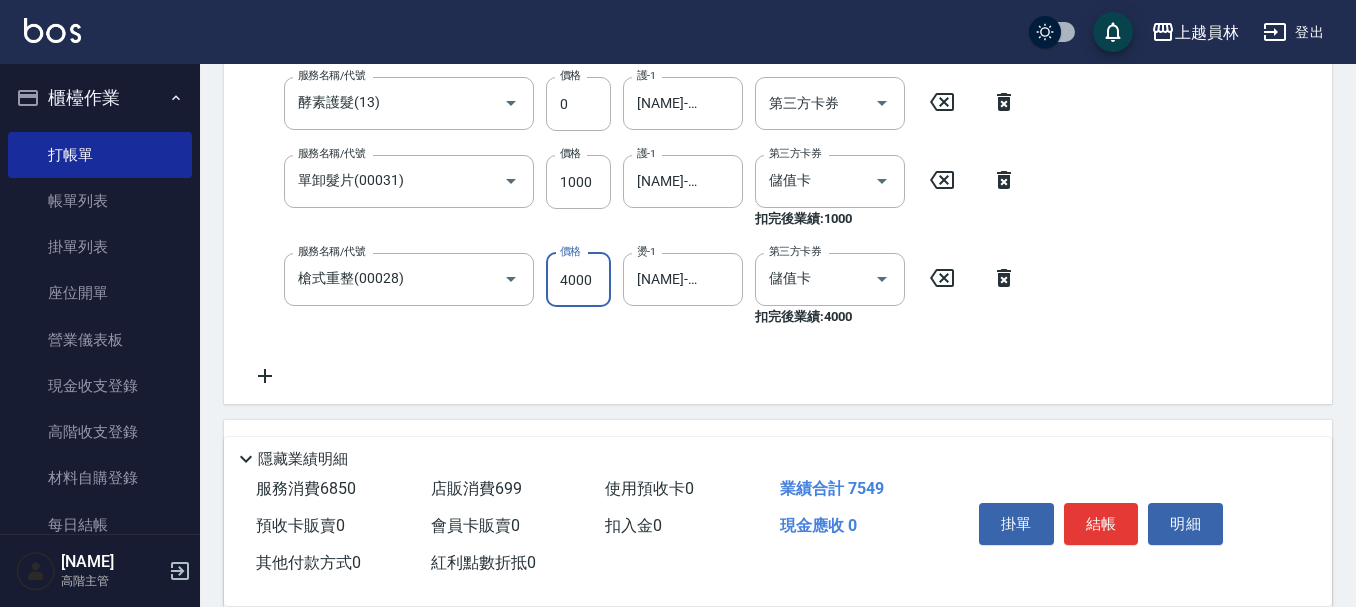 type on "4000" 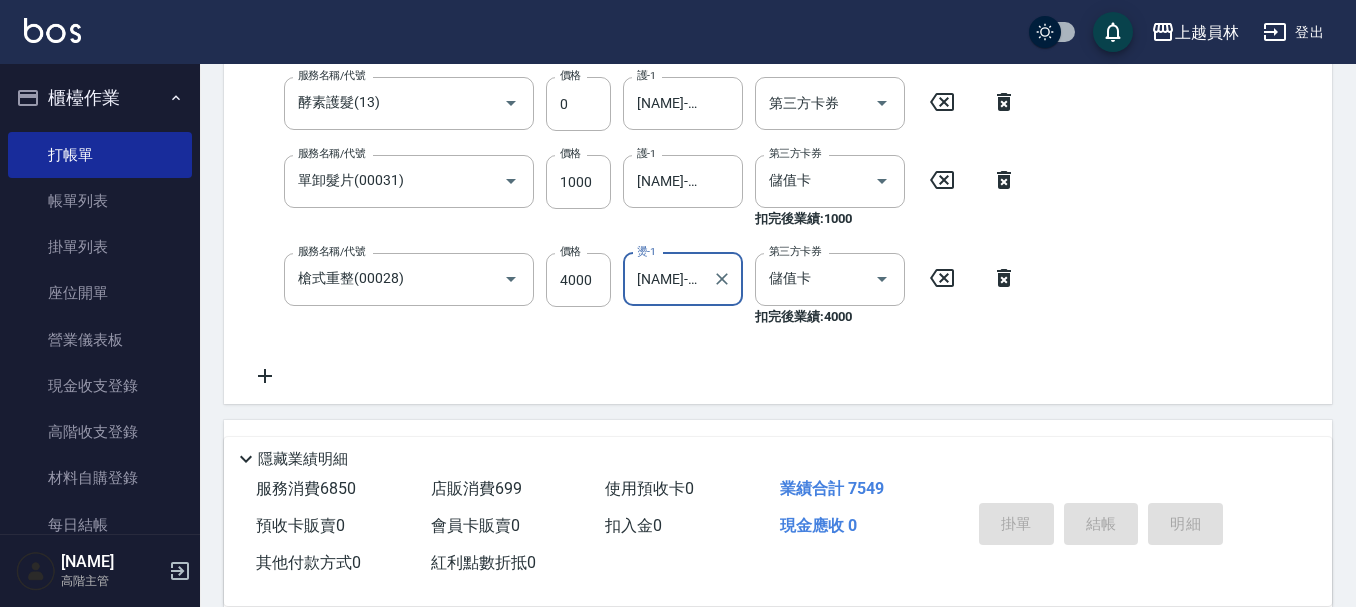 type on "2025/08/03 20:08" 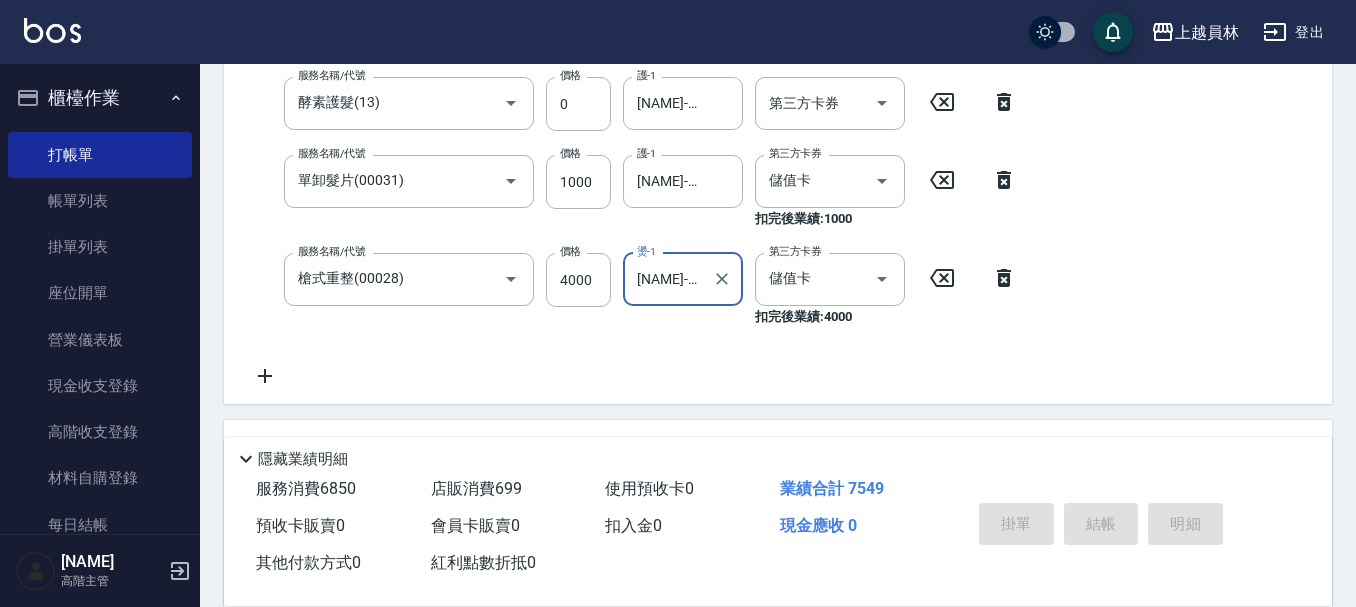type 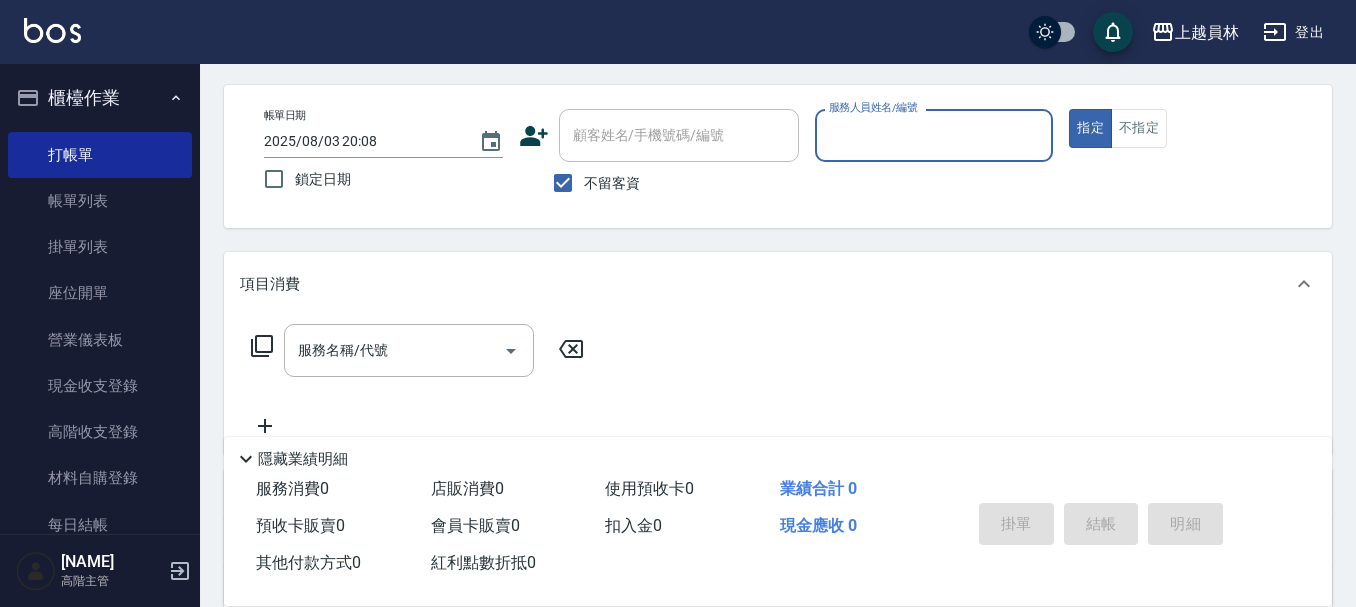 scroll, scrollTop: 200, scrollLeft: 0, axis: vertical 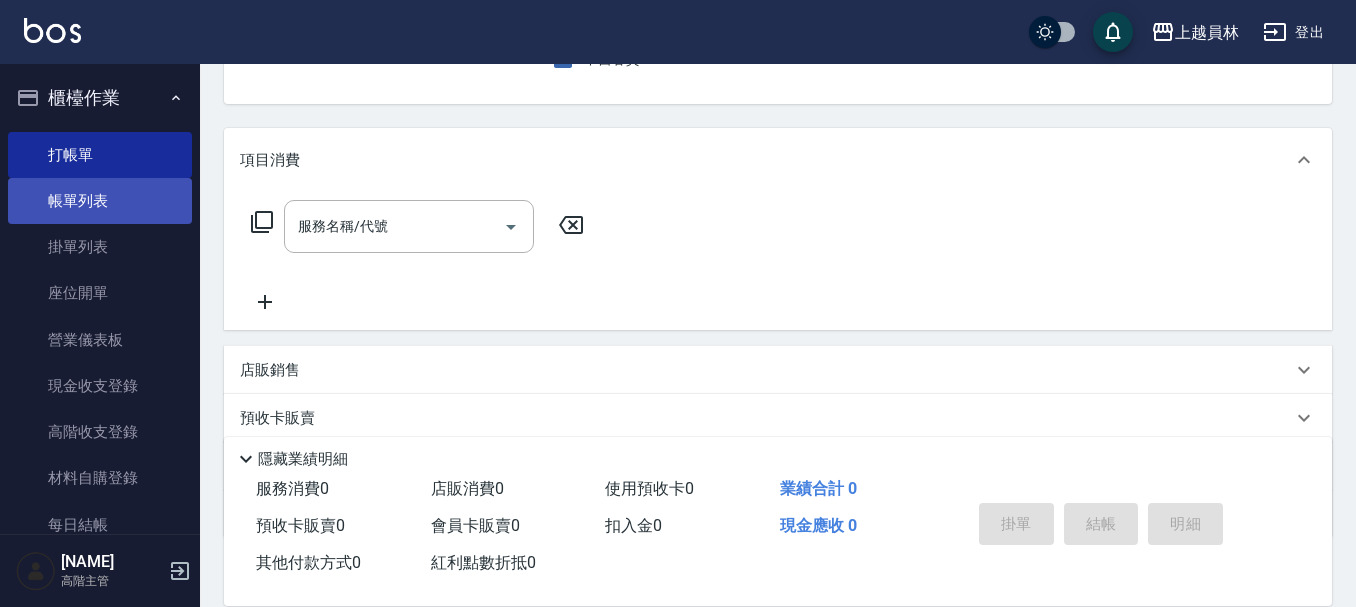 click on "帳單列表" at bounding box center (100, 201) 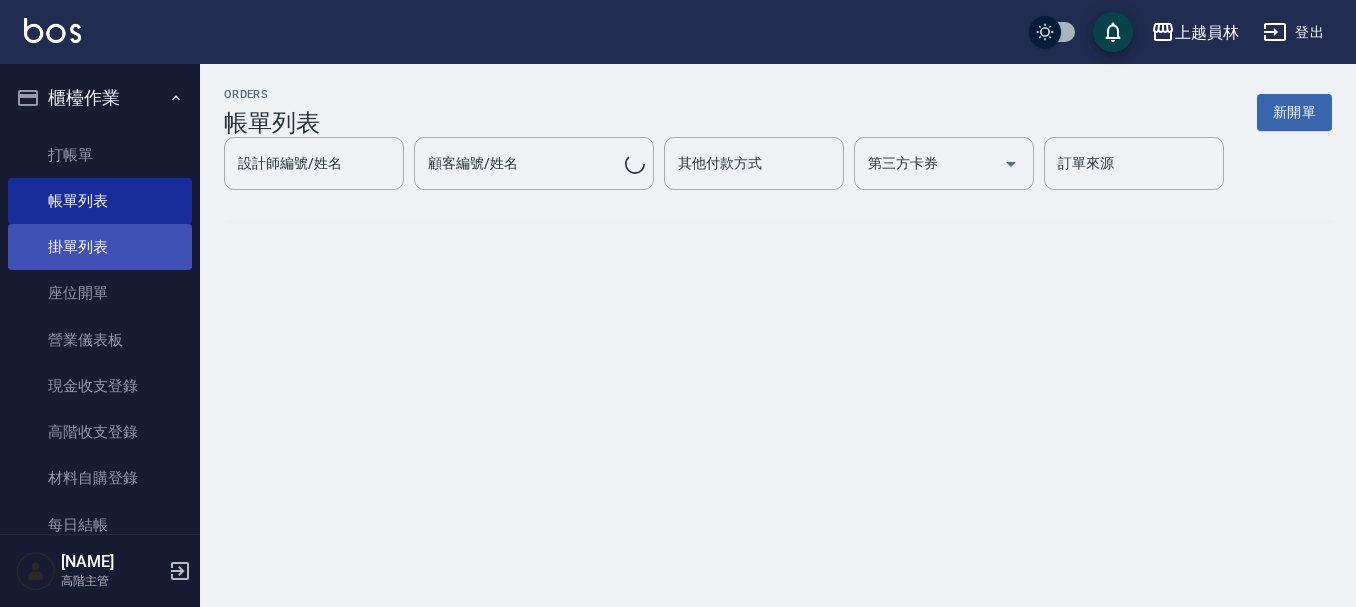 scroll, scrollTop: 0, scrollLeft: 0, axis: both 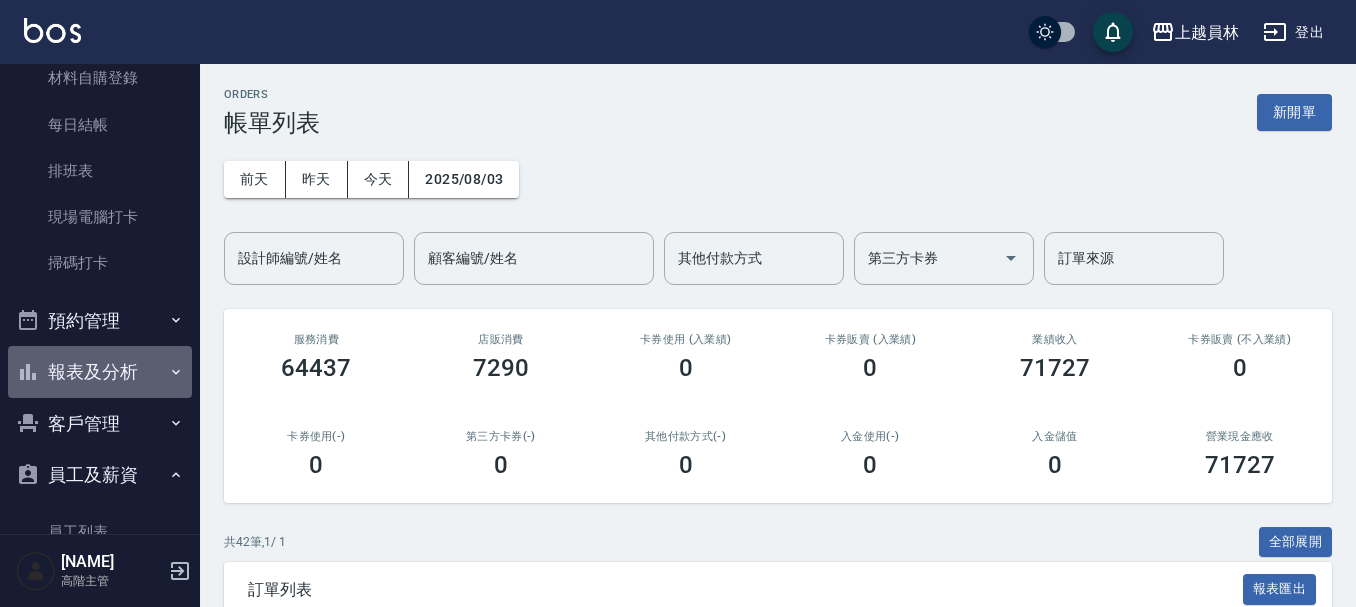 click on "報表及分析" at bounding box center (100, 372) 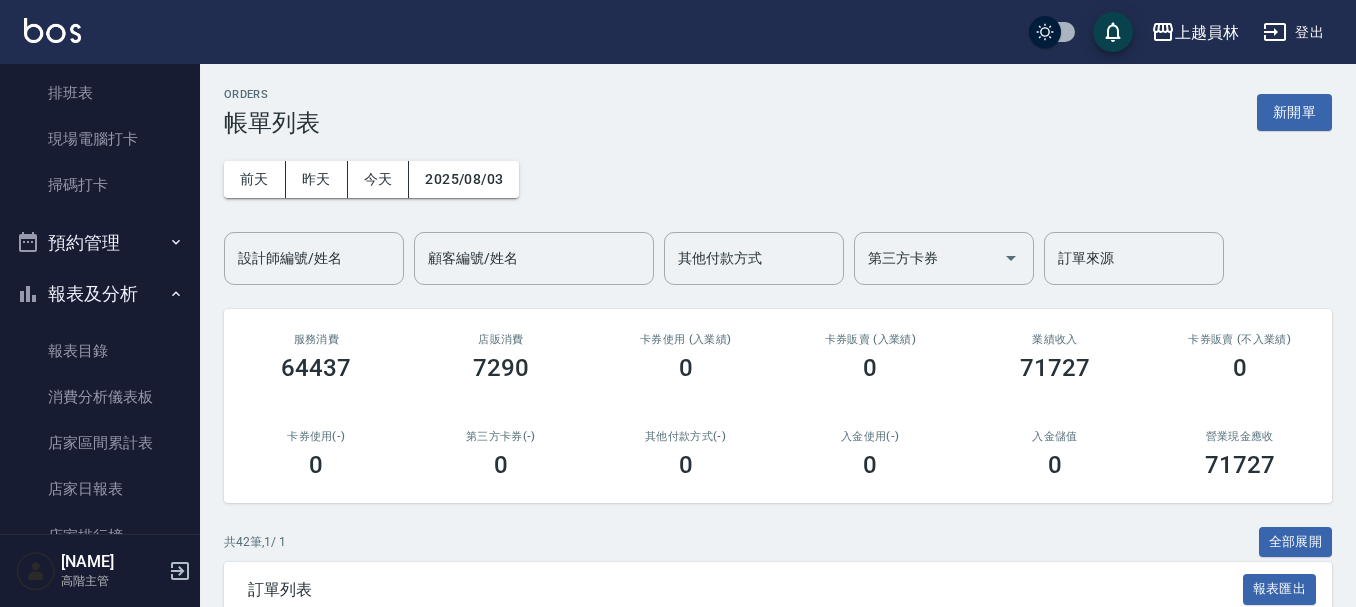 scroll, scrollTop: 600, scrollLeft: 0, axis: vertical 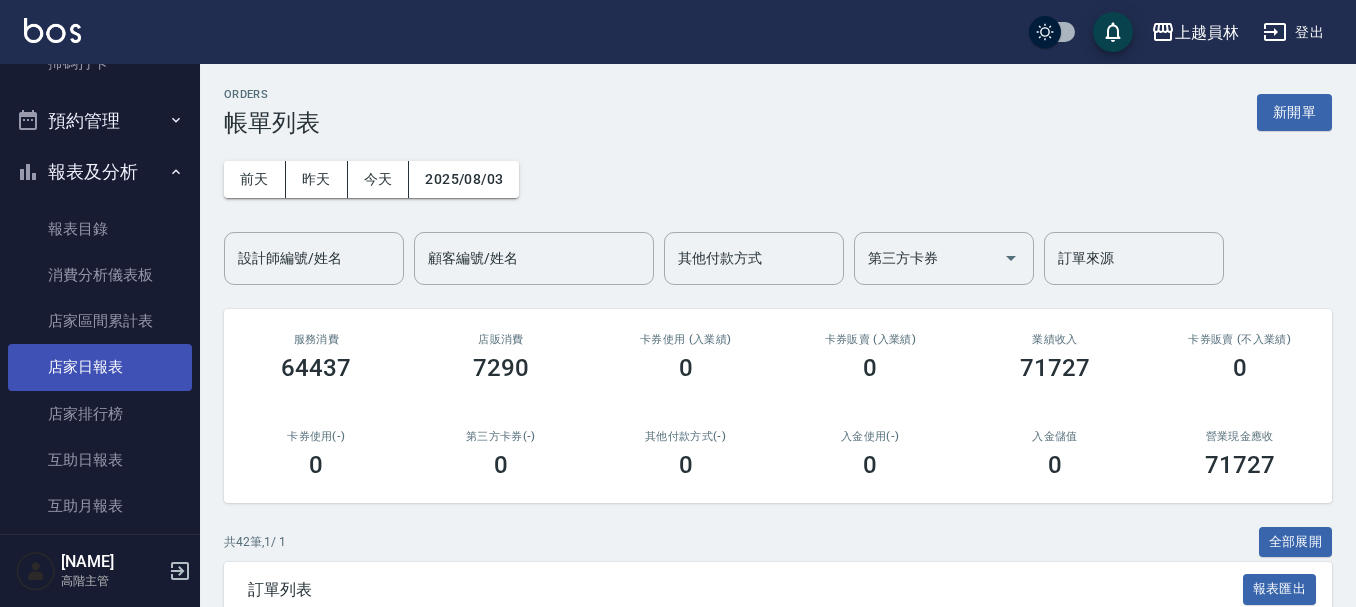 click on "店家日報表" at bounding box center (100, 367) 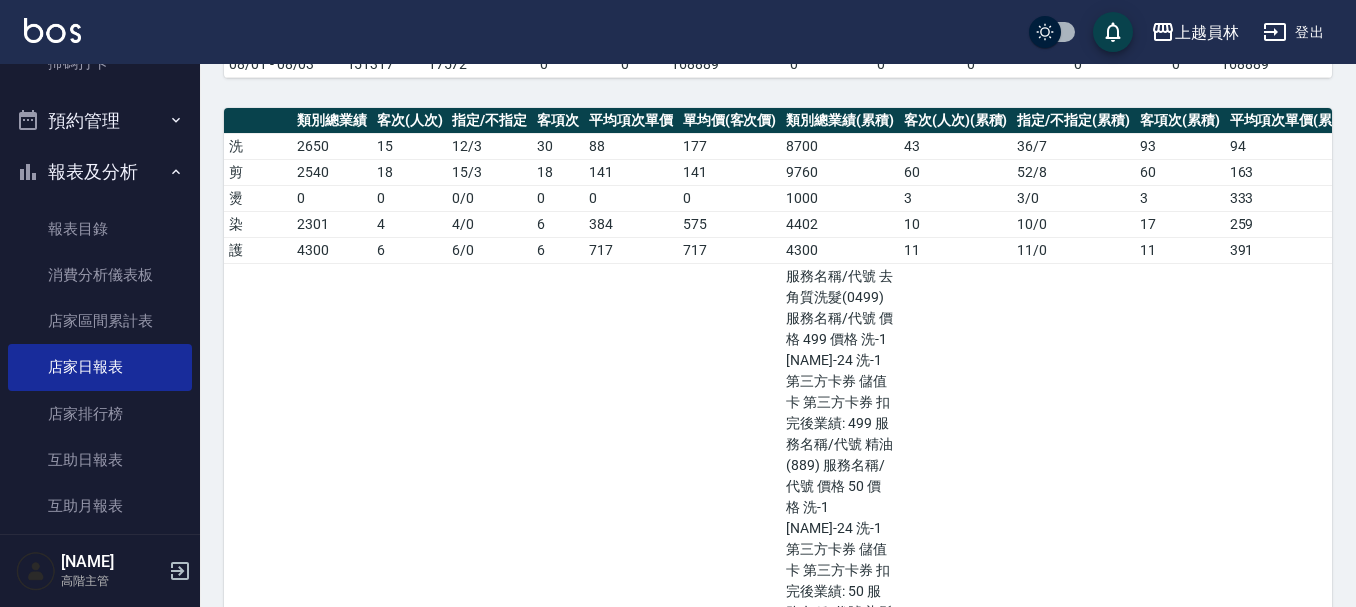 scroll, scrollTop: 500, scrollLeft: 0, axis: vertical 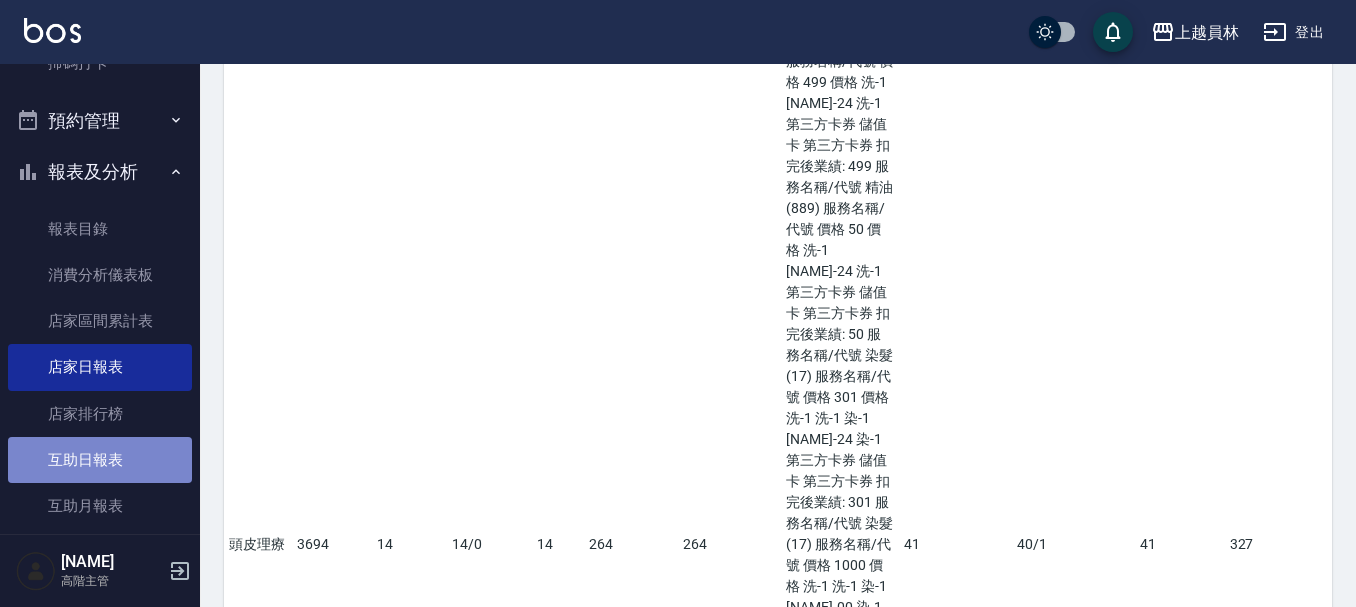 click on "互助日報表" at bounding box center [100, 460] 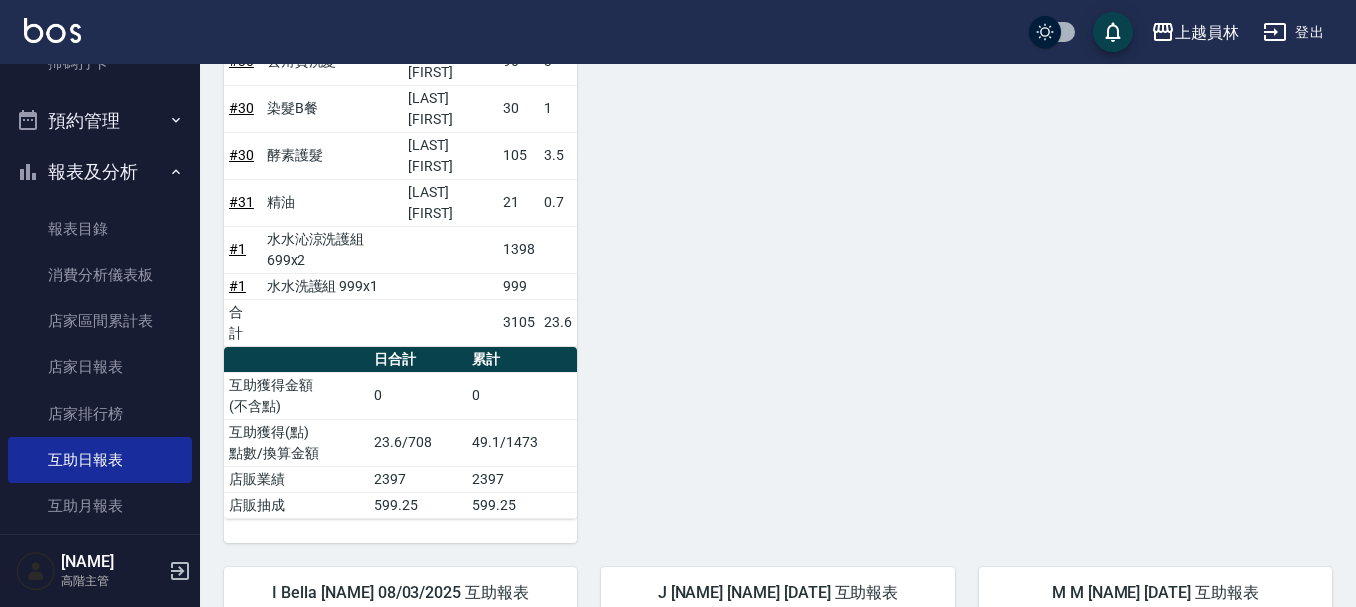 scroll, scrollTop: 2132, scrollLeft: 0, axis: vertical 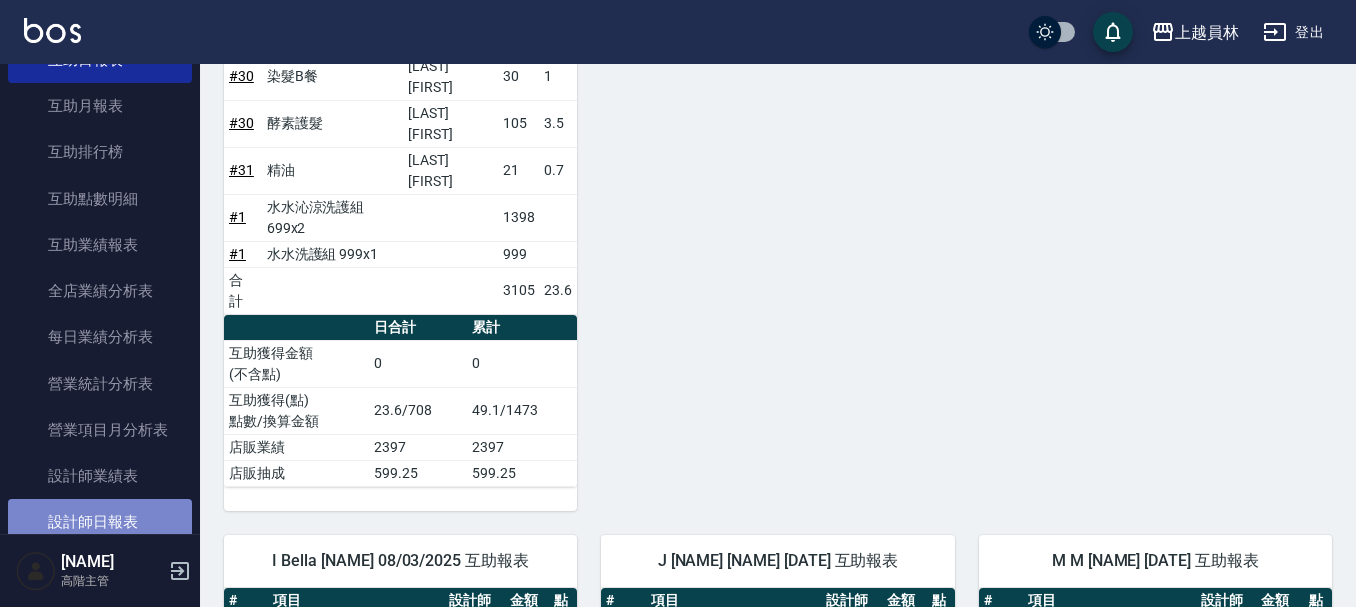 click on "設計師日報表" at bounding box center [100, 522] 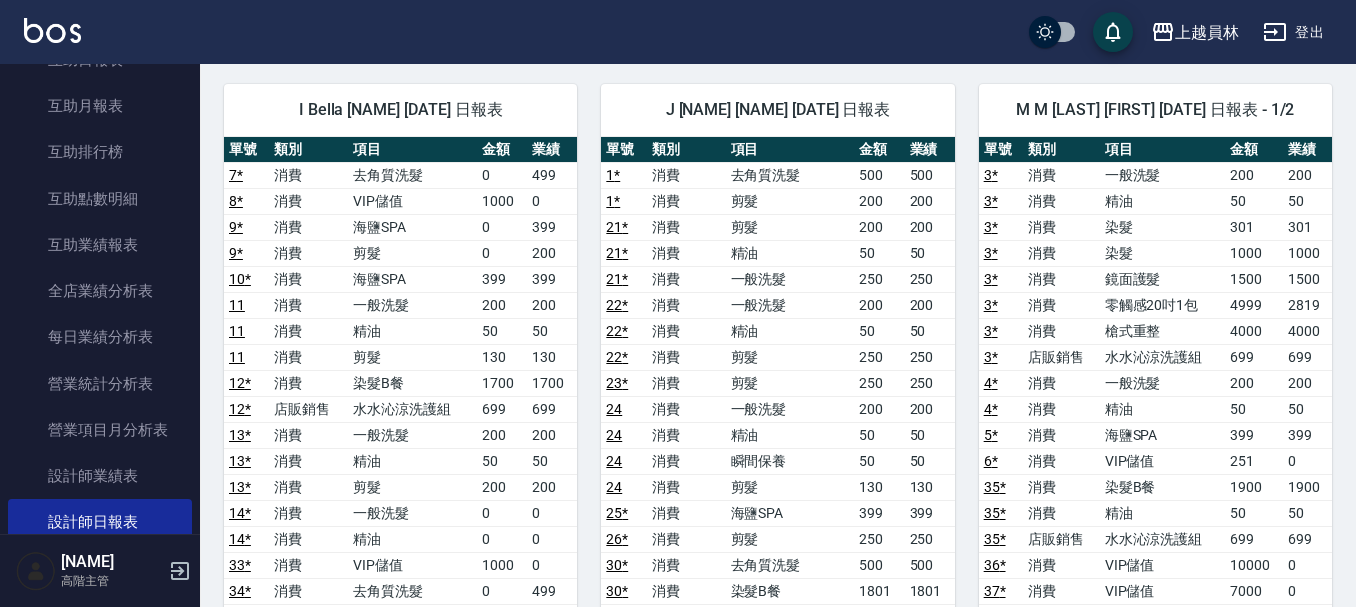 scroll, scrollTop: 866, scrollLeft: 0, axis: vertical 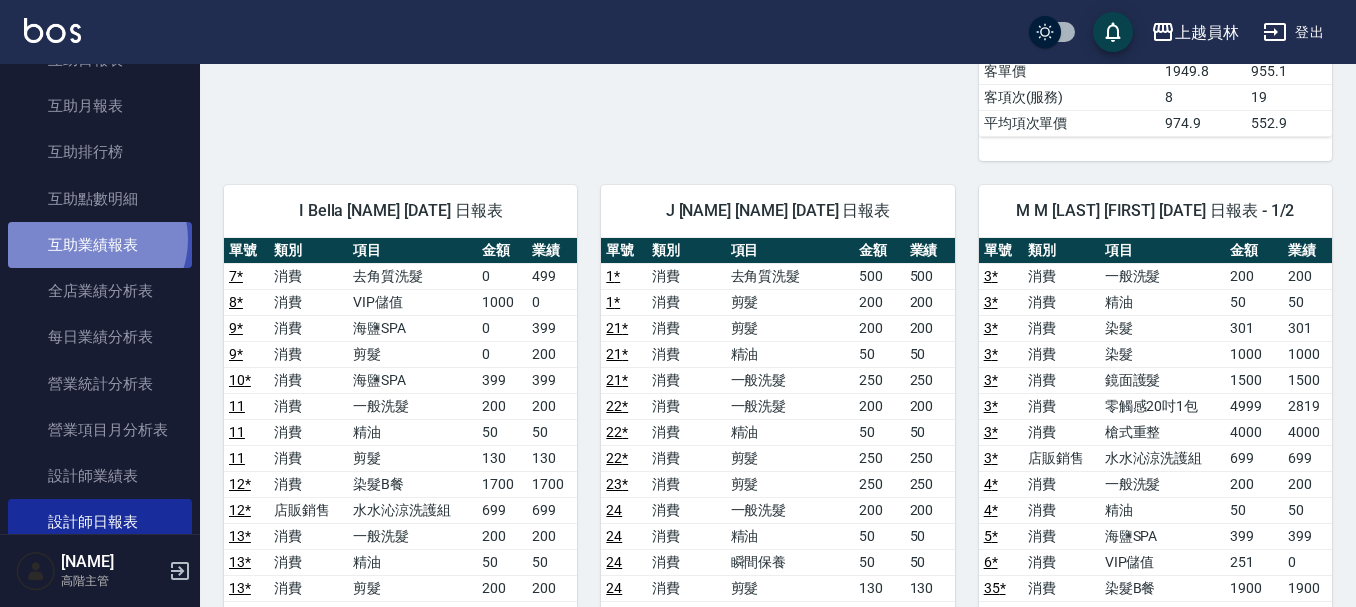 click on "互助業績報表" at bounding box center [100, 245] 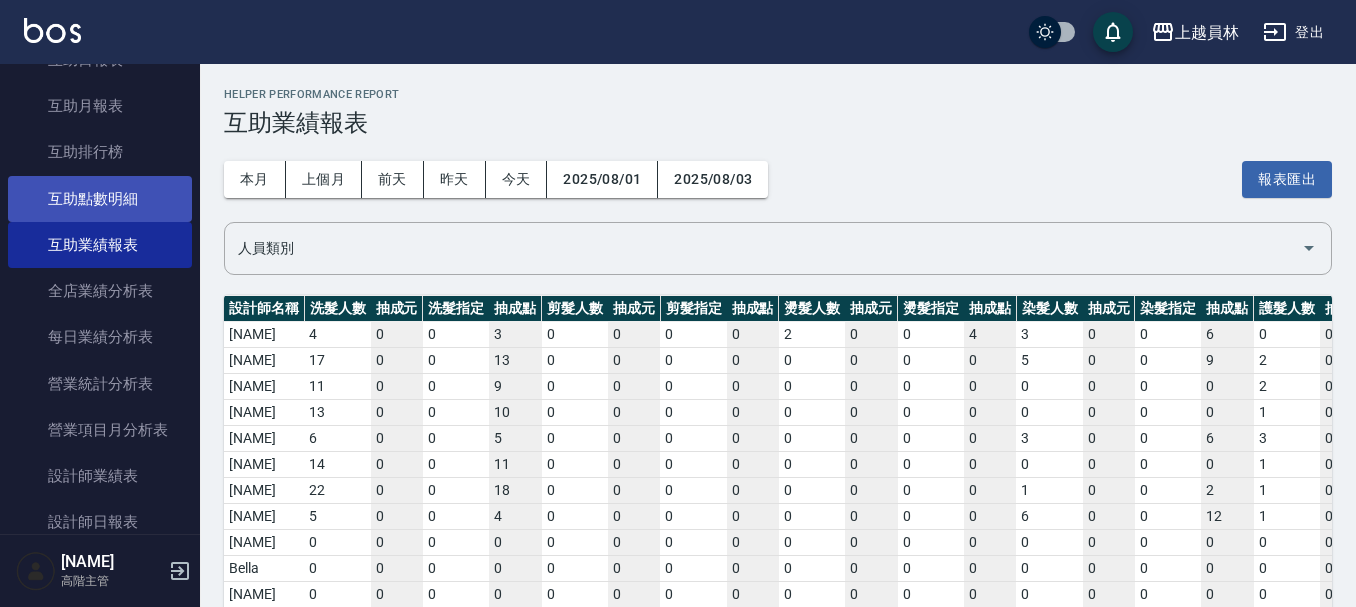 click on "互助點數明細" at bounding box center [100, 199] 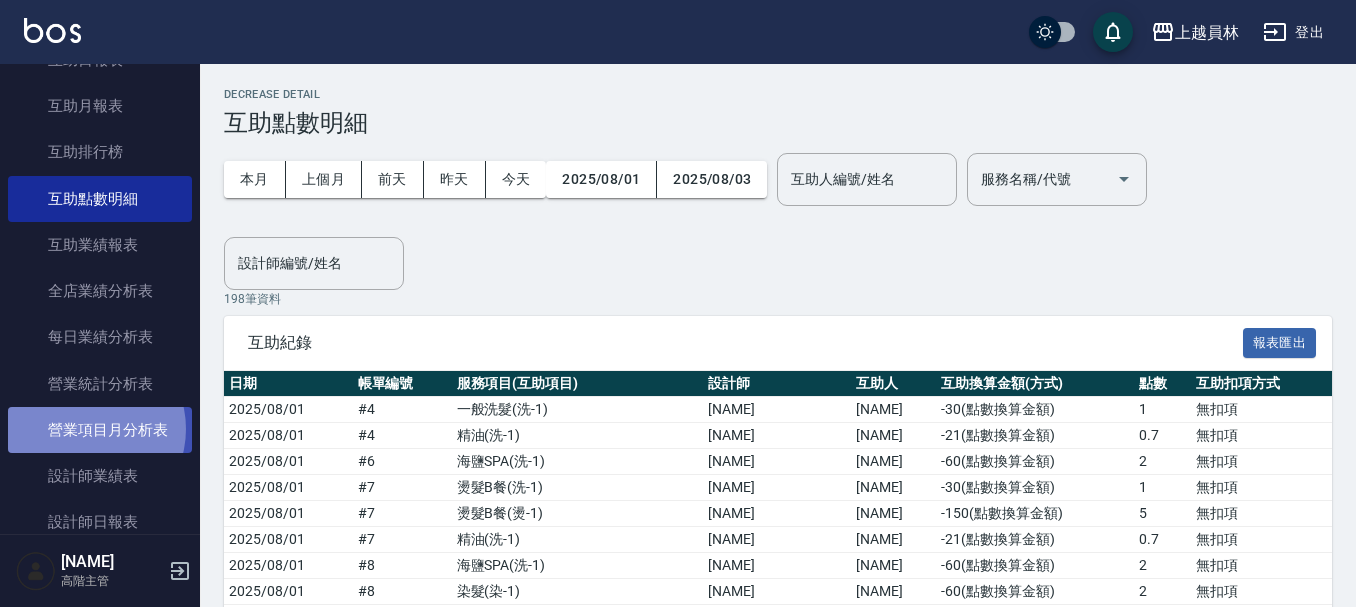 click on "營業項目月分析表" at bounding box center [100, 430] 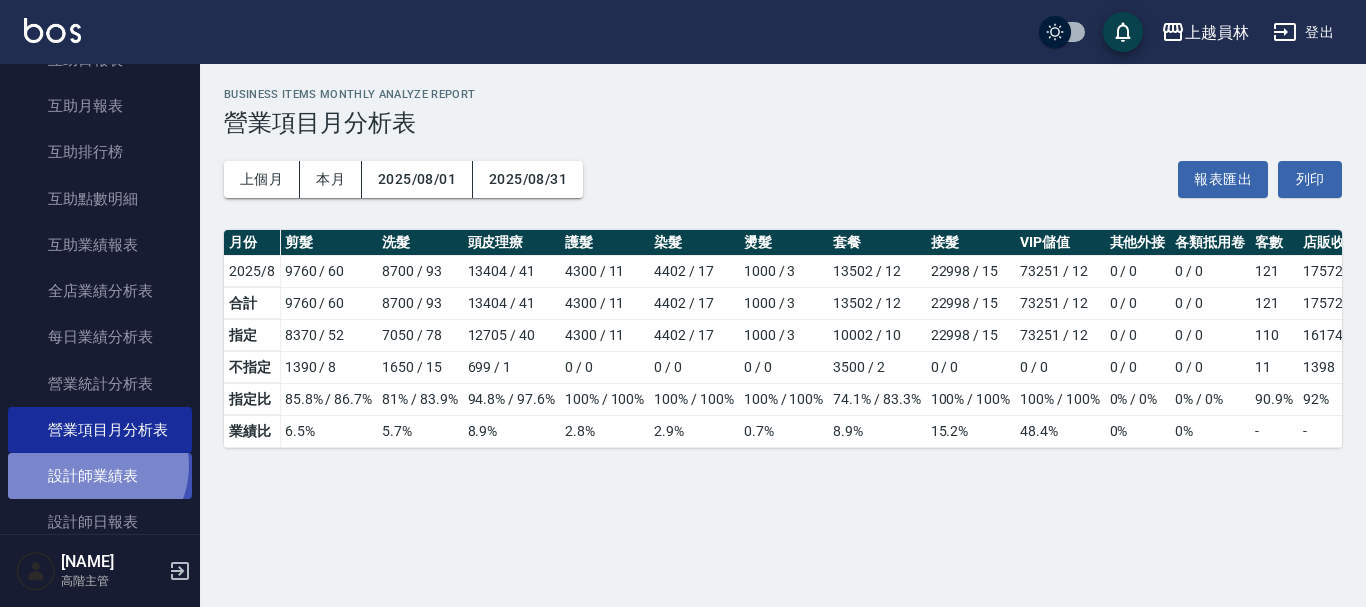 click on "設計師業績表" at bounding box center (100, 476) 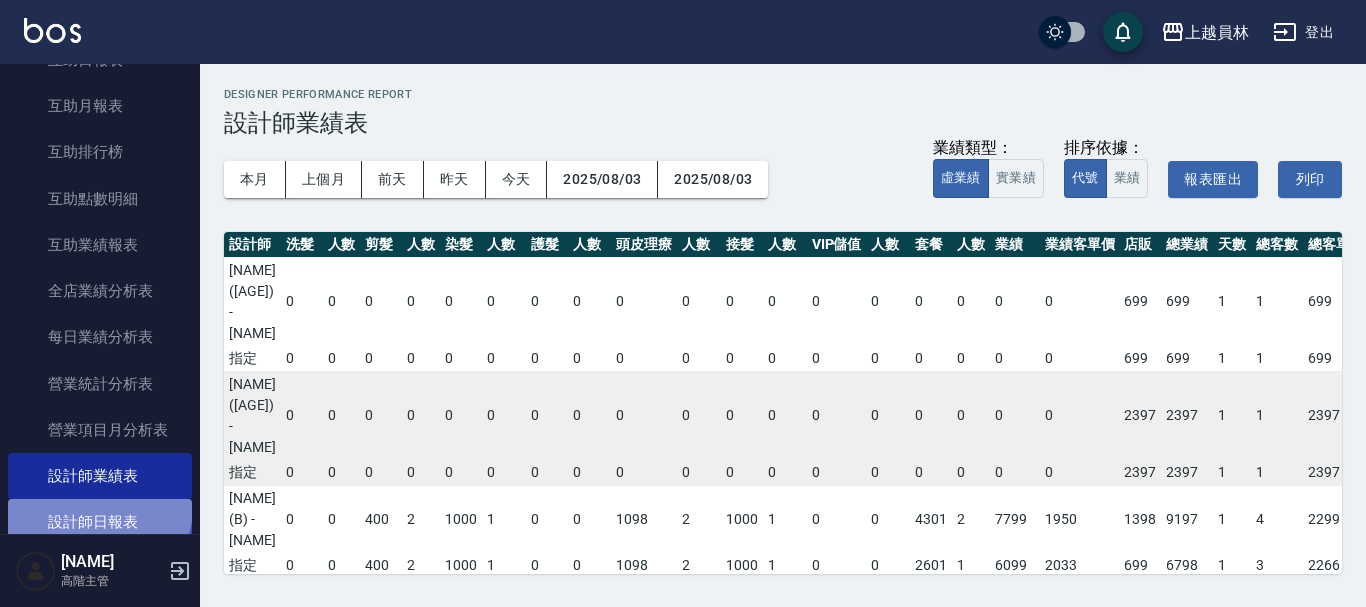 click on "設計師日報表" at bounding box center (100, 522) 